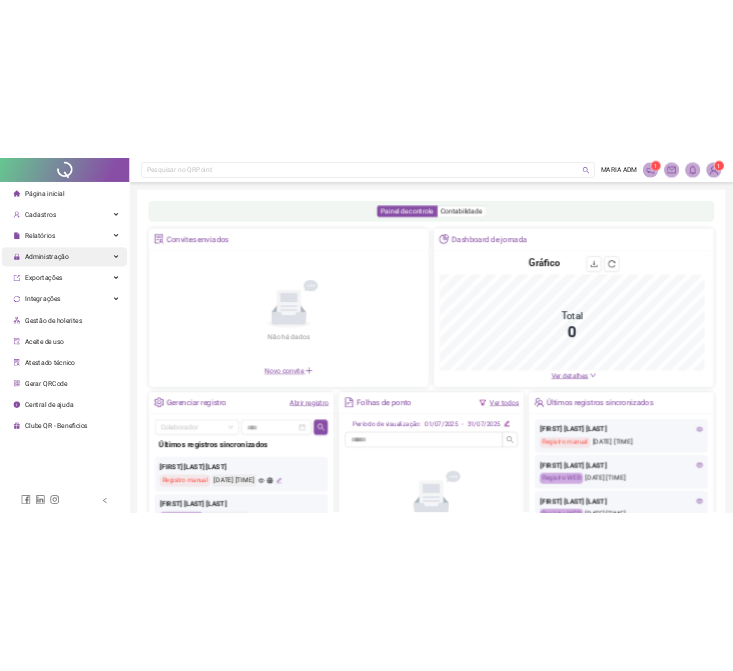 scroll, scrollTop: 0, scrollLeft: 0, axis: both 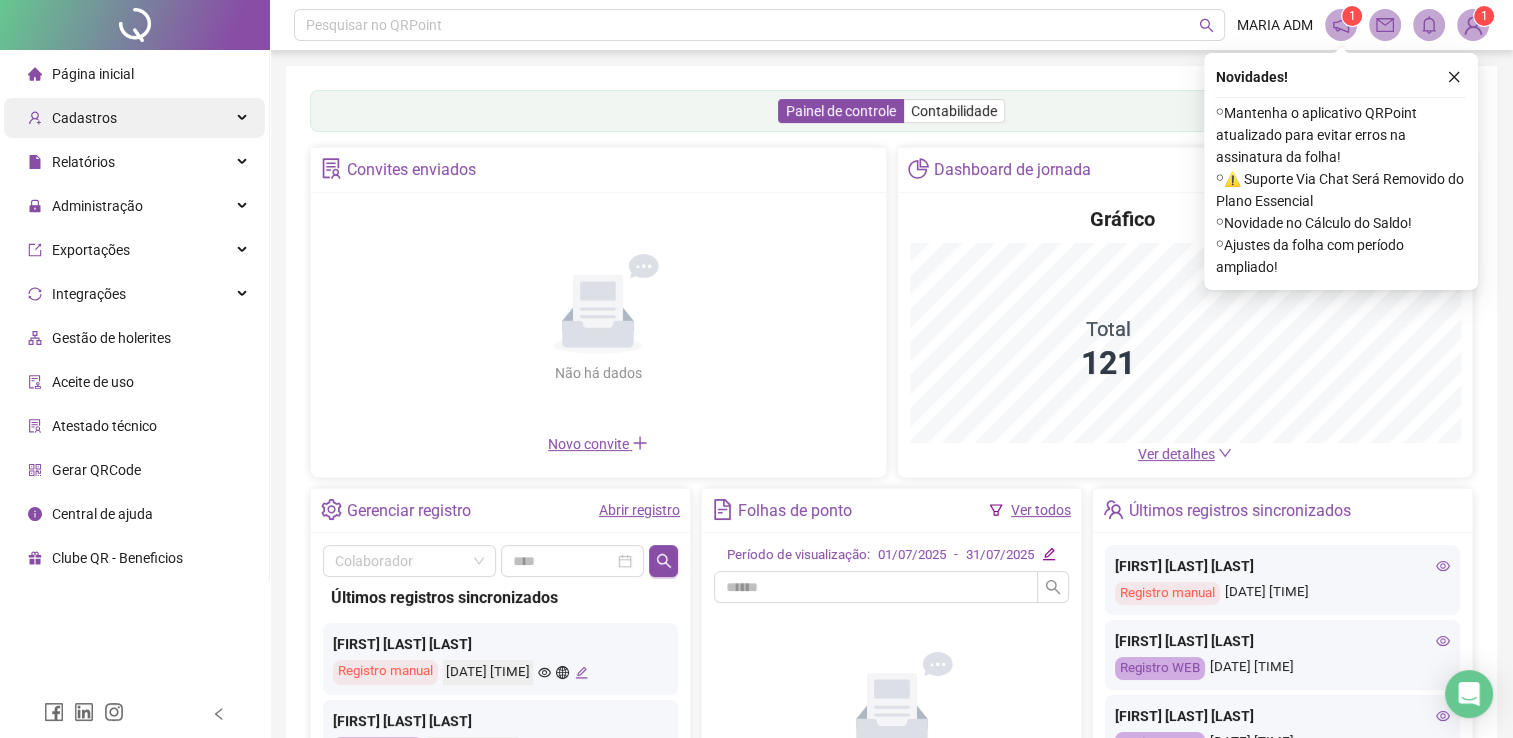 click on "Cadastros" at bounding box center (134, 118) 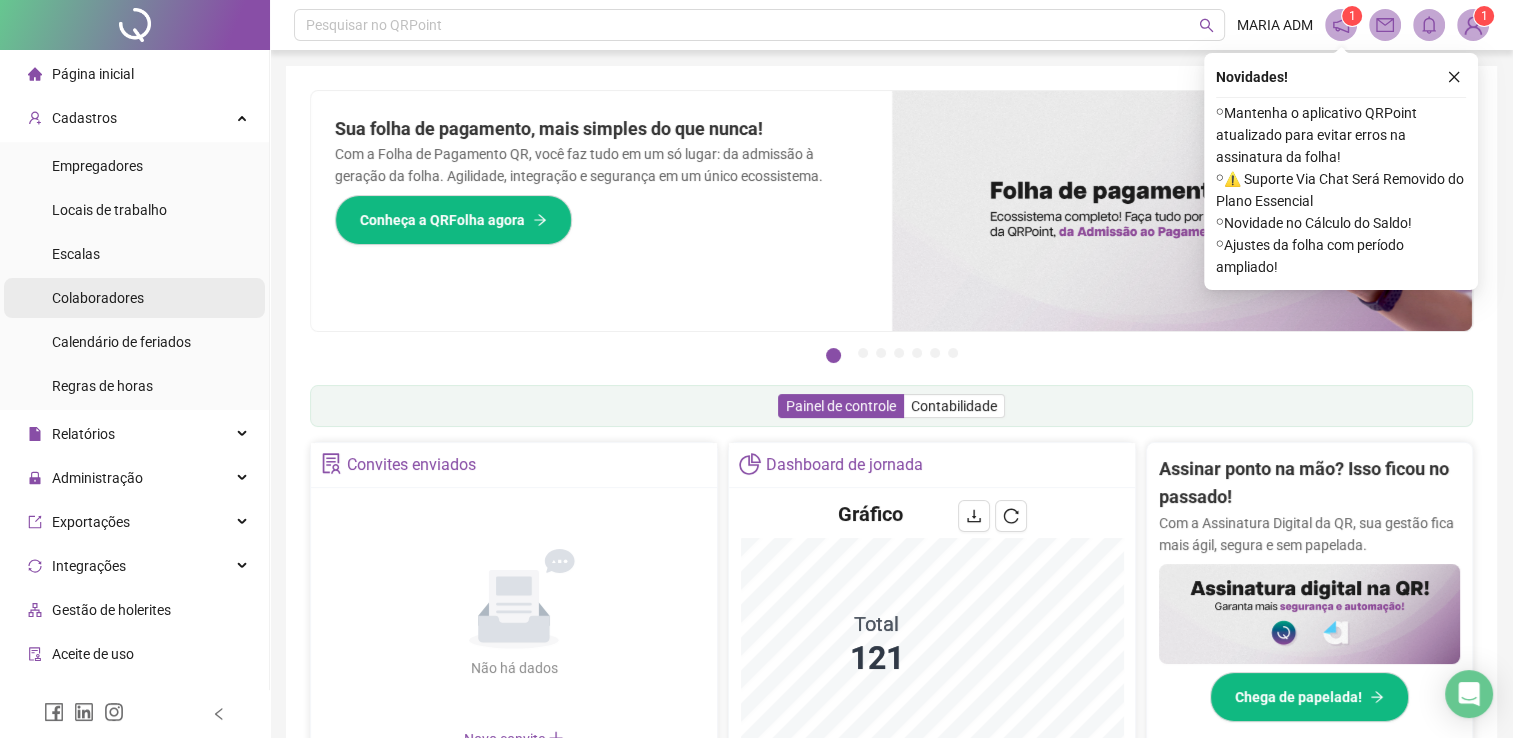 click on "Colaboradores" at bounding box center [98, 298] 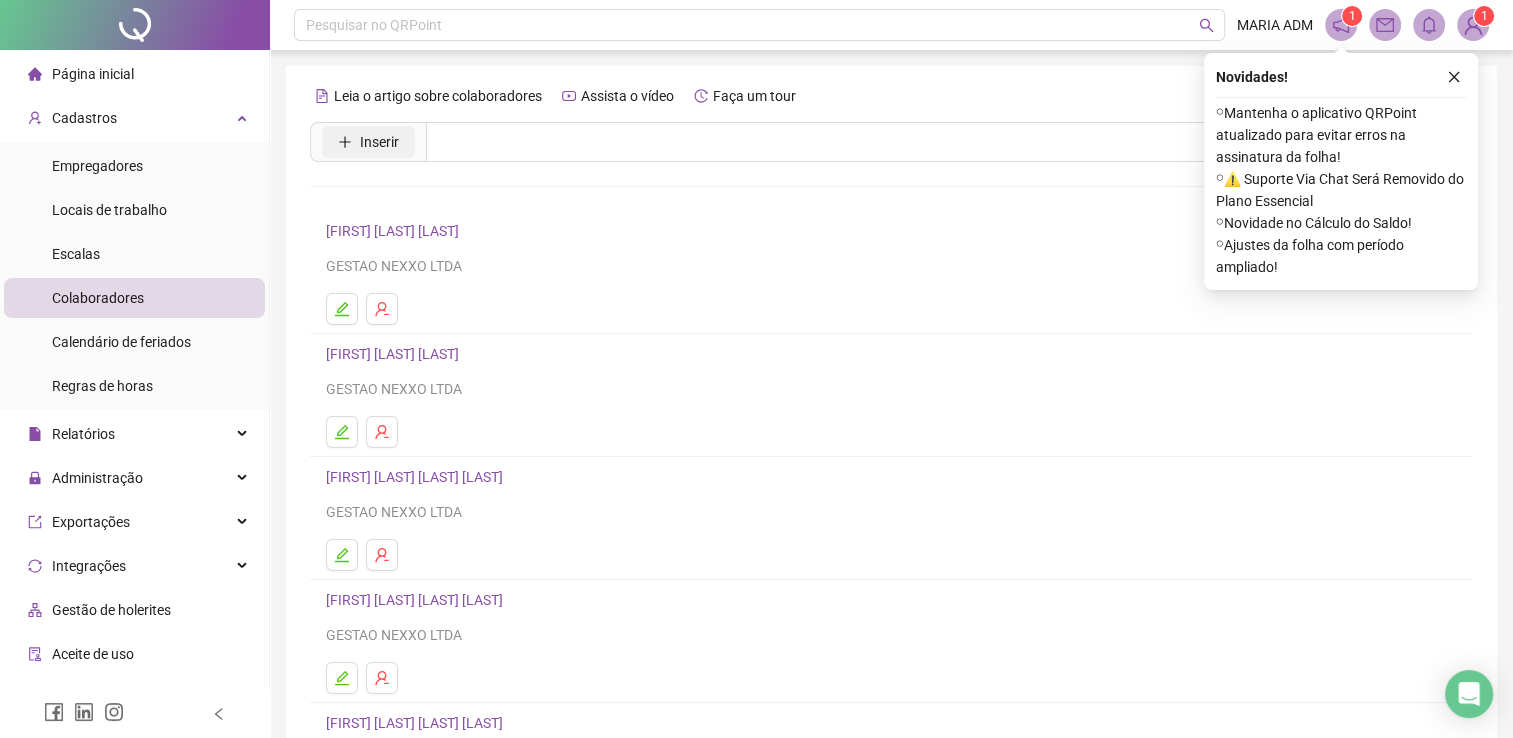 click on "Inserir" at bounding box center [379, 142] 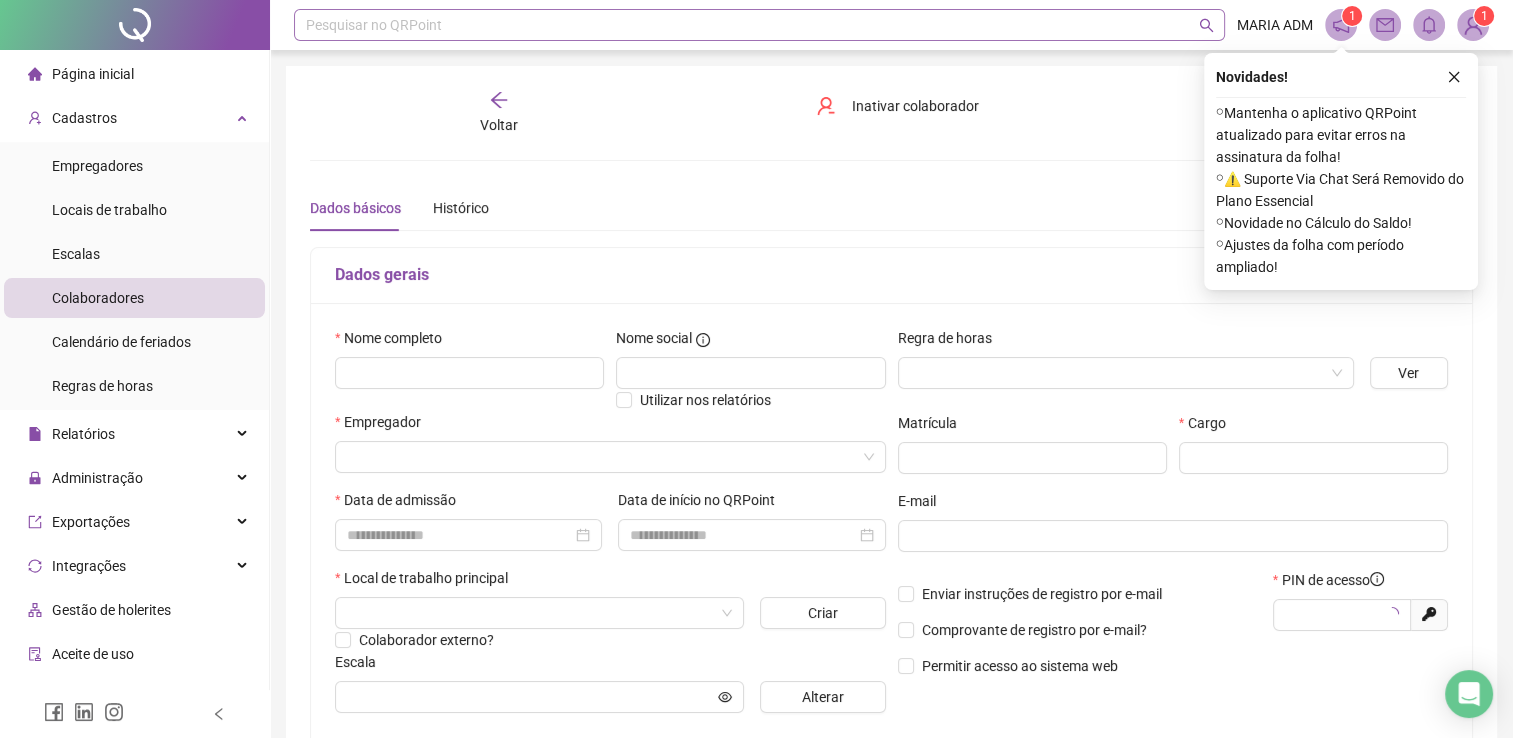type on "*****" 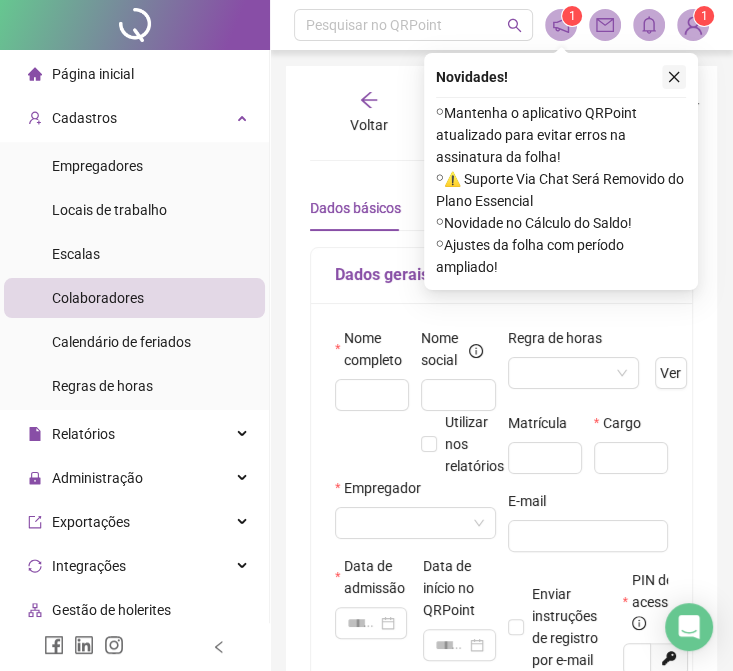 click at bounding box center [674, 77] 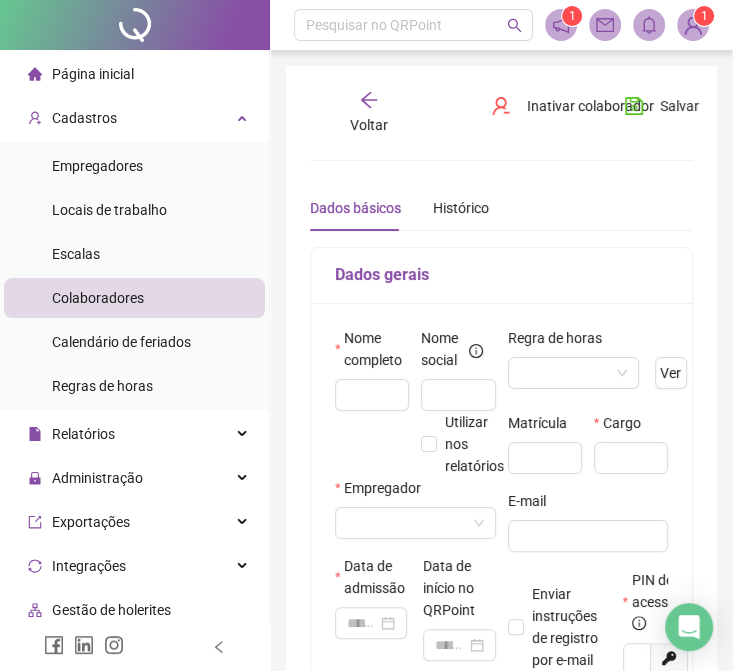 click 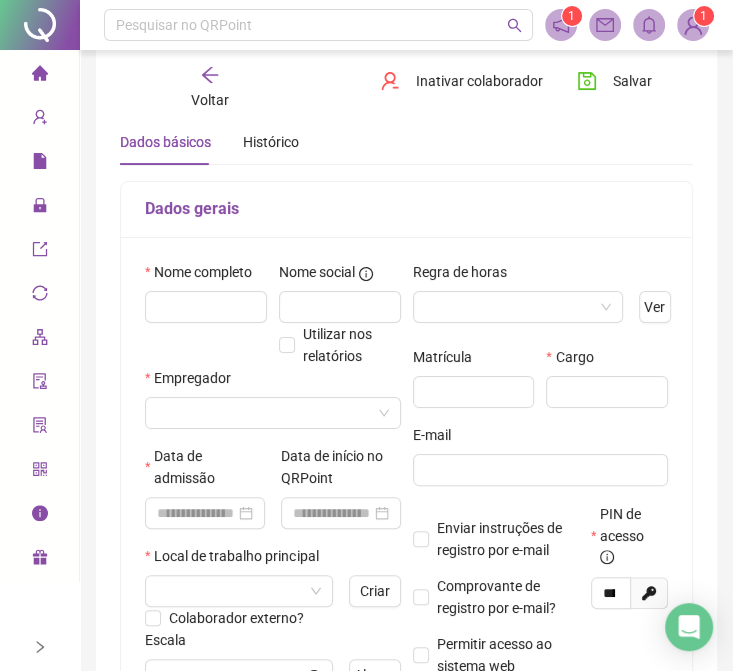 scroll, scrollTop: 100, scrollLeft: 0, axis: vertical 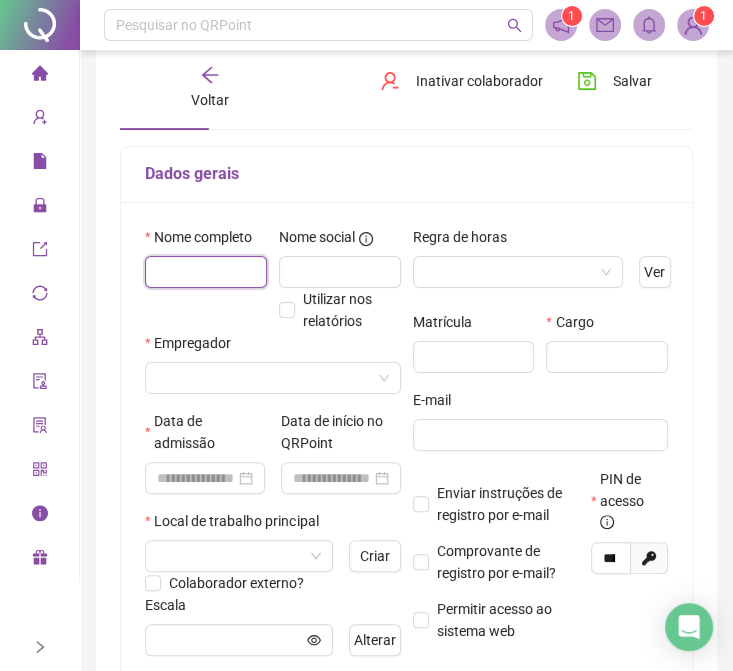 click at bounding box center (206, 272) 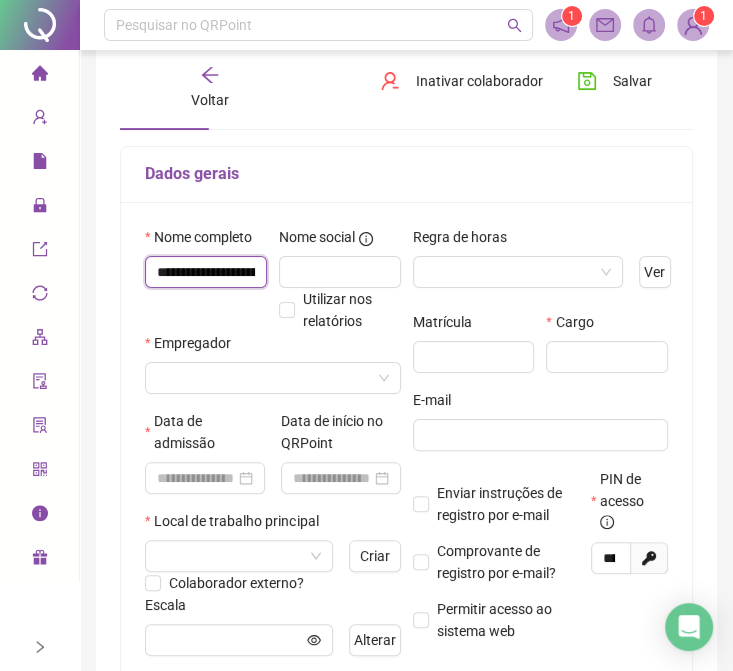 scroll, scrollTop: 0, scrollLeft: 96, axis: horizontal 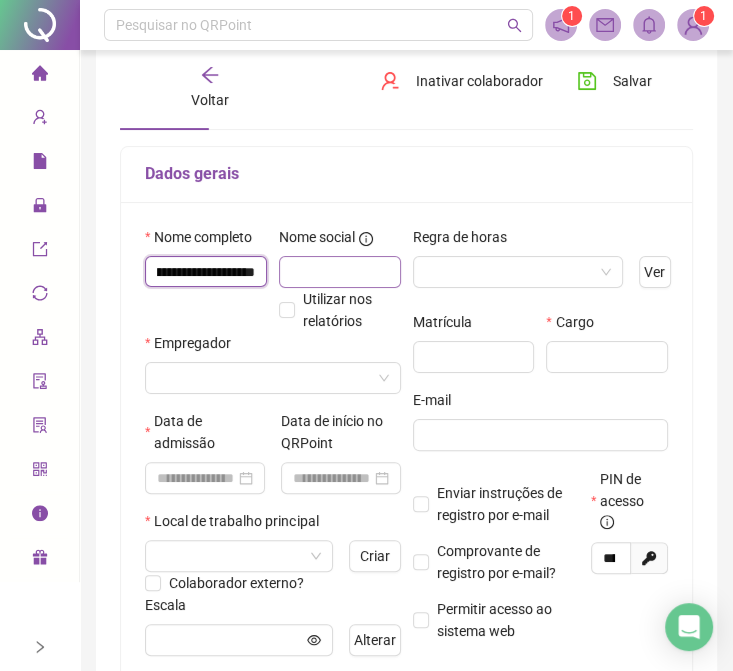 type on "**********" 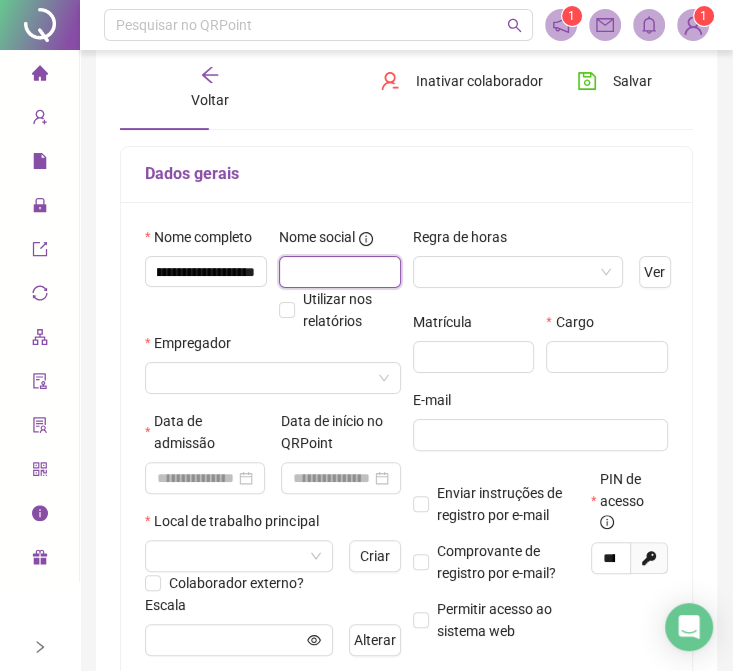 click at bounding box center [340, 272] 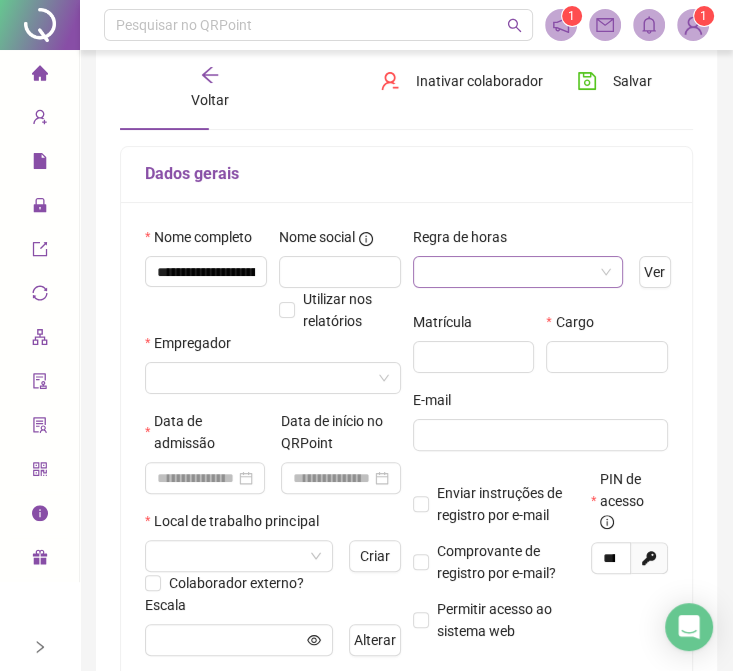 click at bounding box center (509, 272) 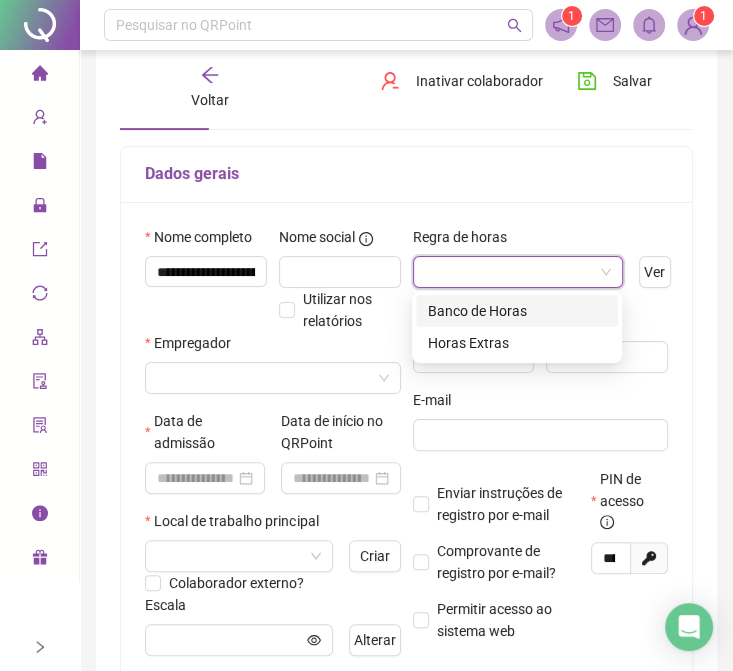 click on "Banco de Horas" at bounding box center [517, 311] 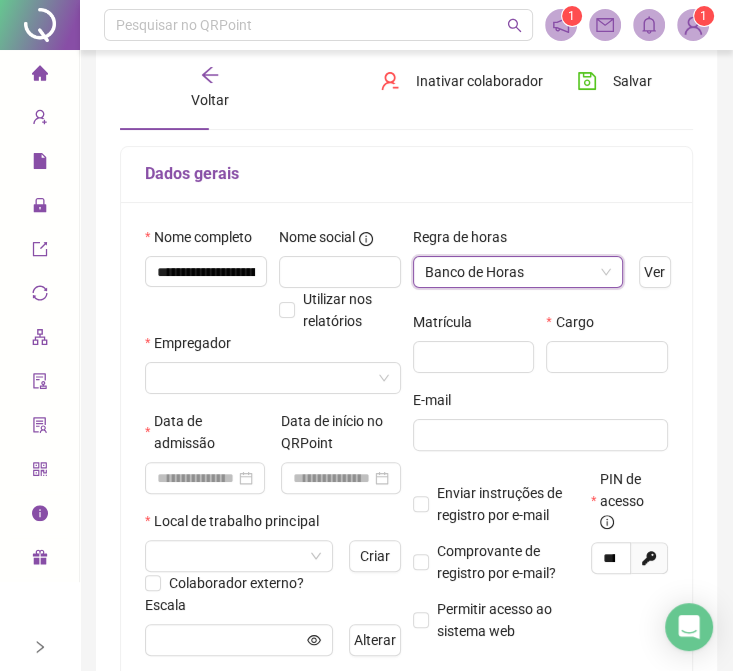 click on "Empregador" at bounding box center (273, 371) 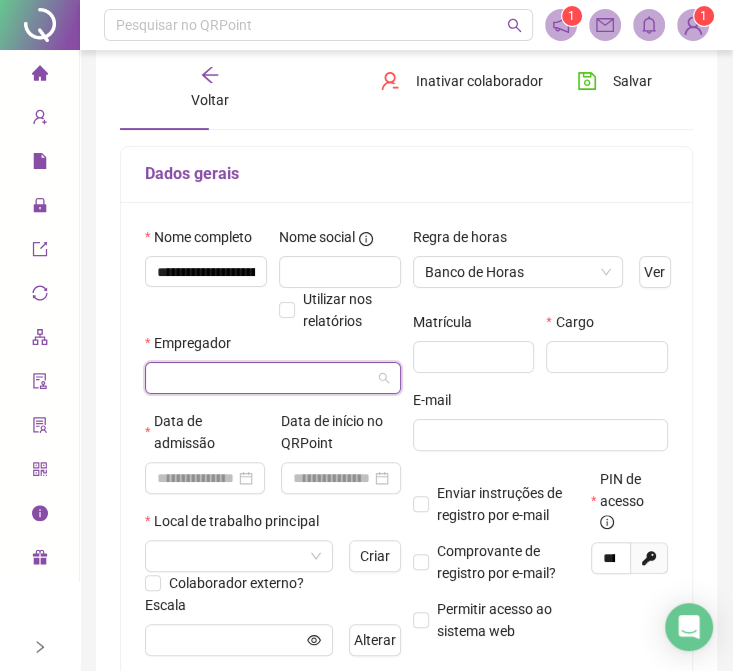 click at bounding box center (264, 378) 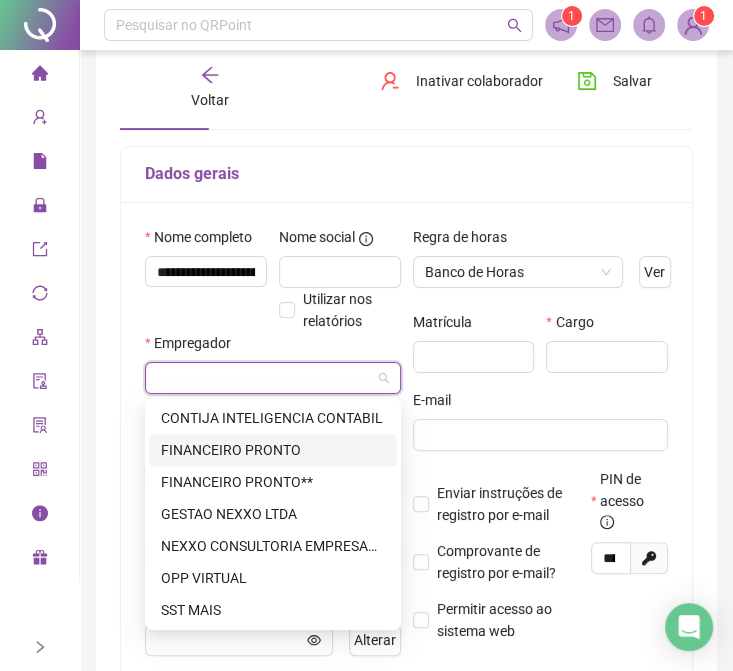 click on "FINANCEIRO PRONTO" at bounding box center (273, 450) 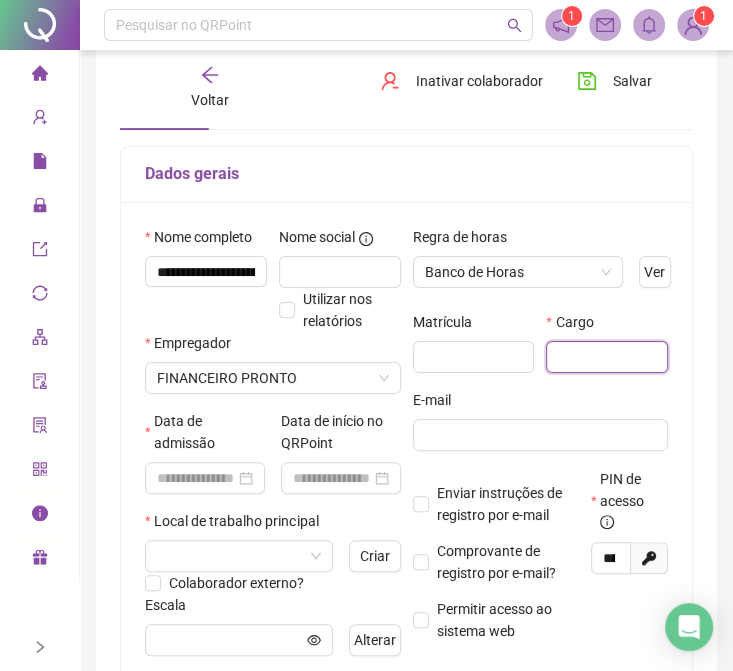 click at bounding box center (607, 357) 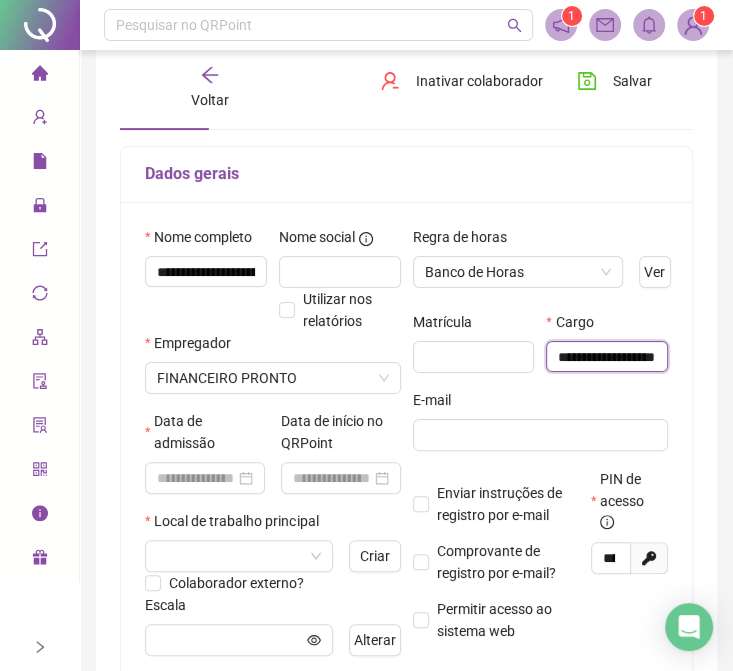 scroll, scrollTop: 0, scrollLeft: 42, axis: horizontal 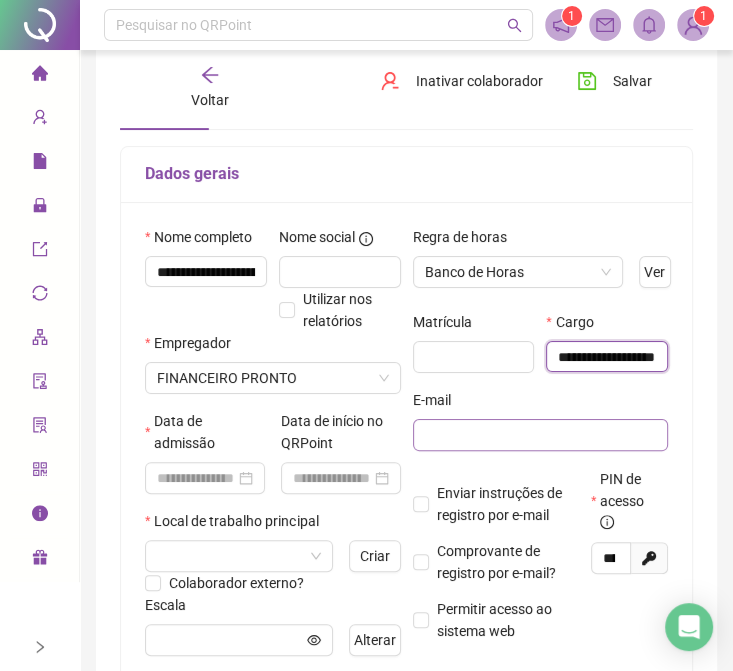 type on "**********" 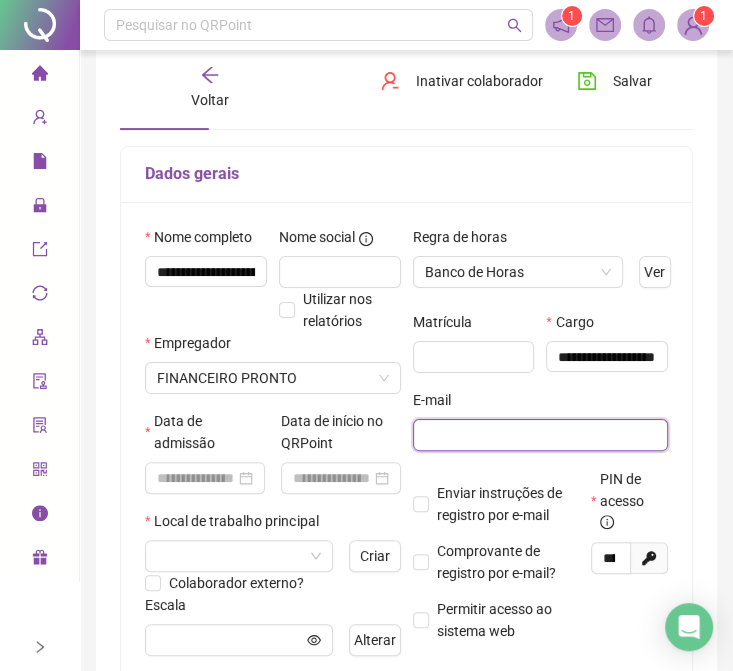 click at bounding box center (539, 435) 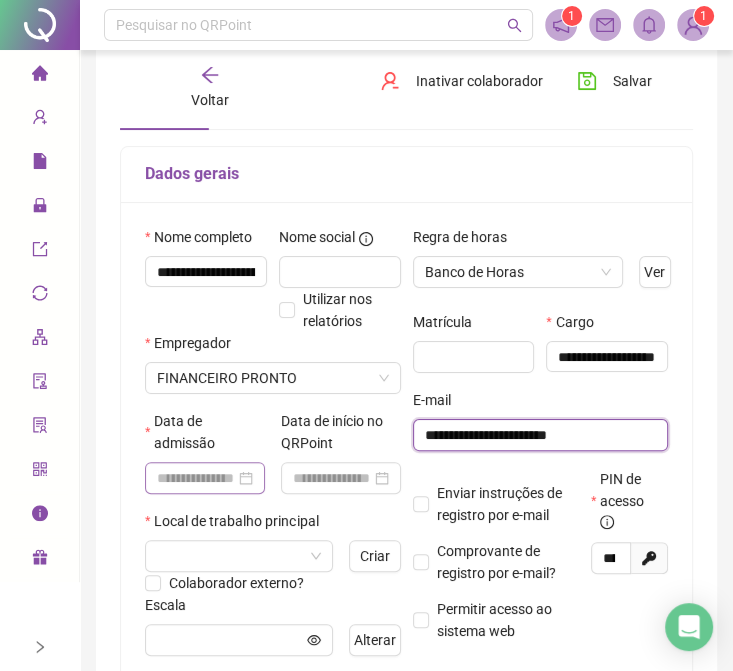 type on "**********" 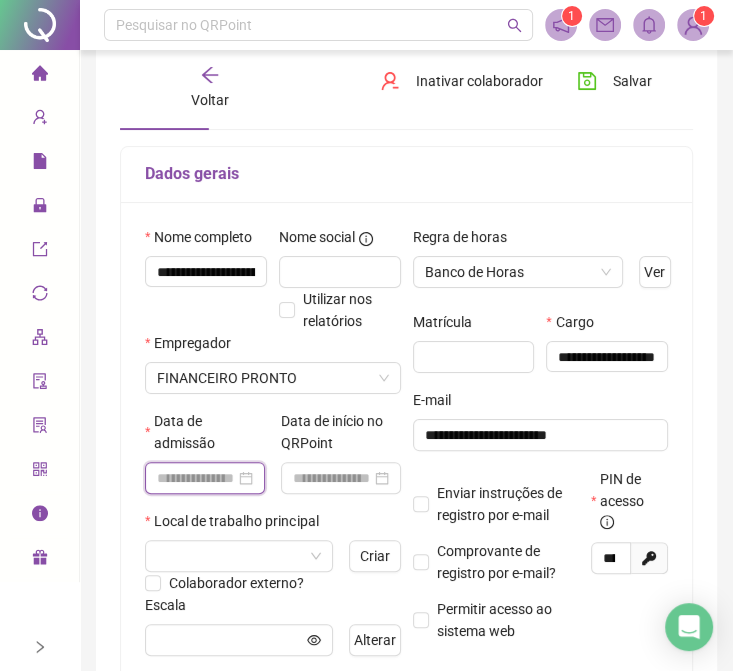 click at bounding box center [196, 478] 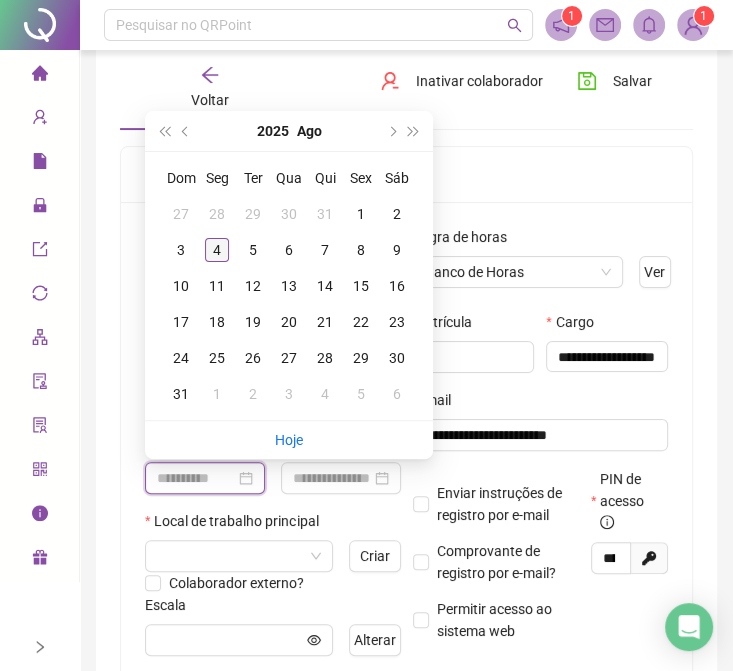 type on "**********" 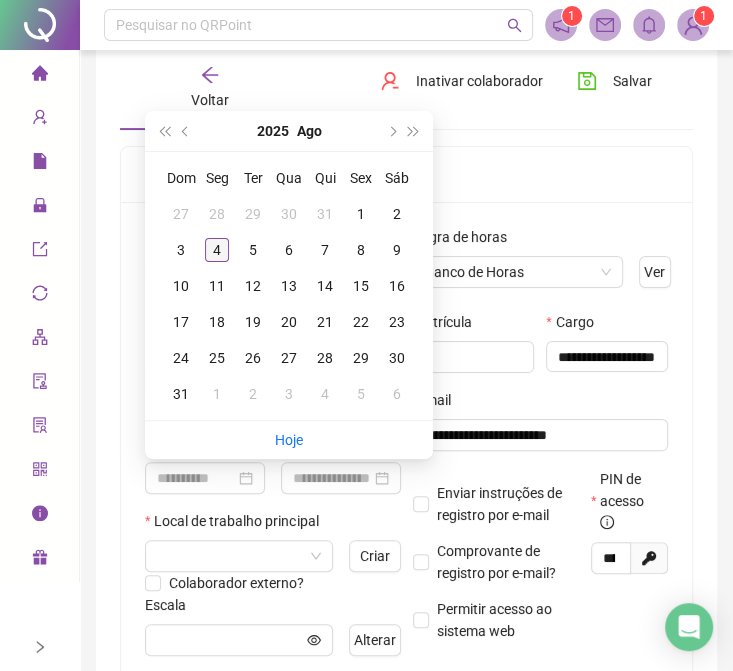 click on "4" at bounding box center (217, 250) 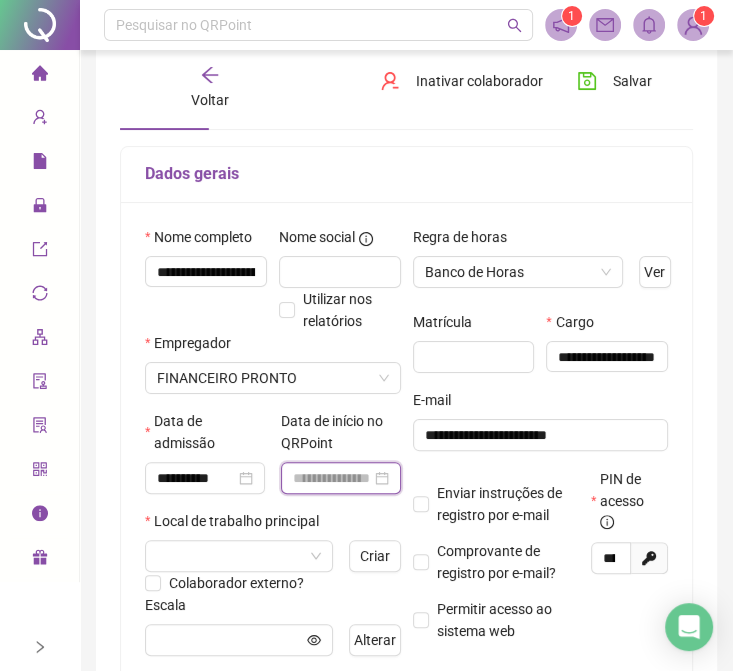 click at bounding box center (332, 478) 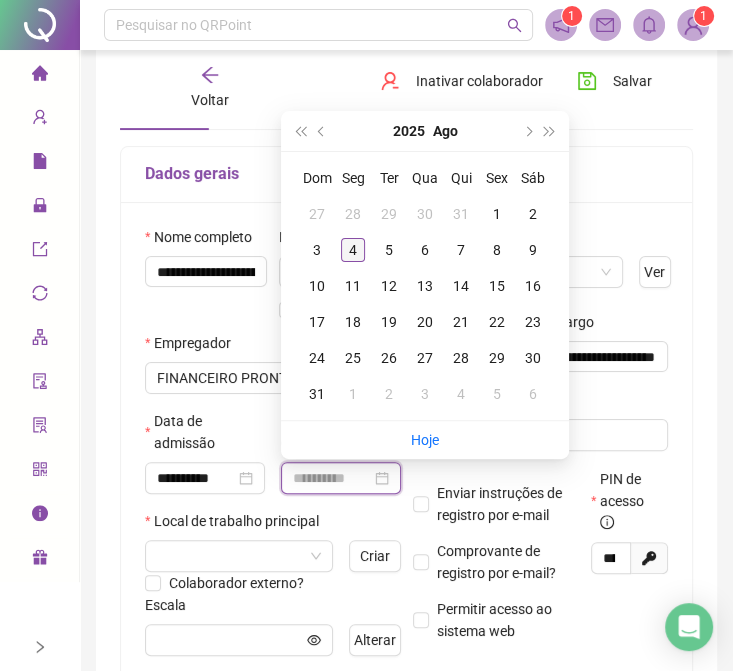 type on "**********" 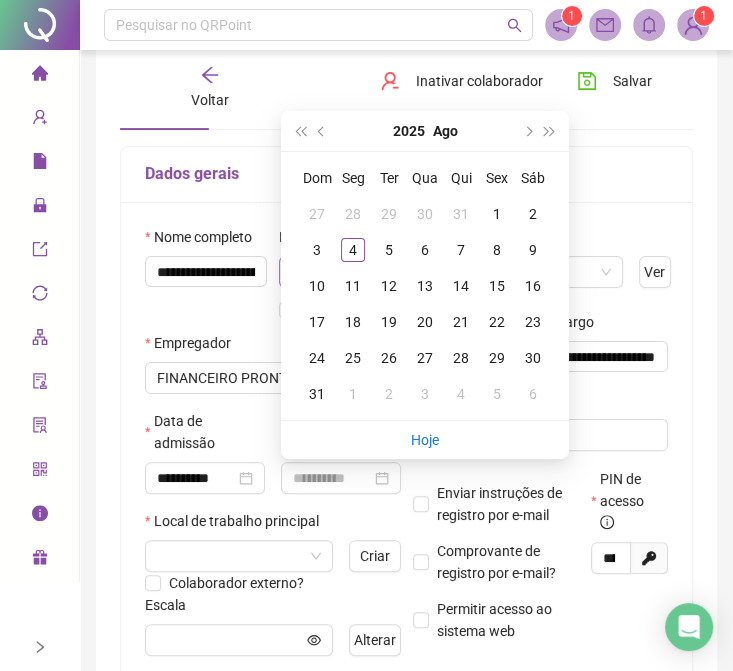 click on "4" at bounding box center (353, 250) 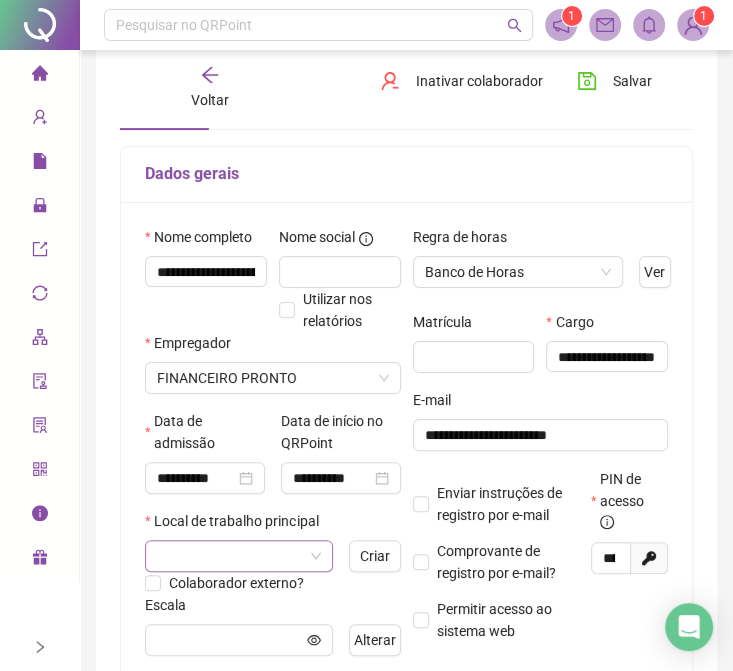 click at bounding box center [230, 556] 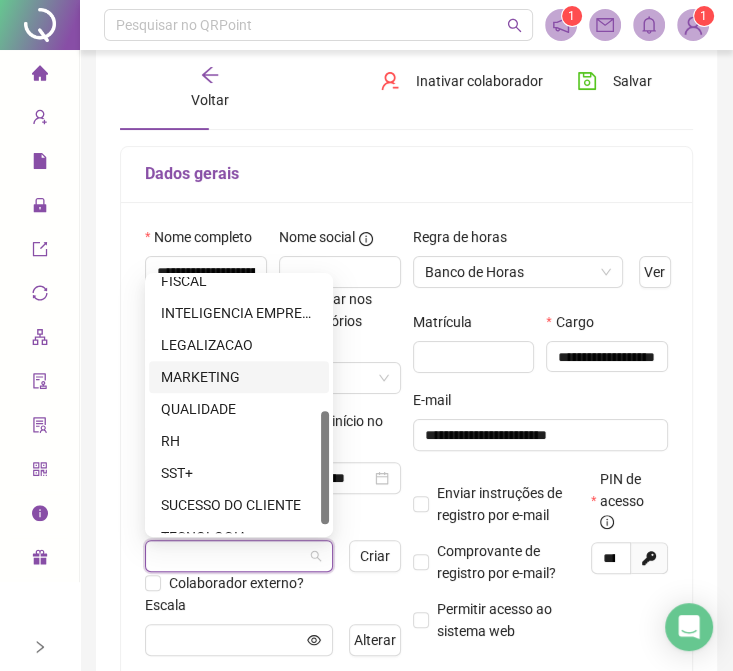 scroll, scrollTop: 320, scrollLeft: 0, axis: vertical 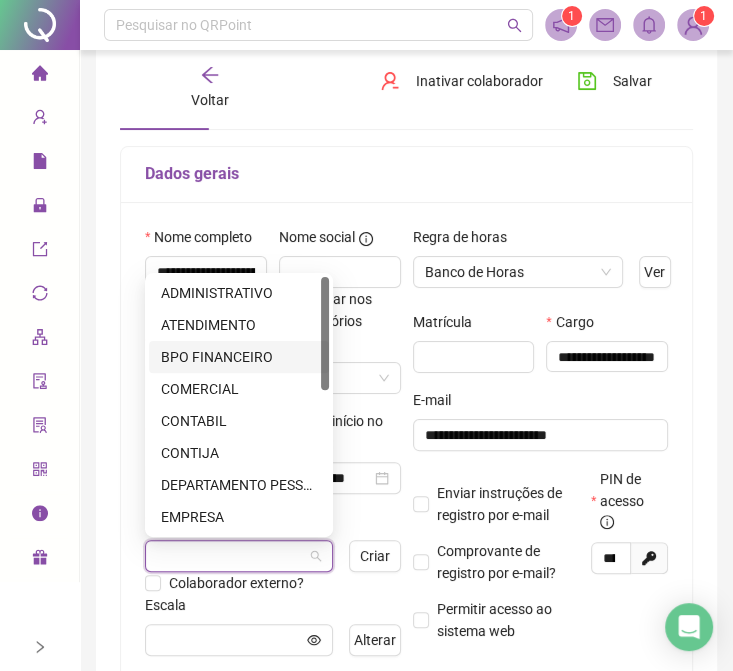 click on "BPO FINANCEIRO" at bounding box center [239, 357] 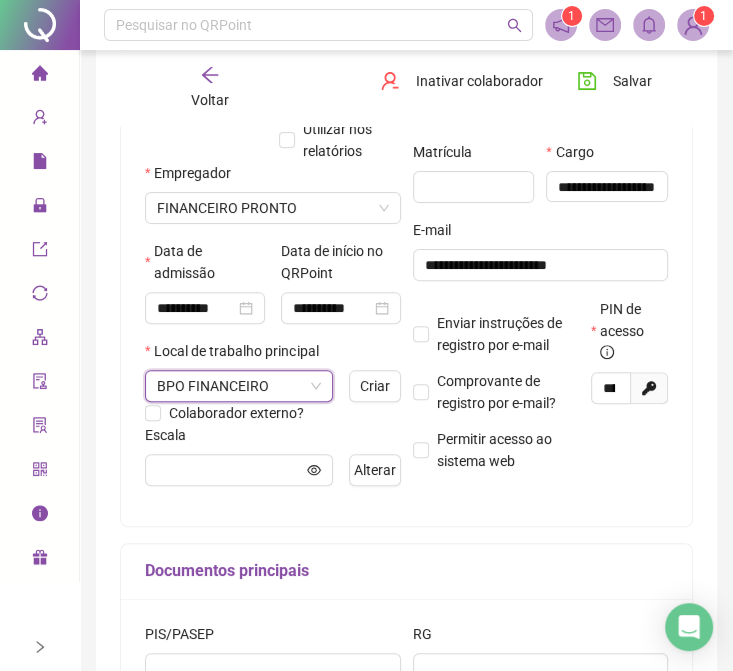 scroll, scrollTop: 300, scrollLeft: 0, axis: vertical 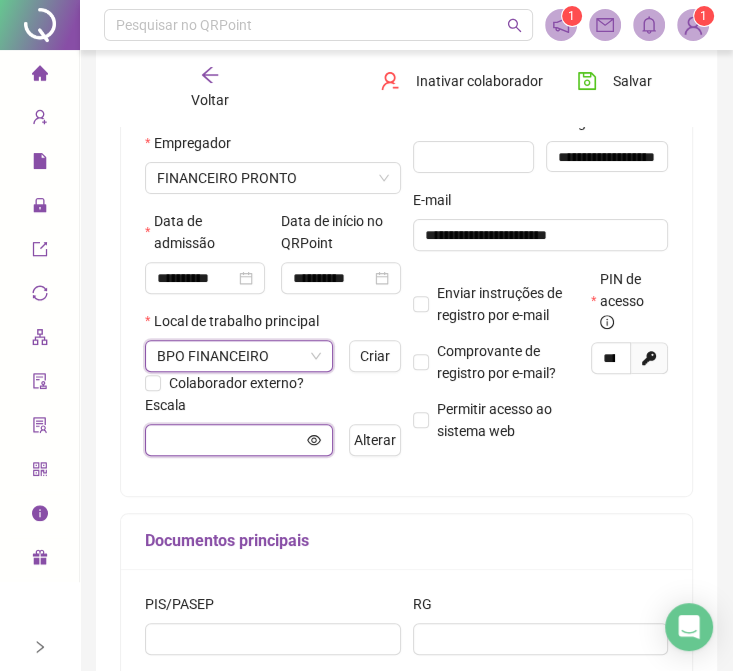 click at bounding box center (230, 440) 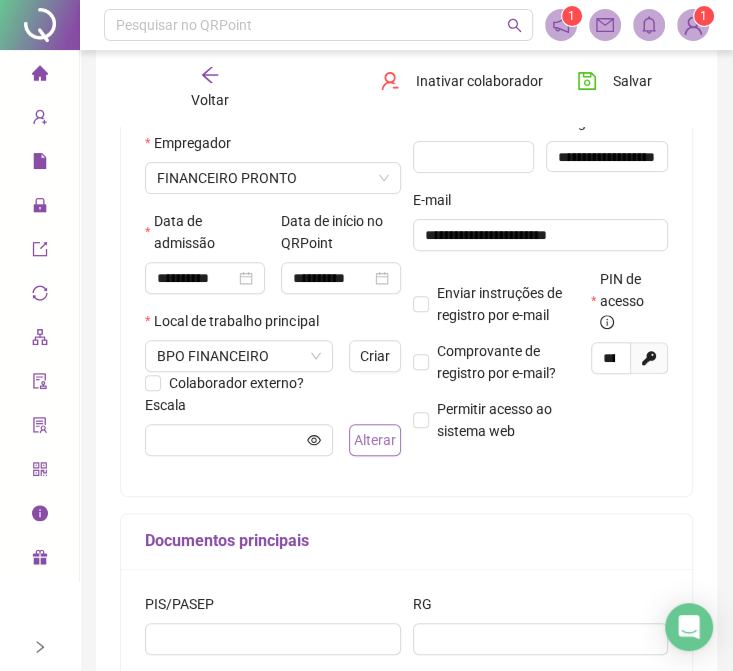 click on "Alterar" at bounding box center (375, 440) 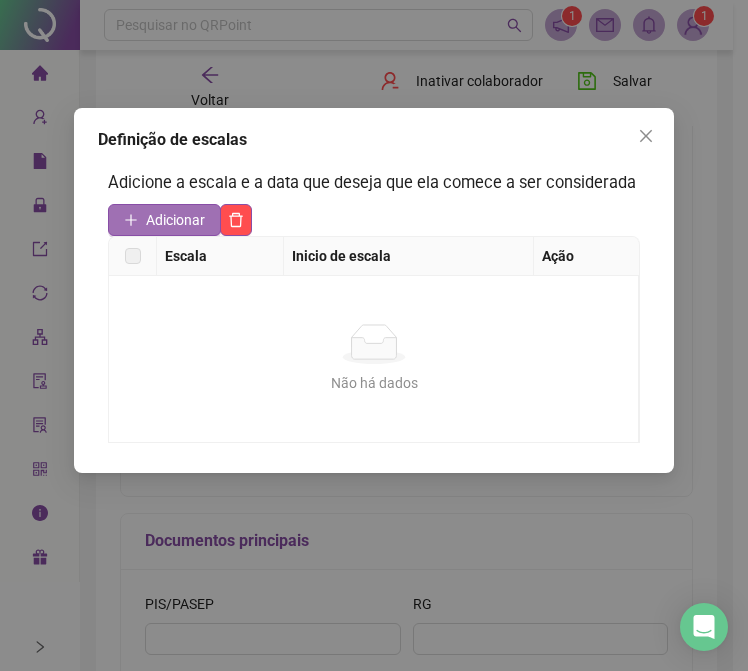 click on "Adicionar" at bounding box center [175, 220] 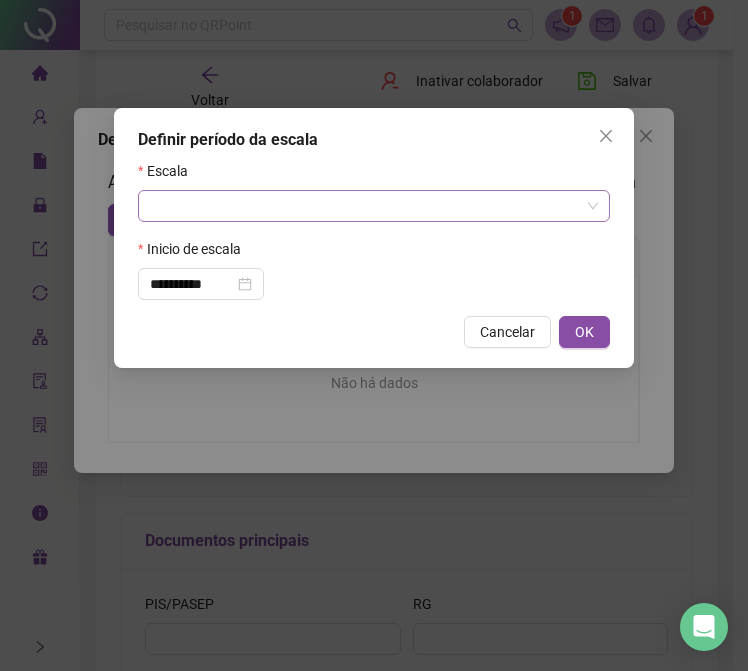 click at bounding box center [365, 206] 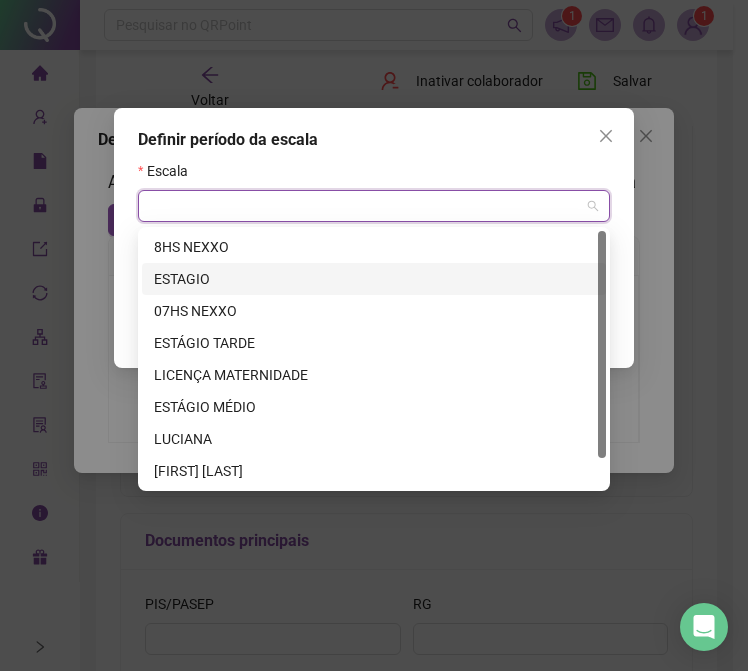 click on "8HS NEXXO" at bounding box center [374, 247] 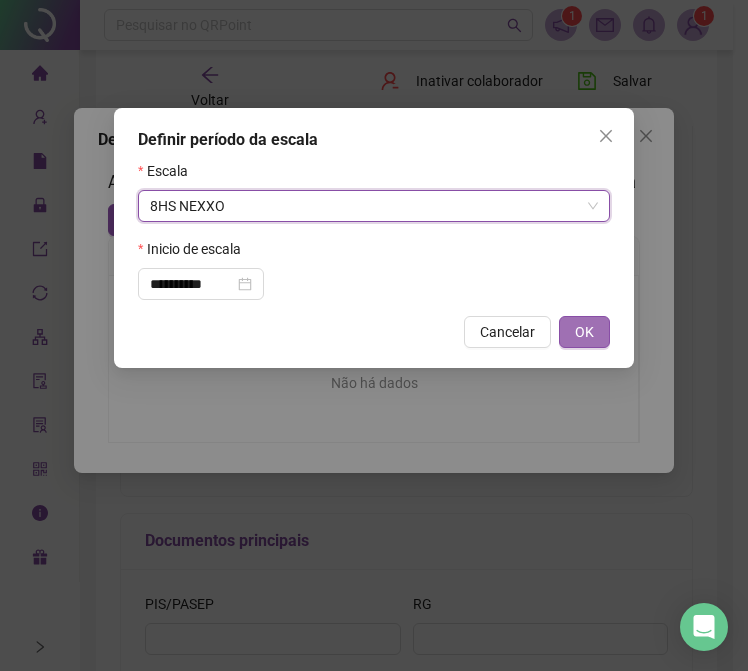 click on "OK" at bounding box center (584, 332) 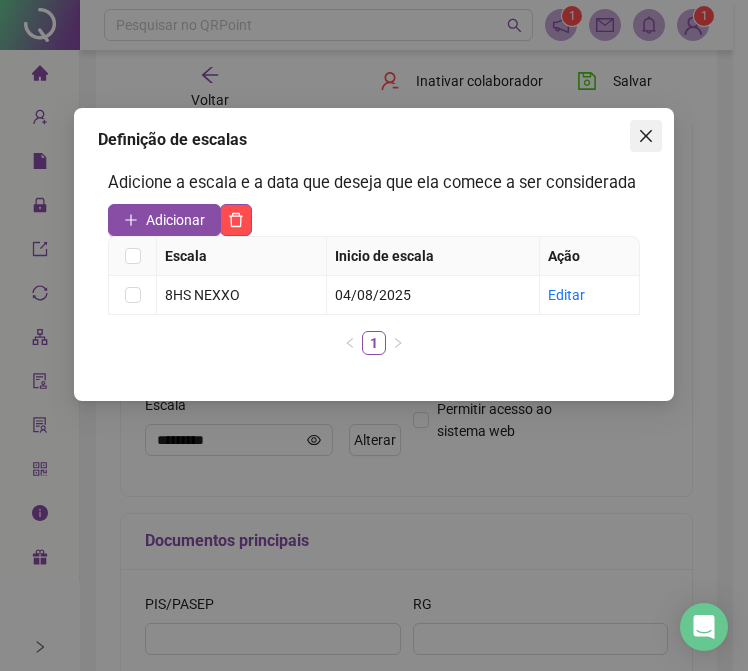 click 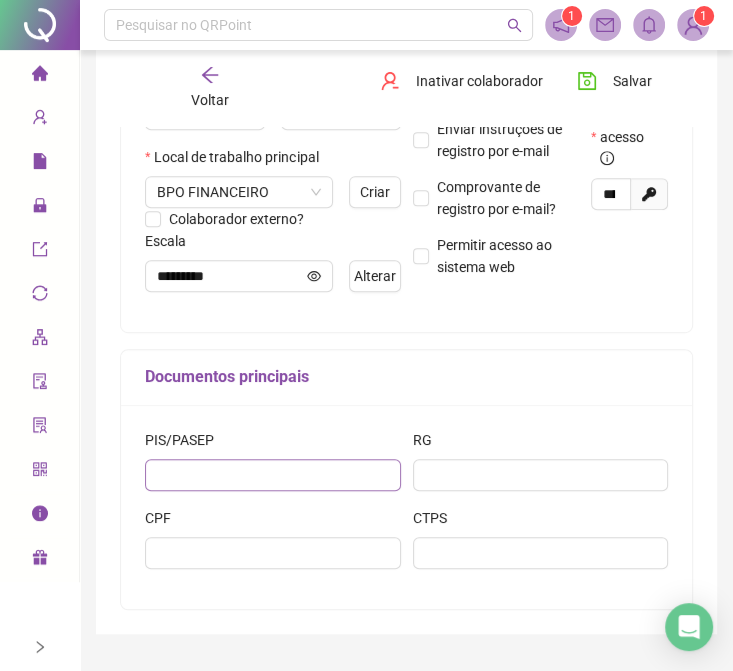 scroll, scrollTop: 500, scrollLeft: 0, axis: vertical 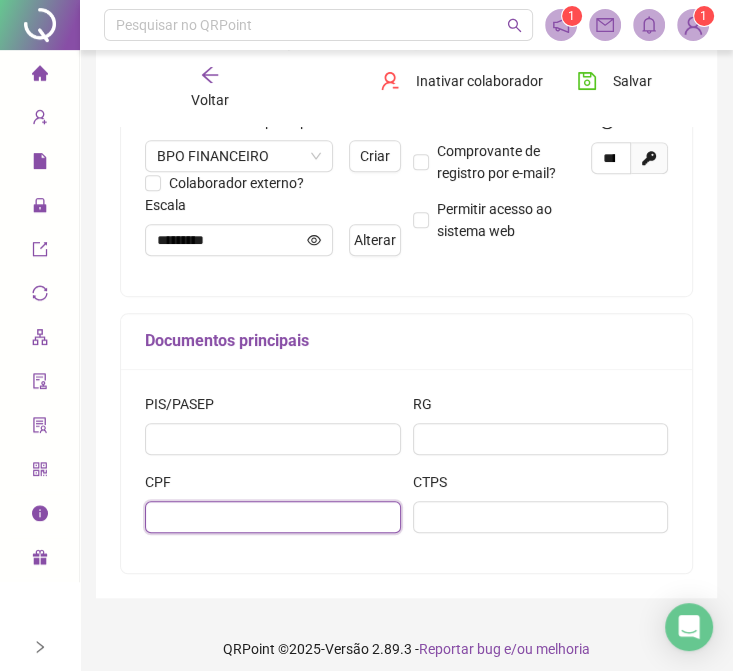 click at bounding box center (273, 517) 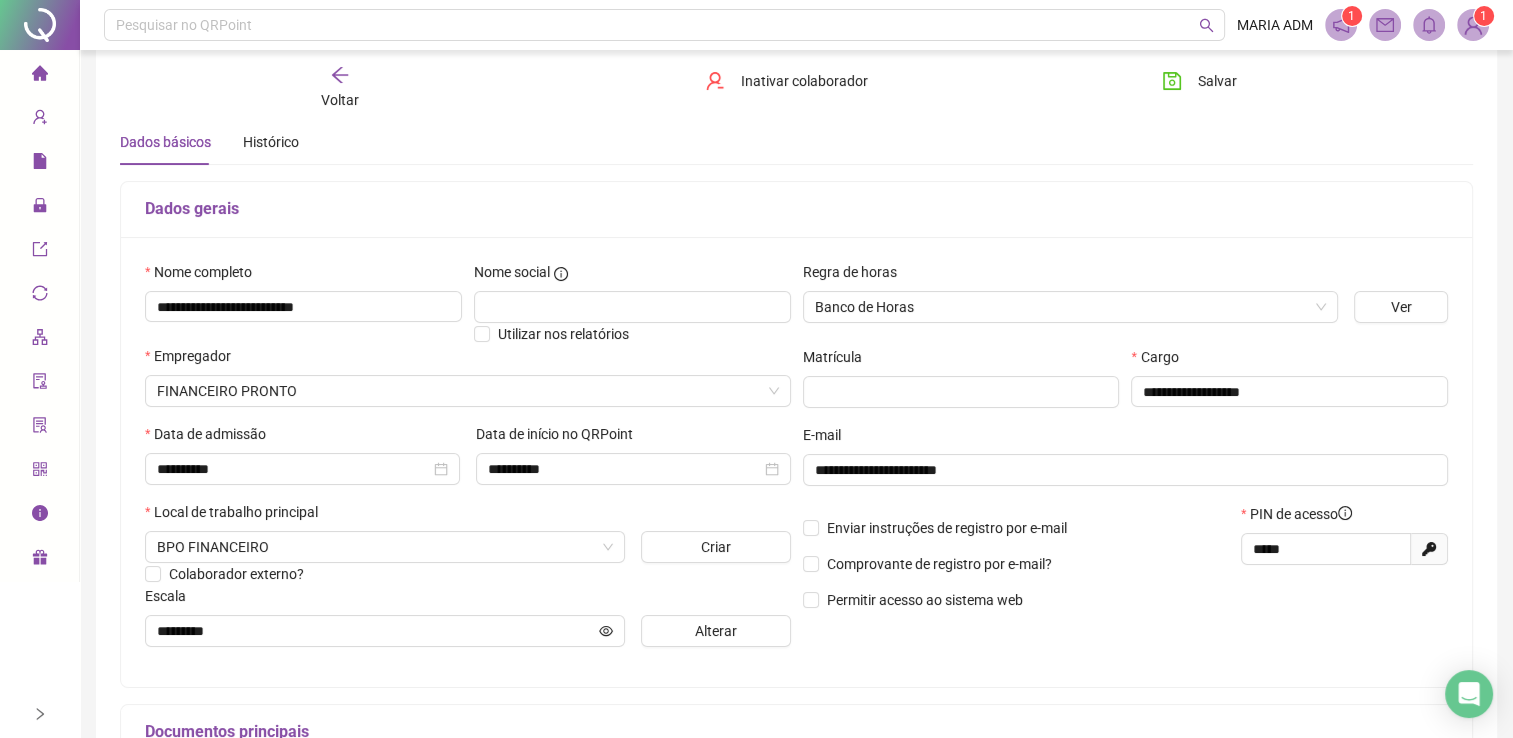 scroll, scrollTop: 100, scrollLeft: 0, axis: vertical 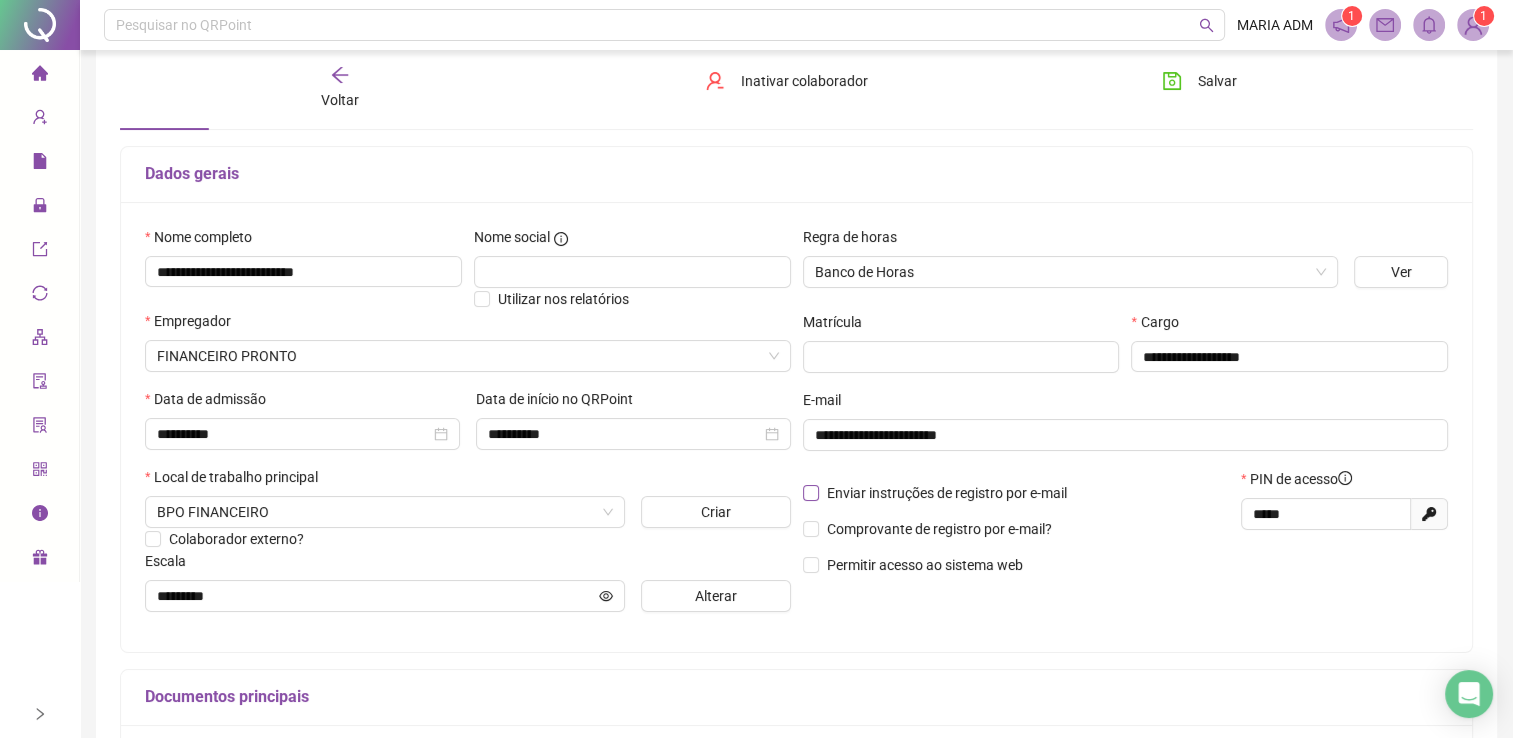 type on "**********" 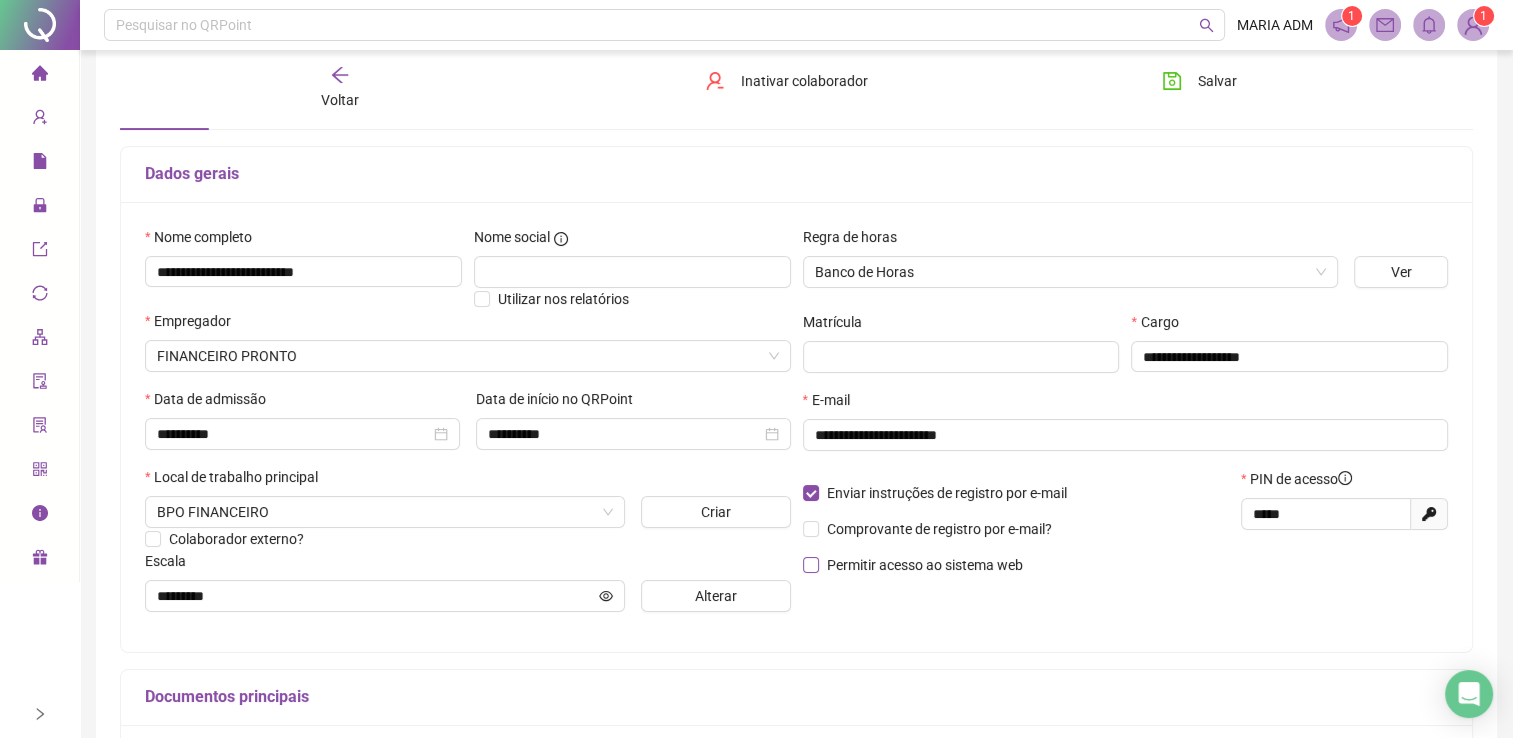 click on "Permitir acesso ao sistema web" at bounding box center [925, 565] 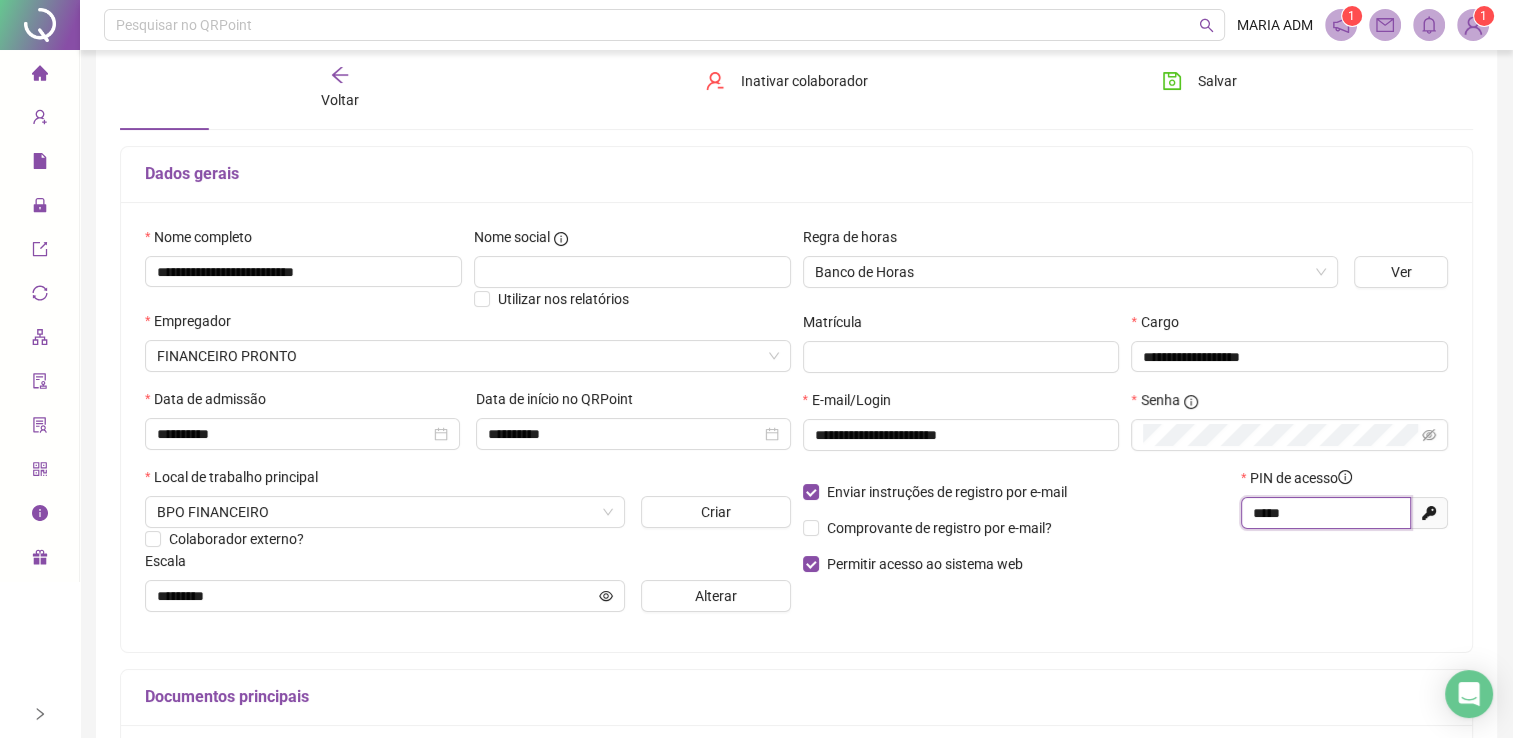 drag, startPoint x: 1289, startPoint y: 520, endPoint x: 1082, endPoint y: 520, distance: 207 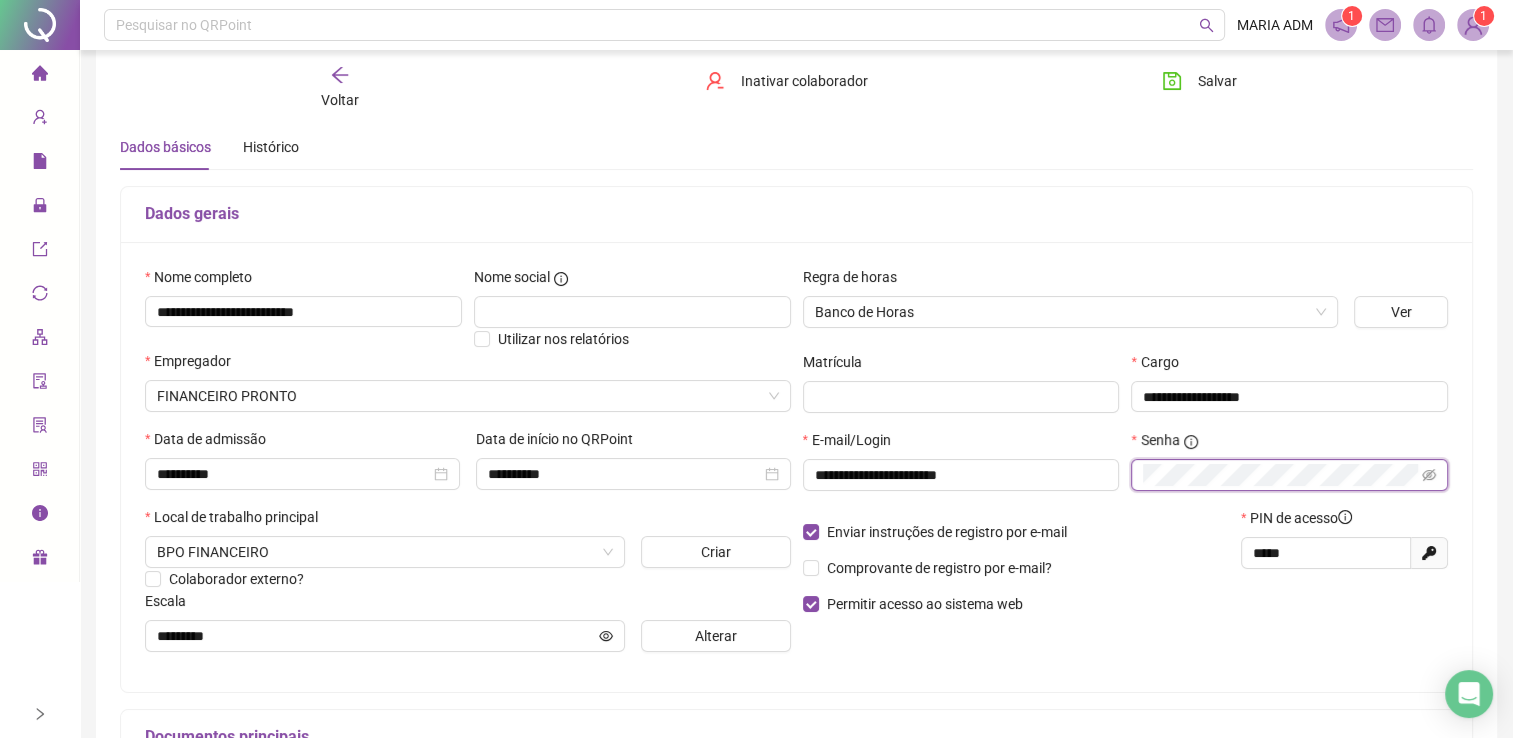 scroll, scrollTop: 0, scrollLeft: 0, axis: both 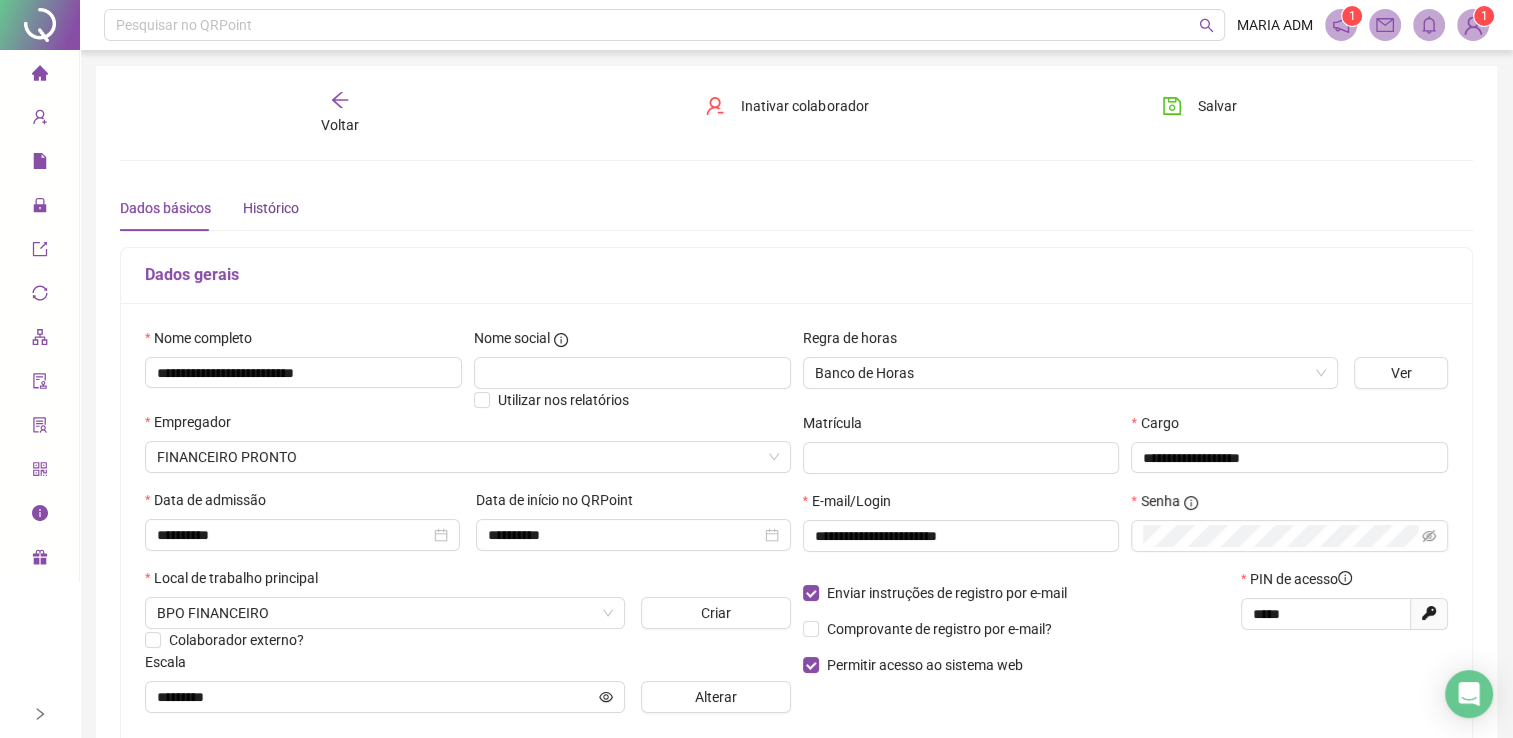 click on "Histórico" at bounding box center [271, 208] 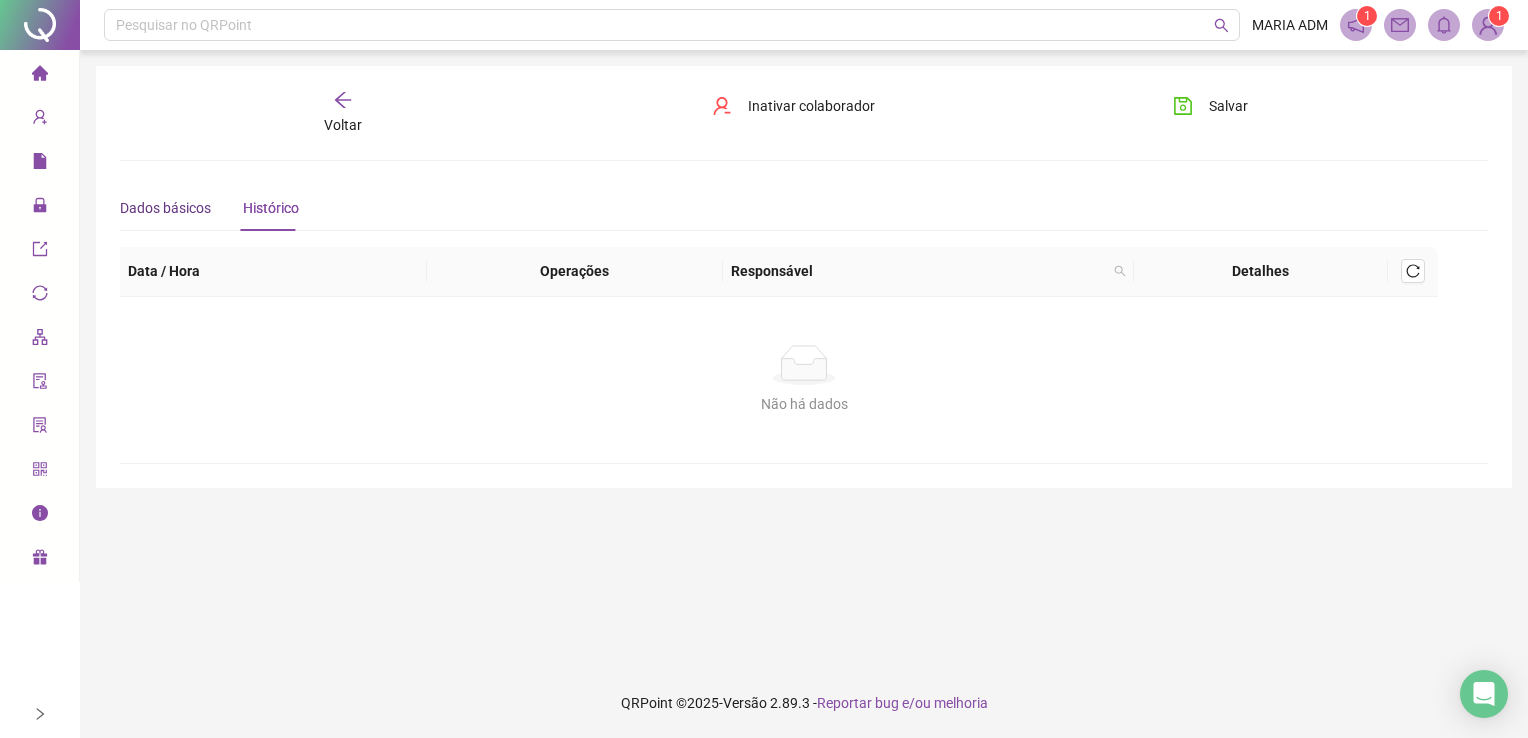 click on "Dados básicos" at bounding box center [165, 208] 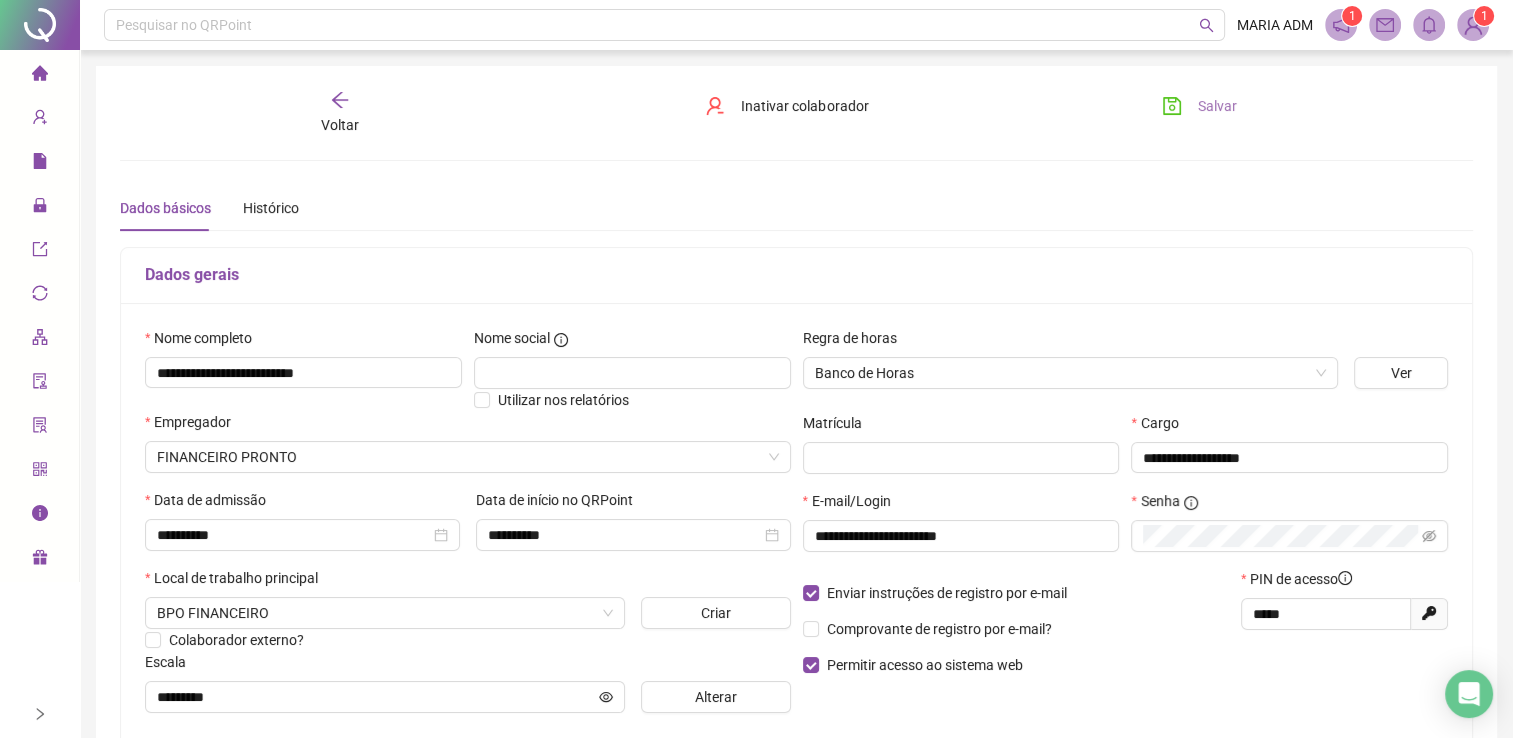 click on "Salvar" at bounding box center (1217, 106) 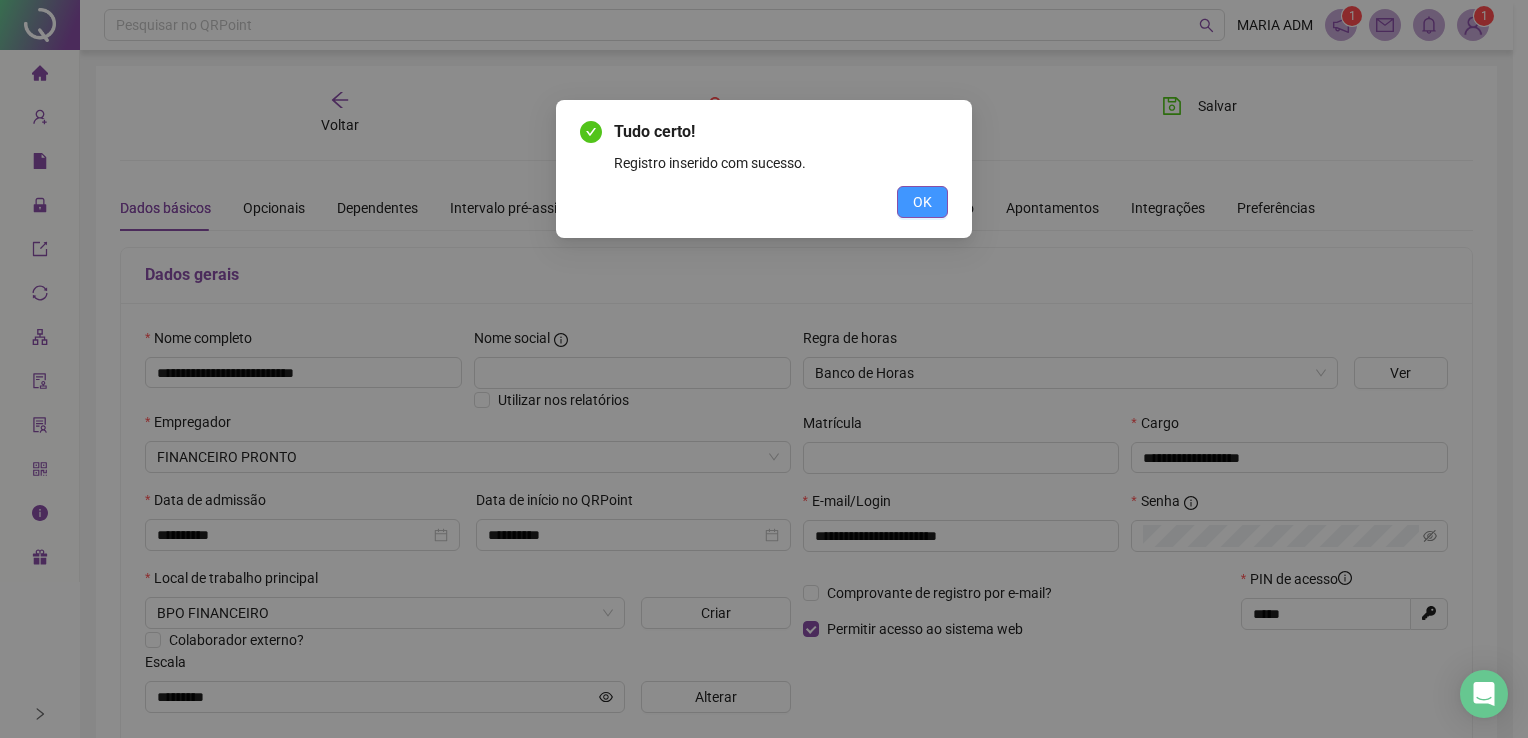 click on "OK" at bounding box center (922, 202) 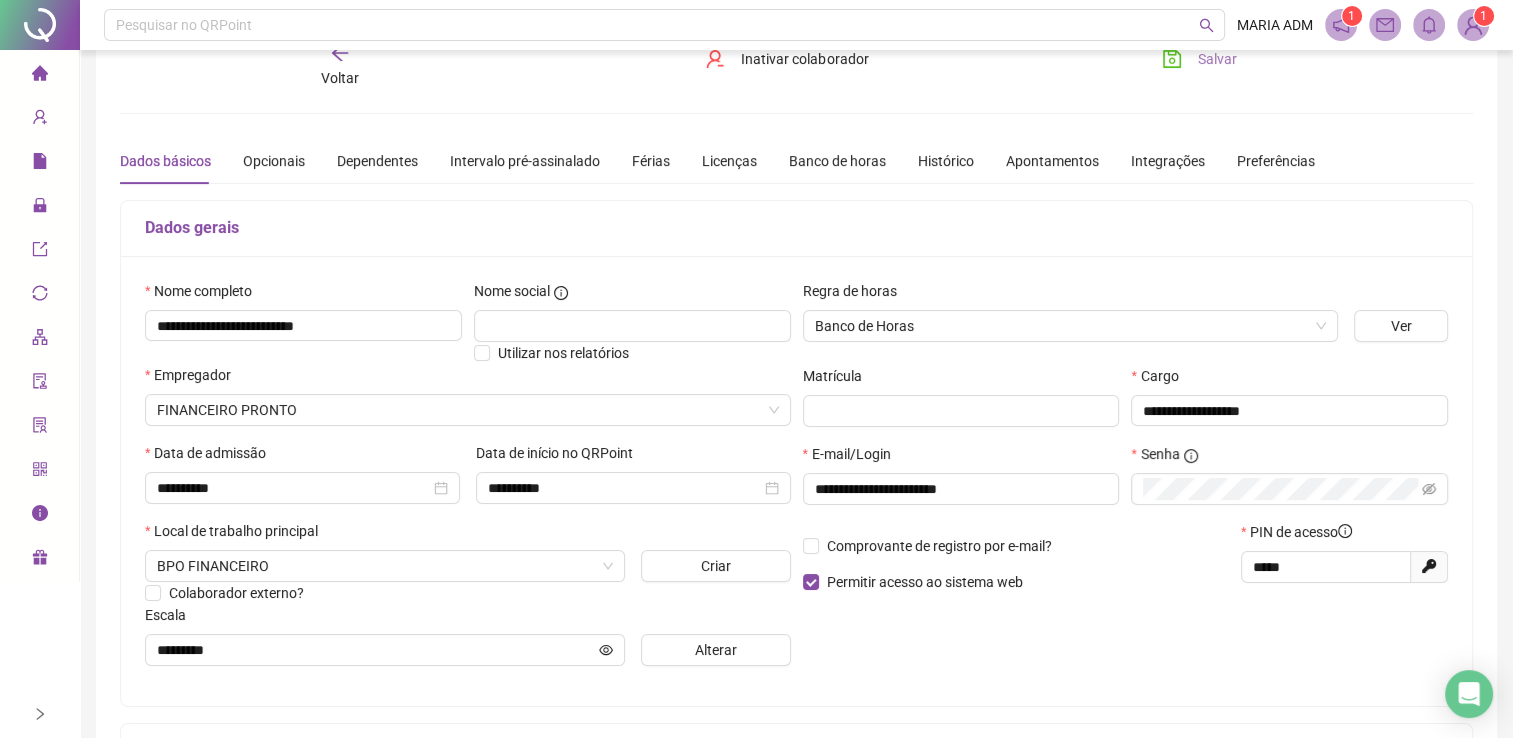 scroll, scrollTop: 0, scrollLeft: 0, axis: both 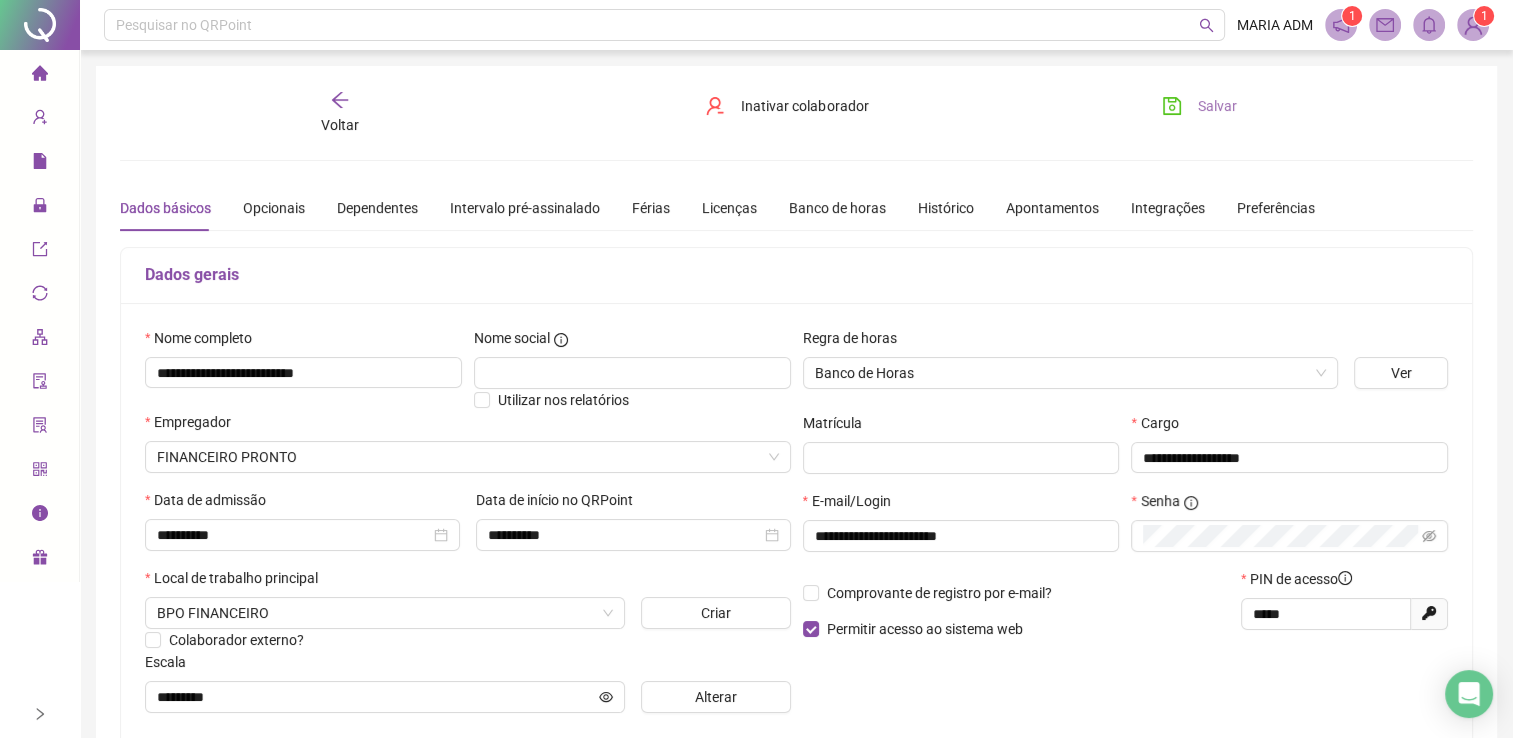 click on "Salvar" at bounding box center [1199, 106] 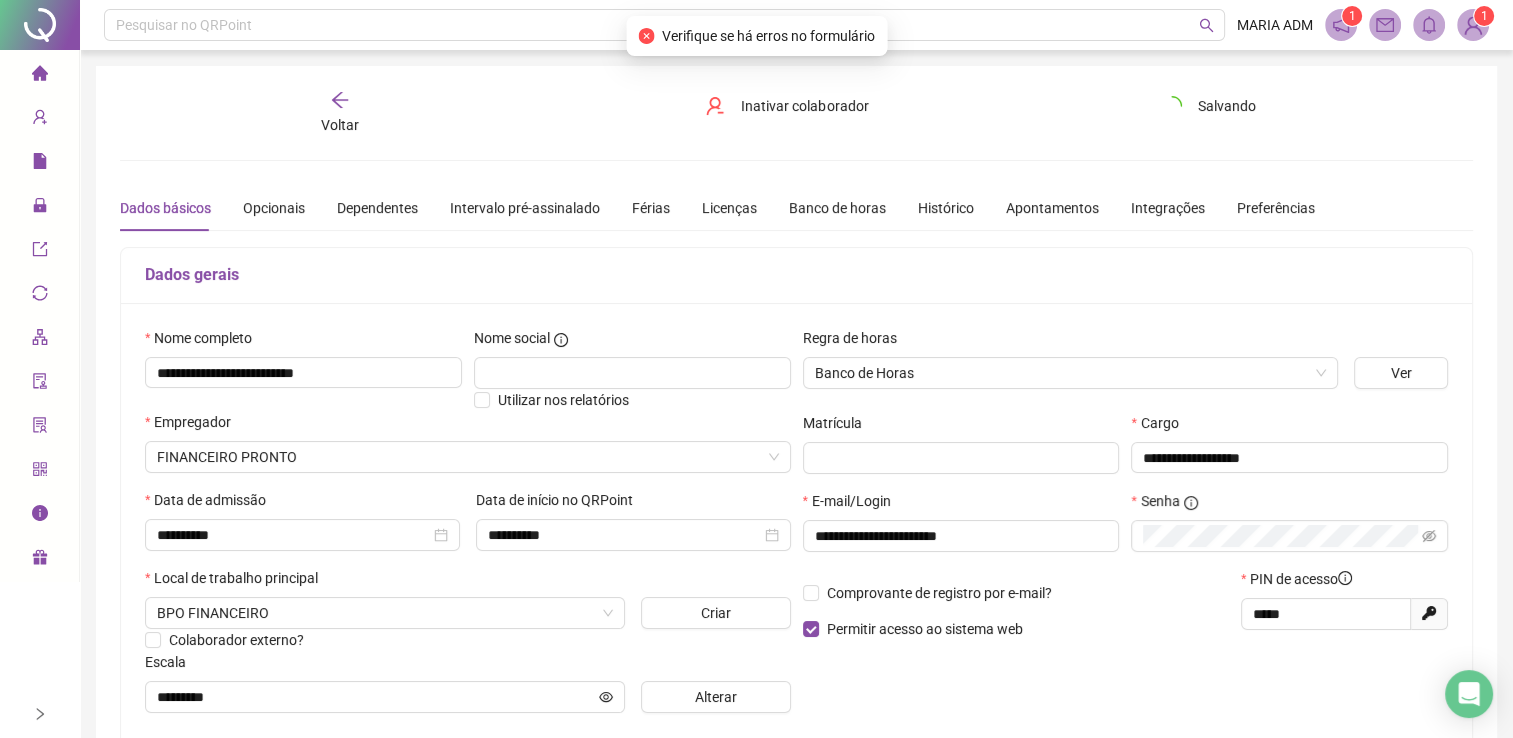 click on "Voltar" at bounding box center (340, 125) 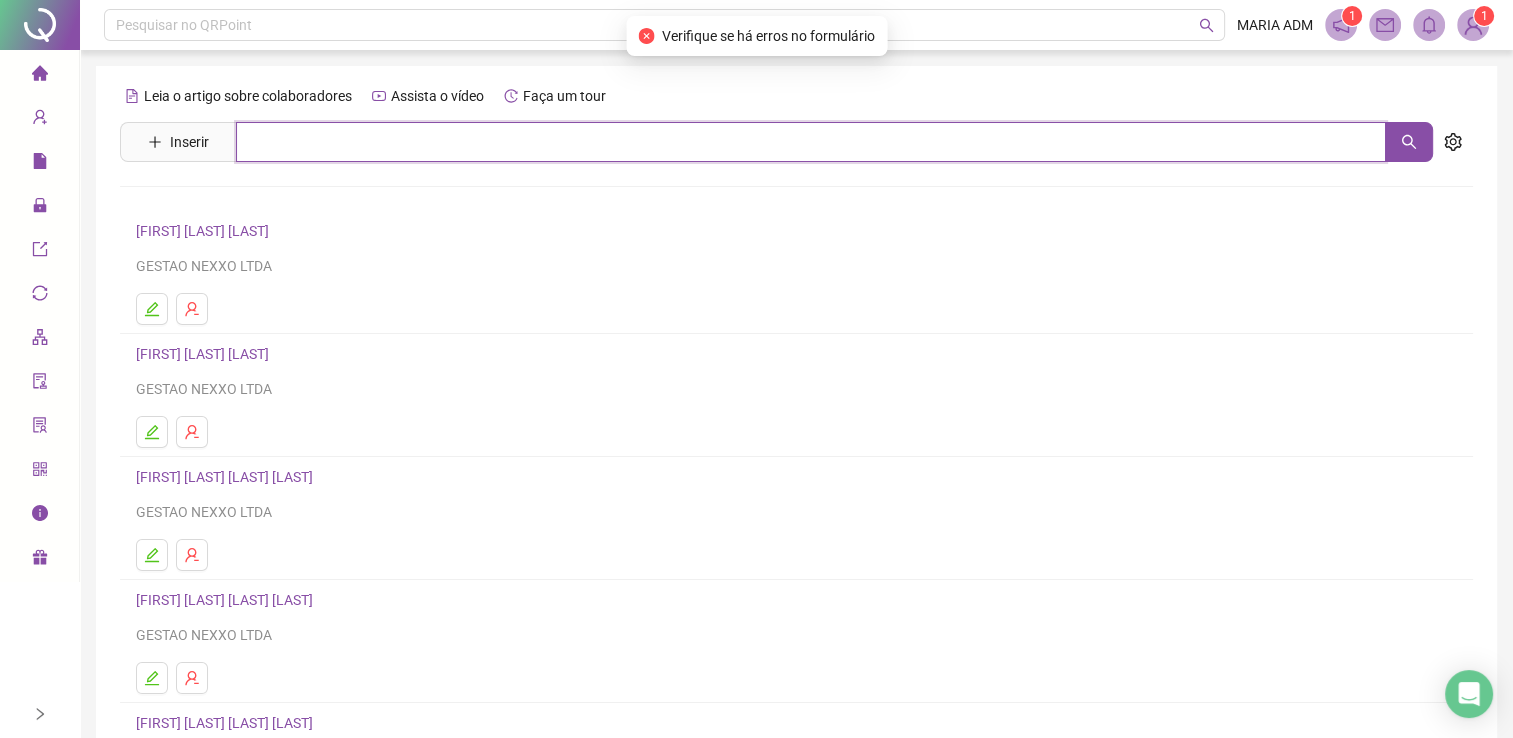 click at bounding box center (811, 142) 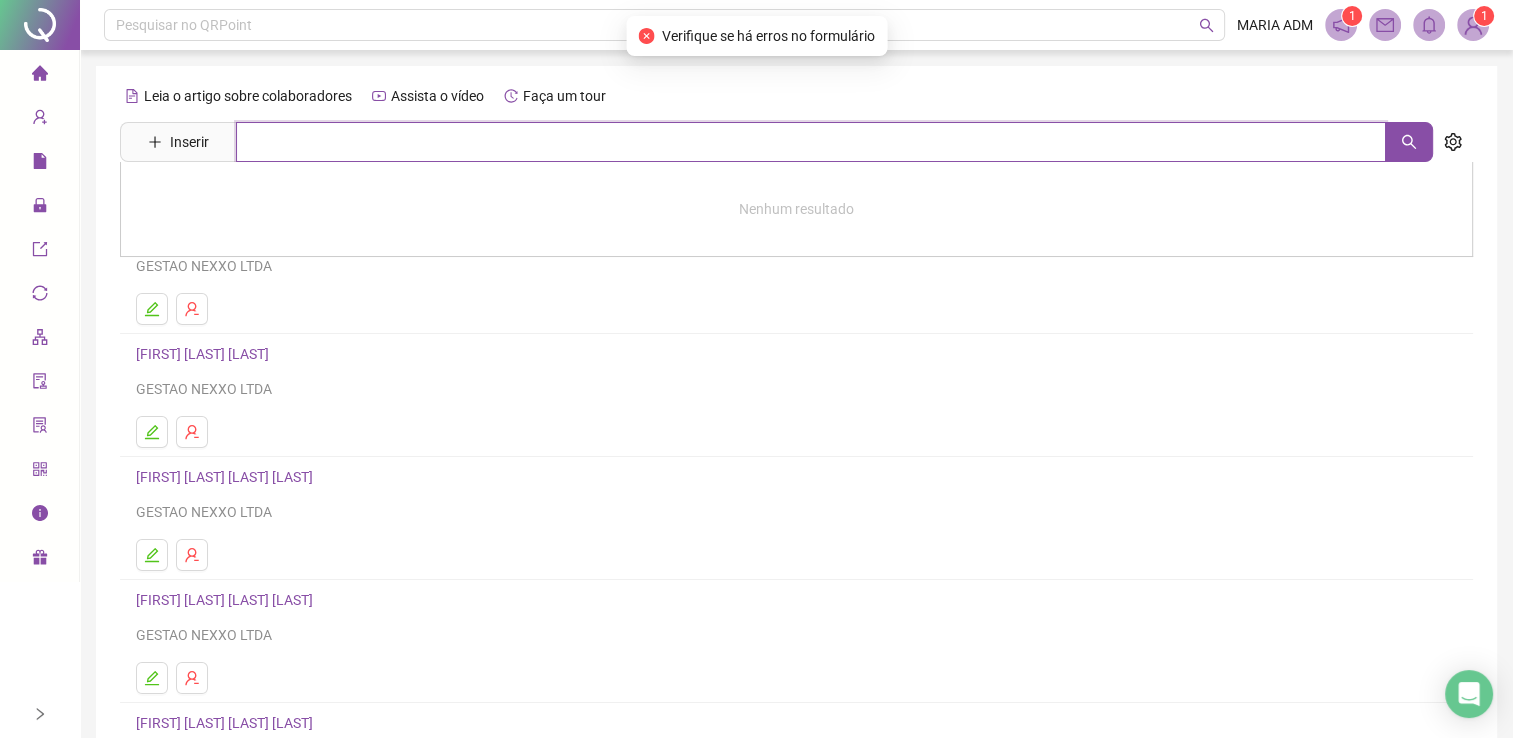type on "*" 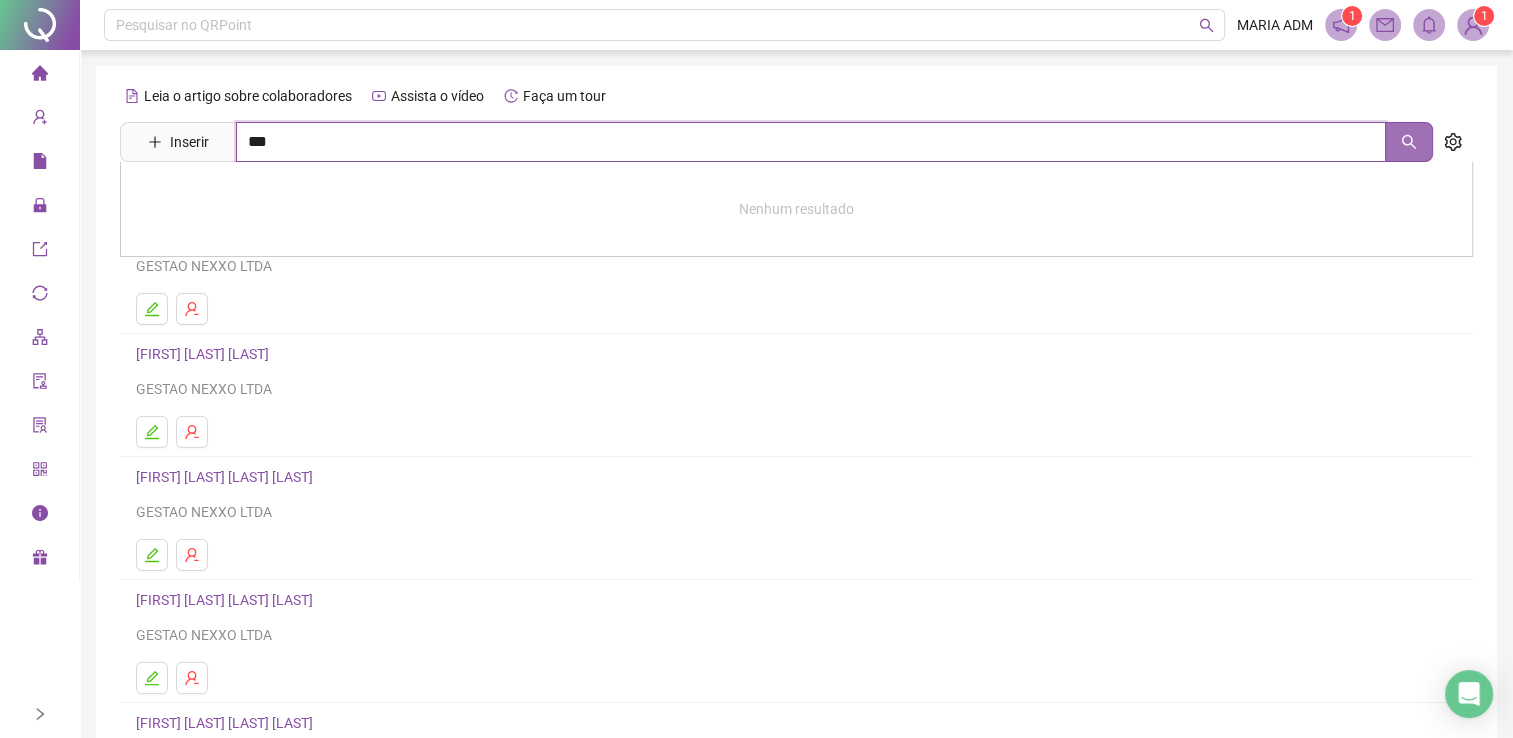 click at bounding box center (1409, 142) 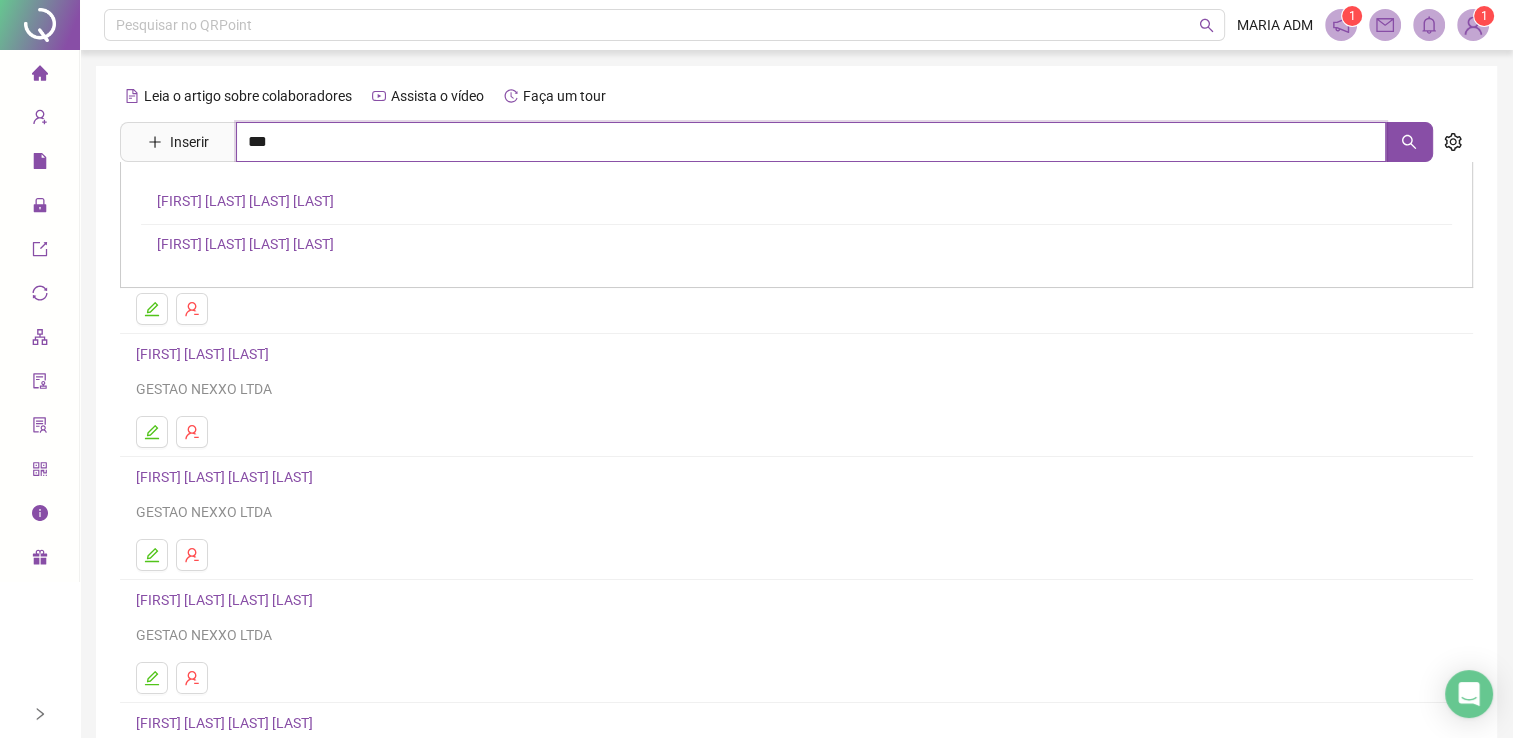 type on "***" 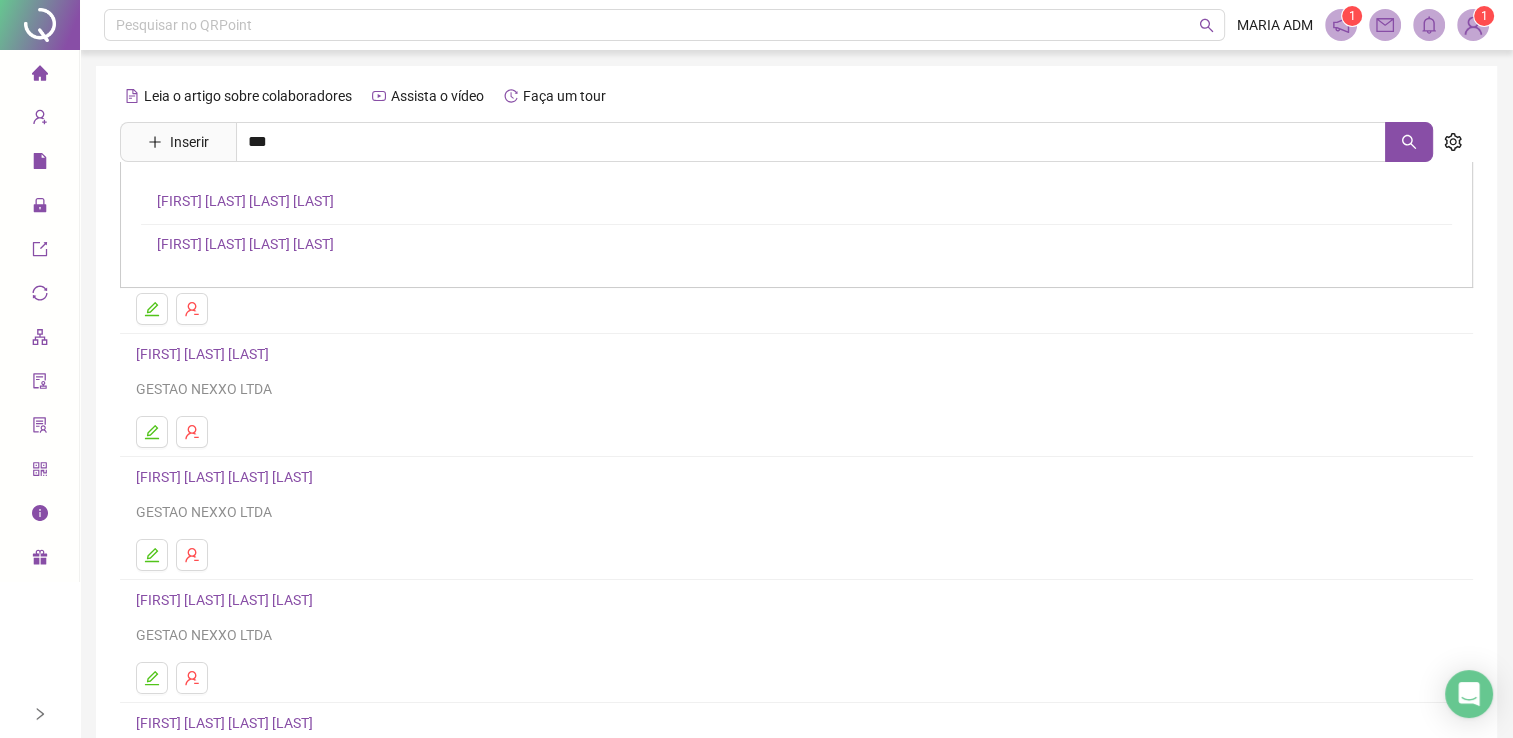 click on "[FIRST] [LAST] [LAST] [LAST]" at bounding box center (245, 244) 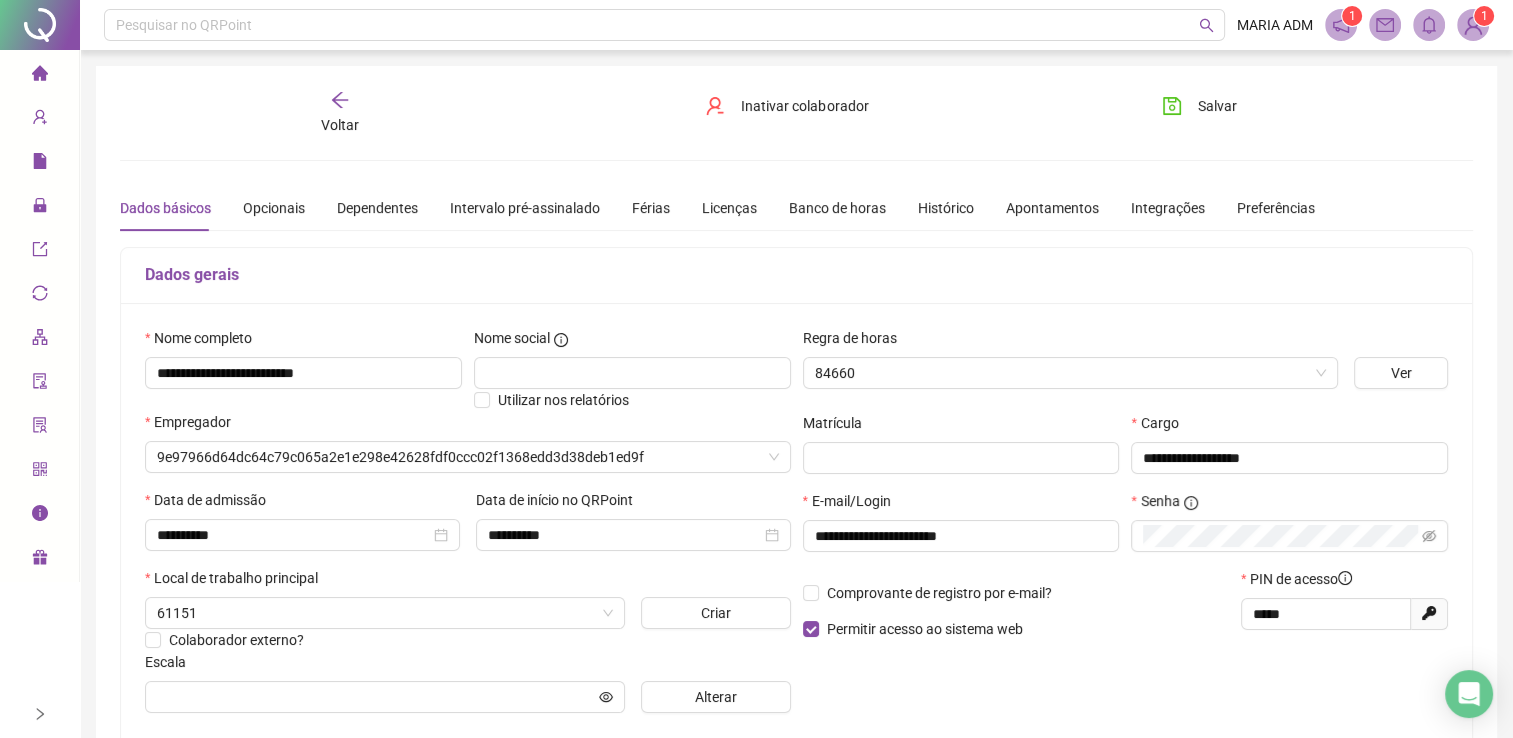 type on "*********" 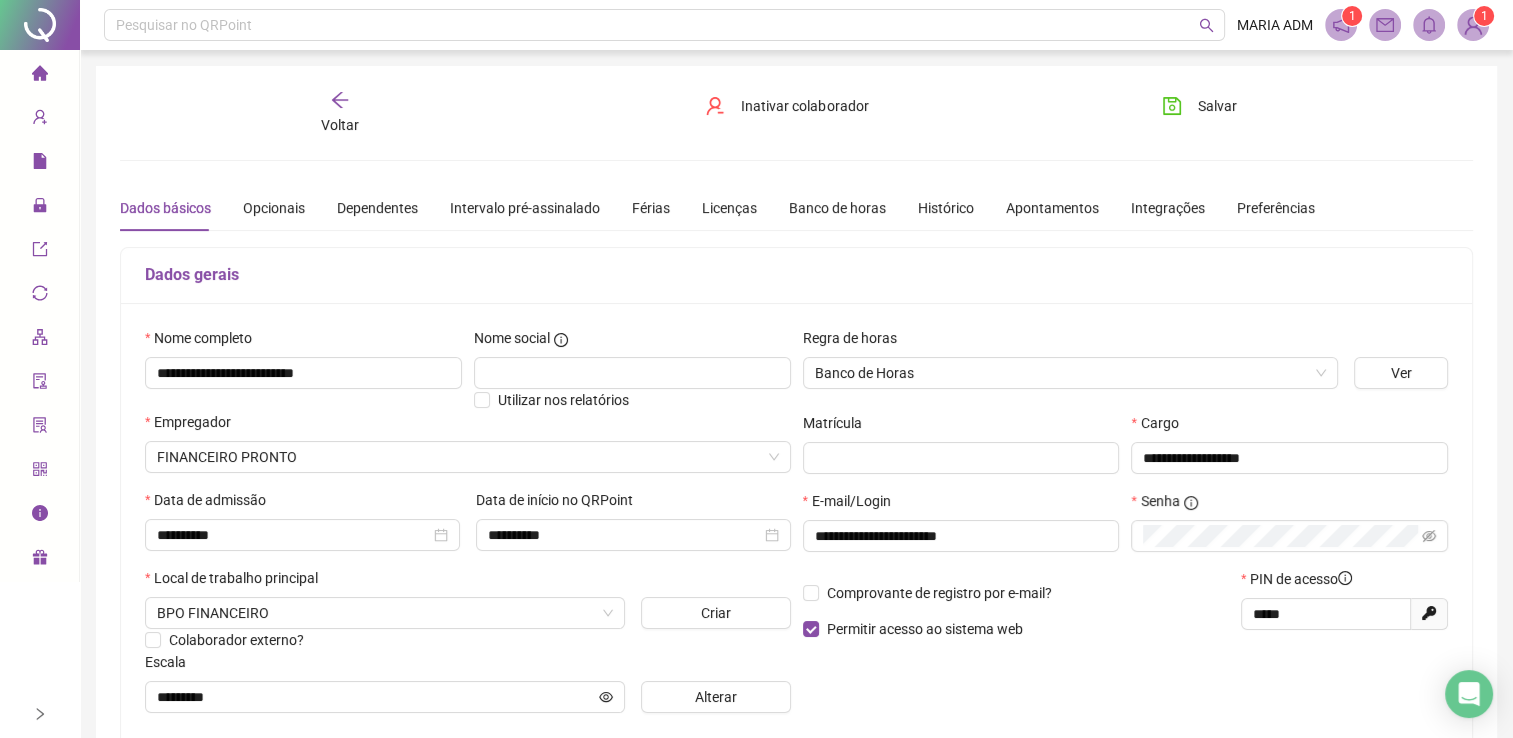 click on "Voltar" at bounding box center (340, 113) 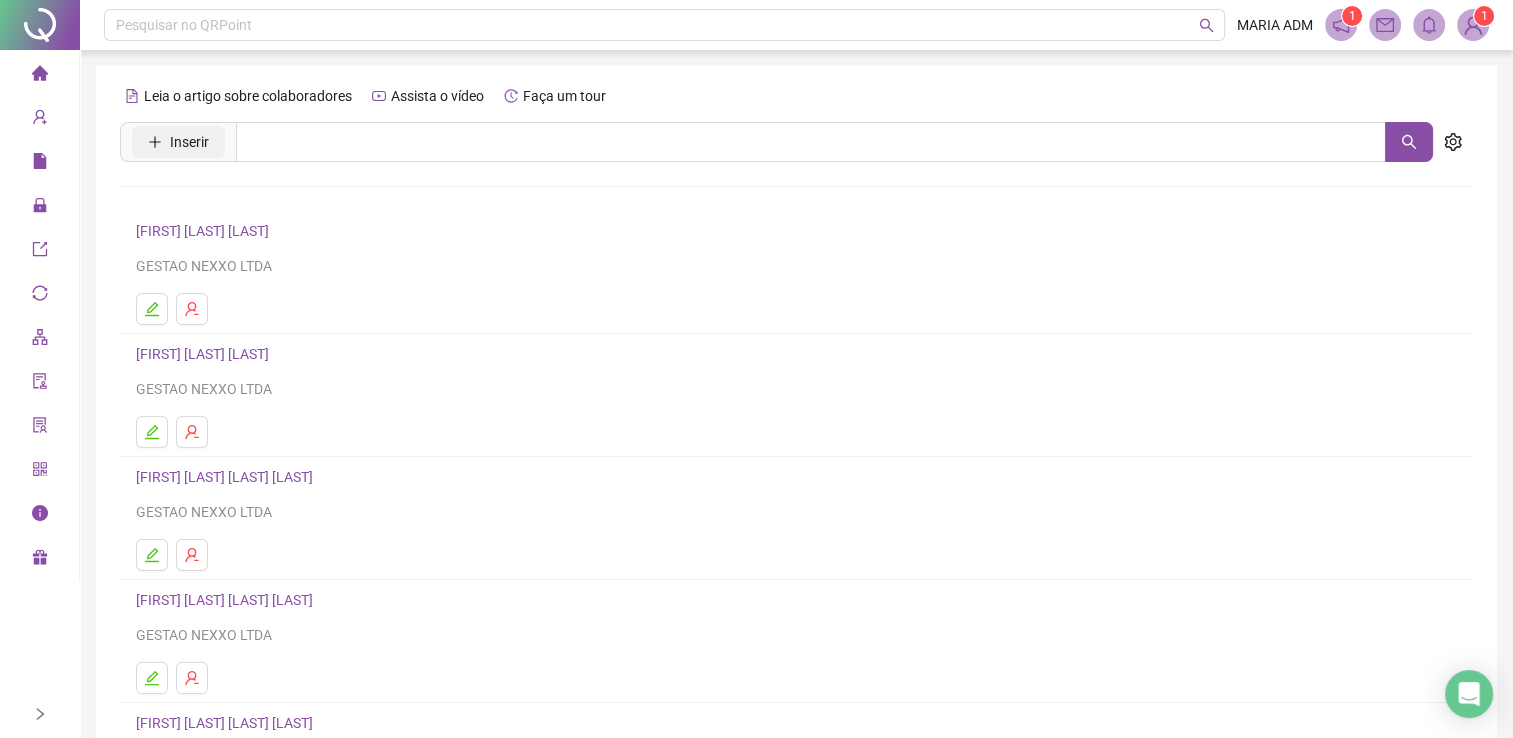click on "Inserir" at bounding box center (178, 142) 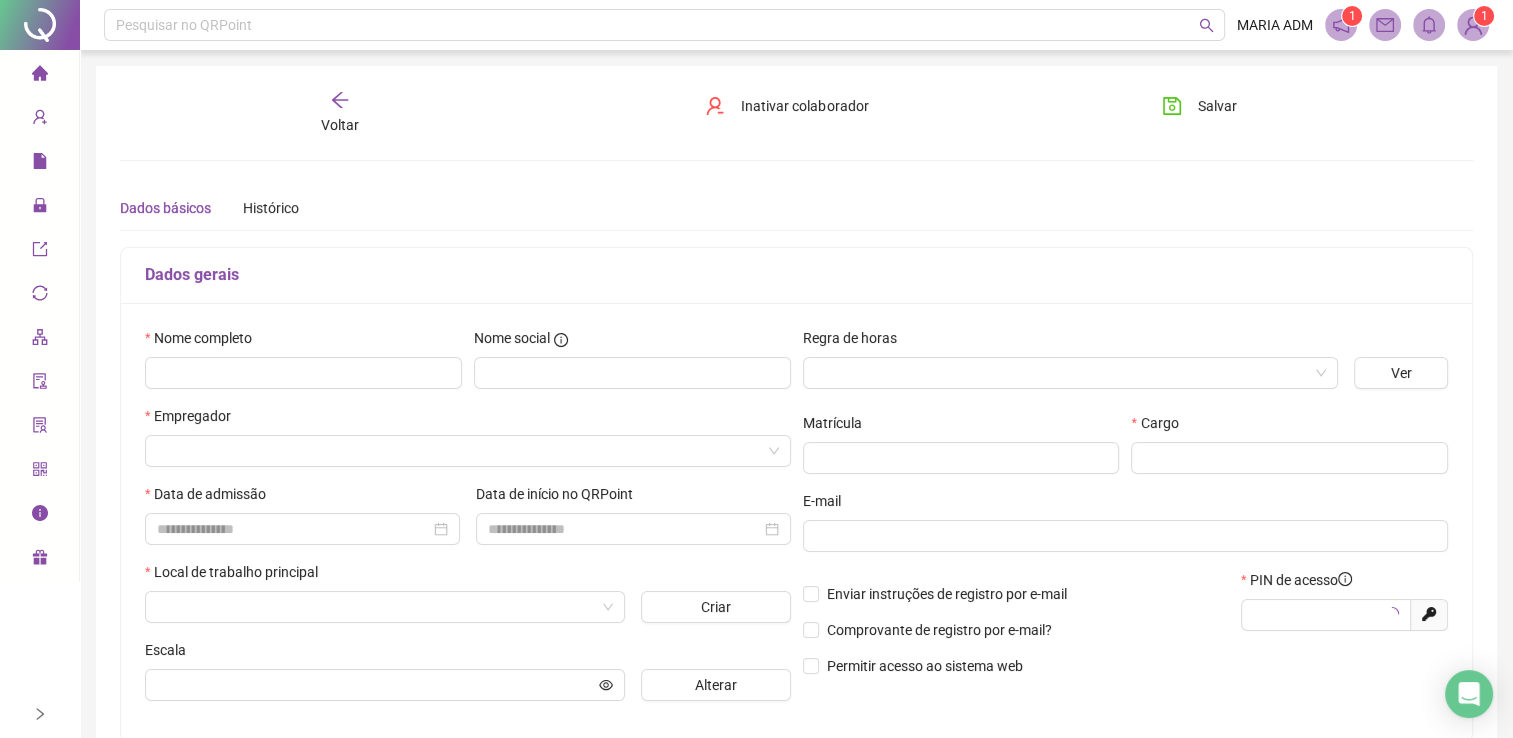 type on "*****" 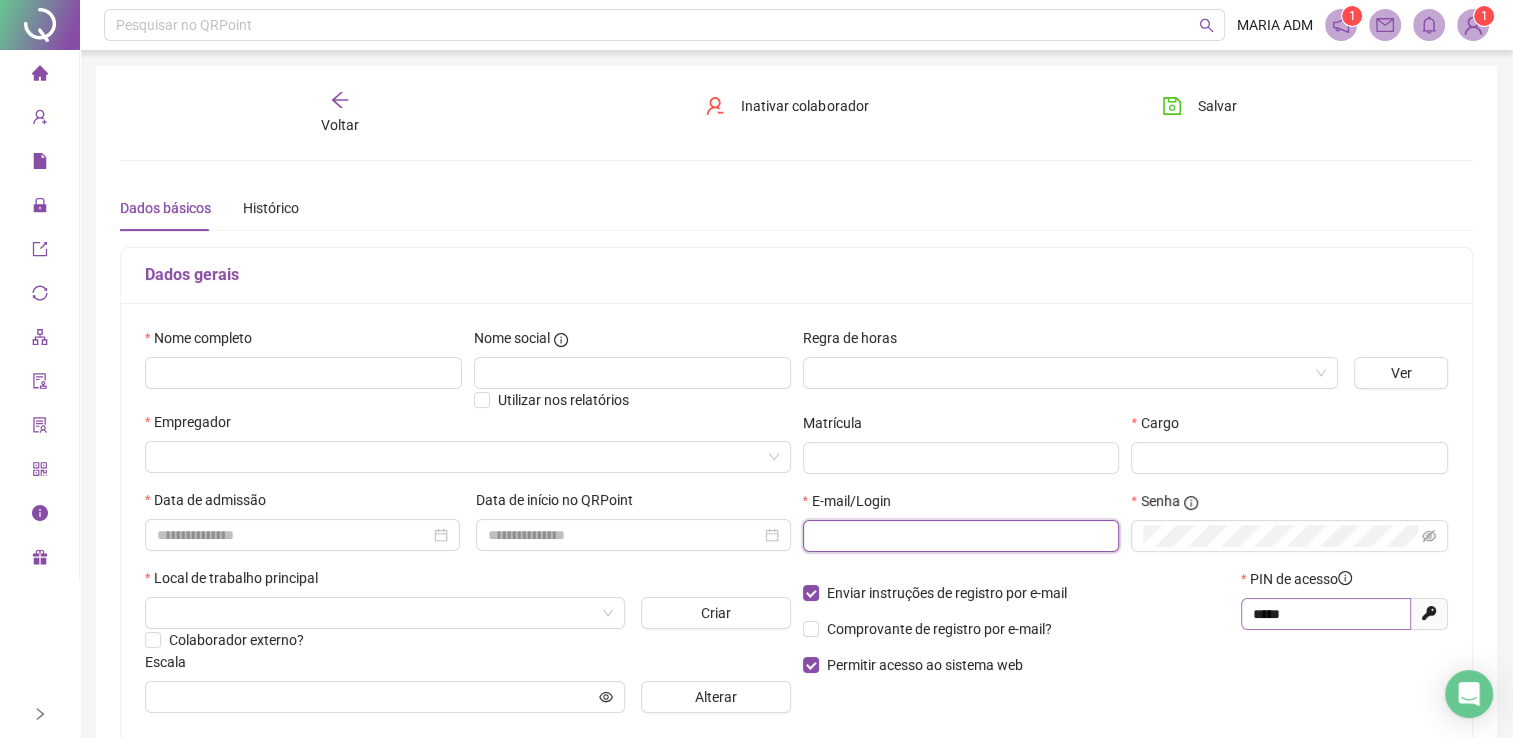 type on "**********" 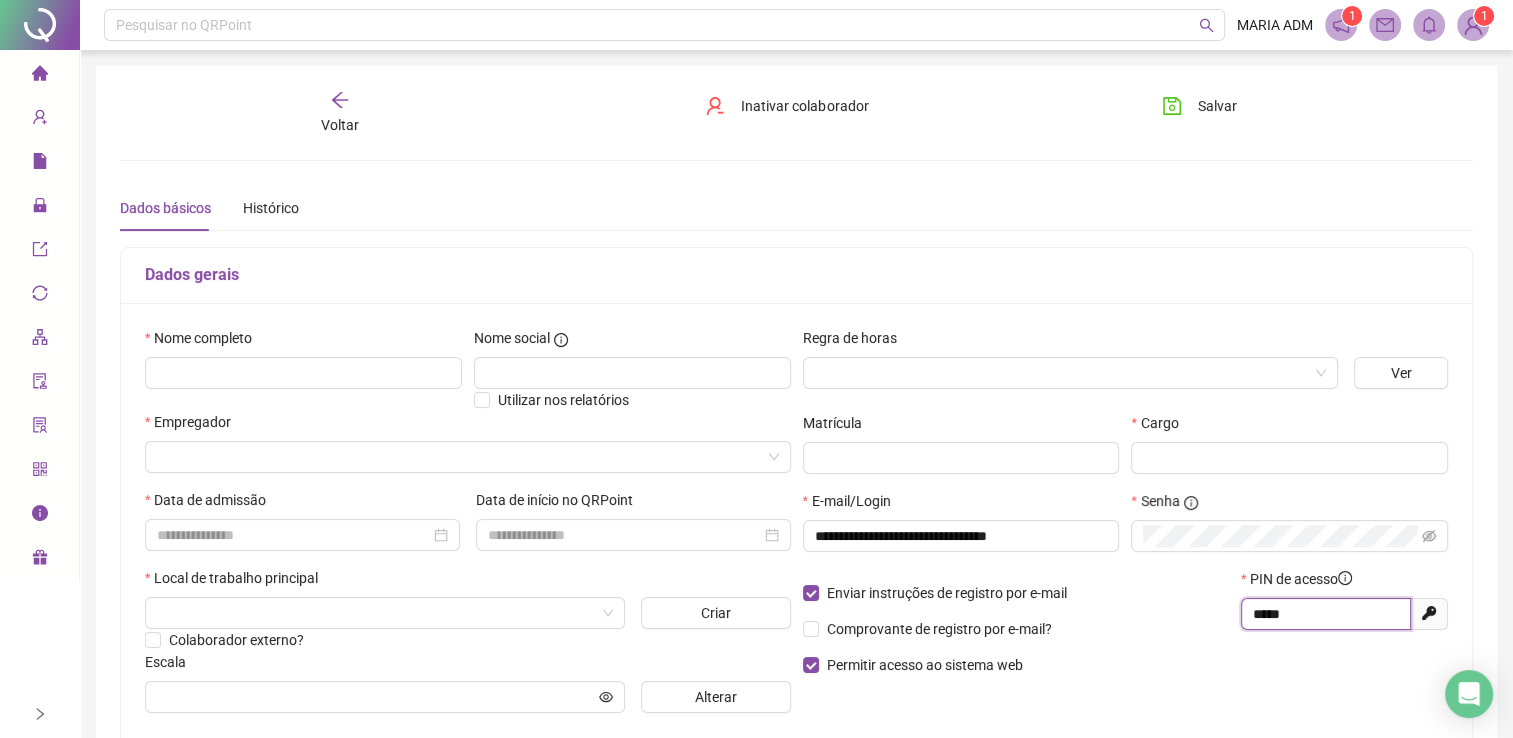 drag, startPoint x: 1297, startPoint y: 618, endPoint x: 1188, endPoint y: 622, distance: 109.07337 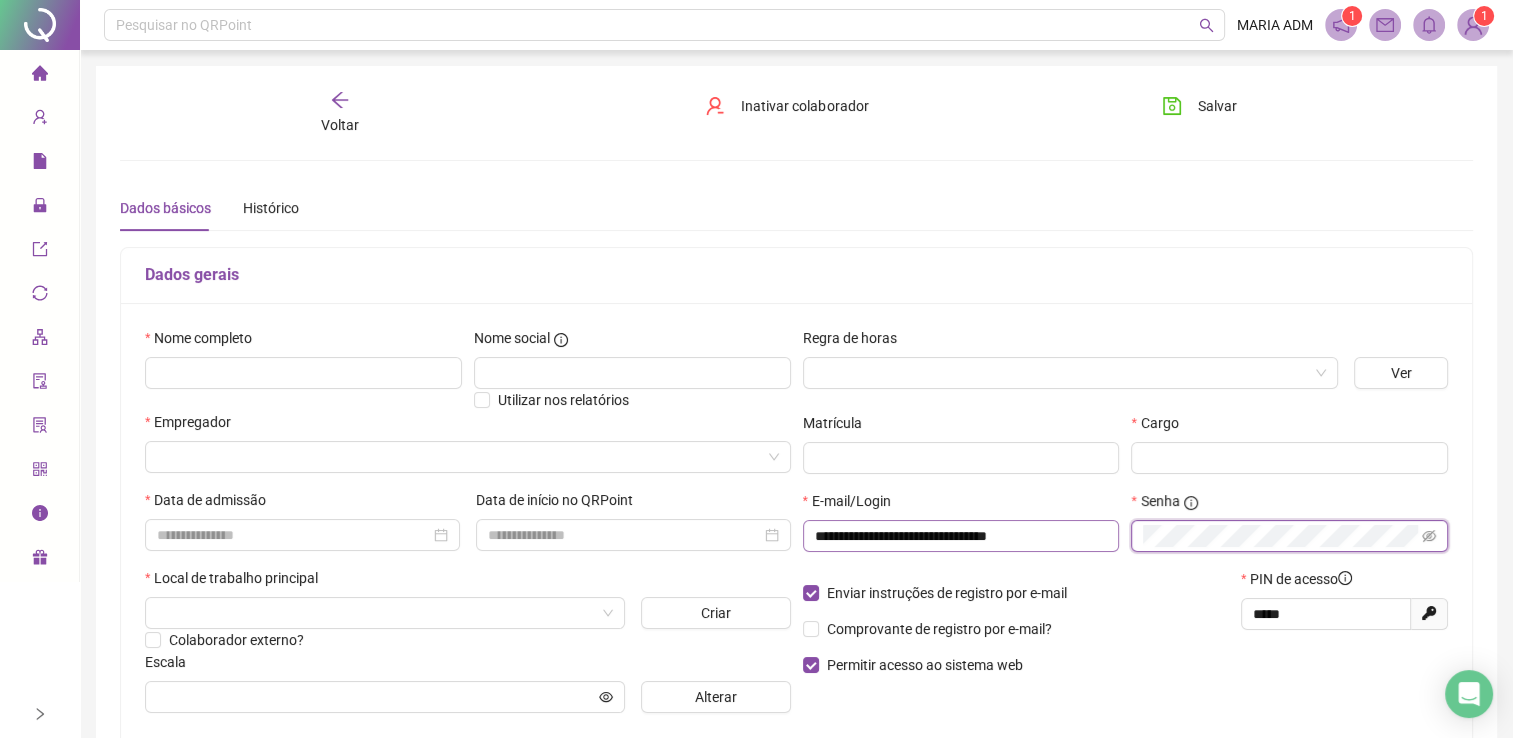 click on "**********" at bounding box center (1126, 529) 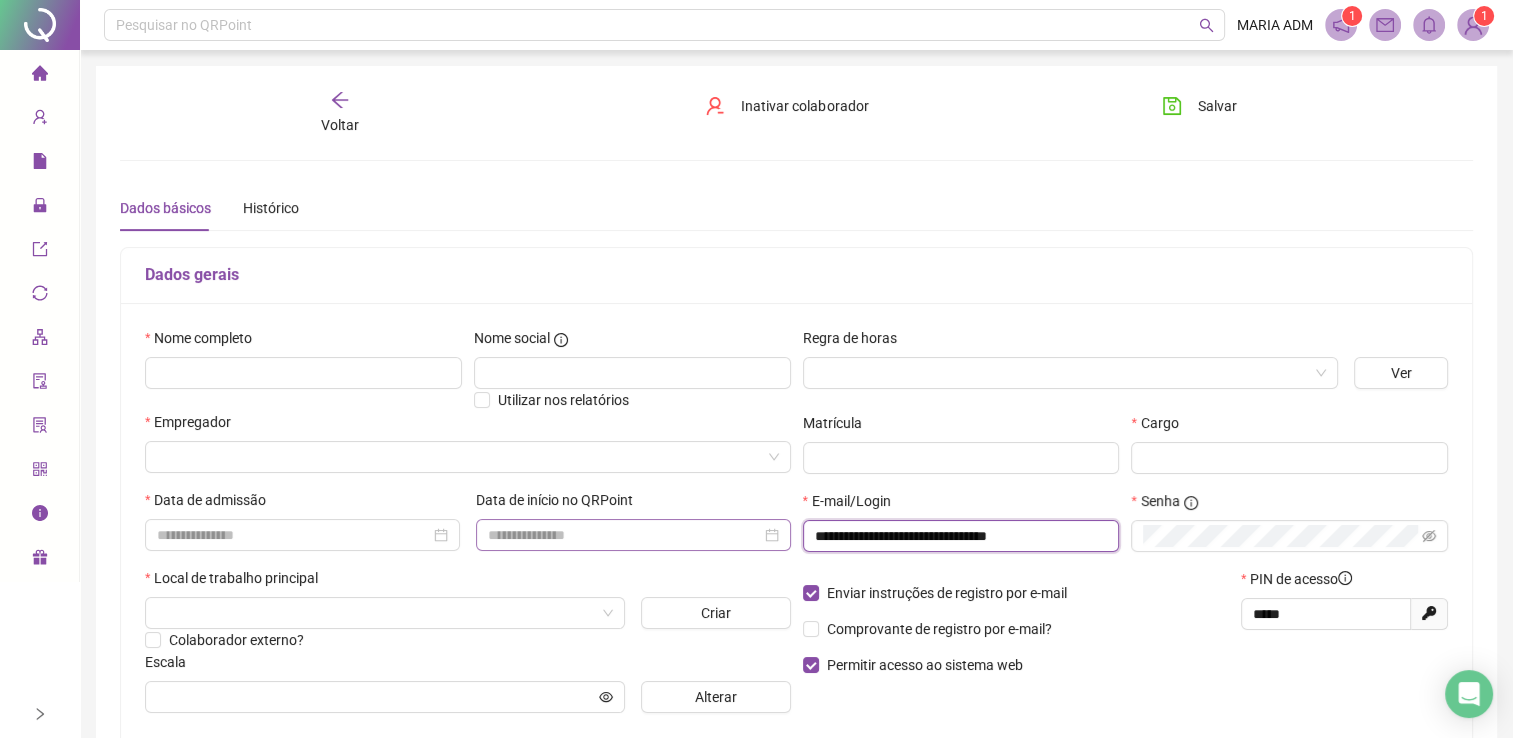 drag, startPoint x: 1079, startPoint y: 536, endPoint x: 748, endPoint y: 540, distance: 331.02417 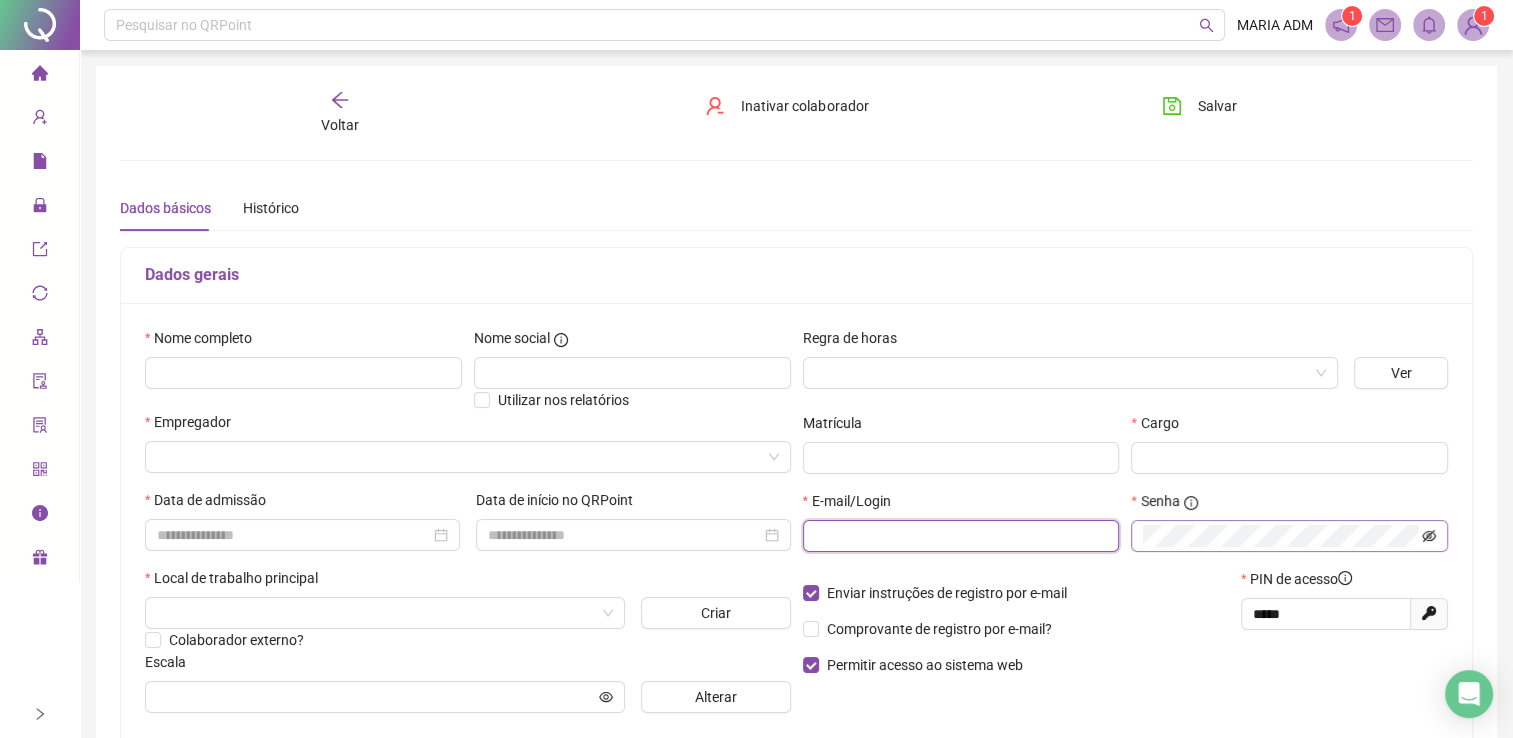 click 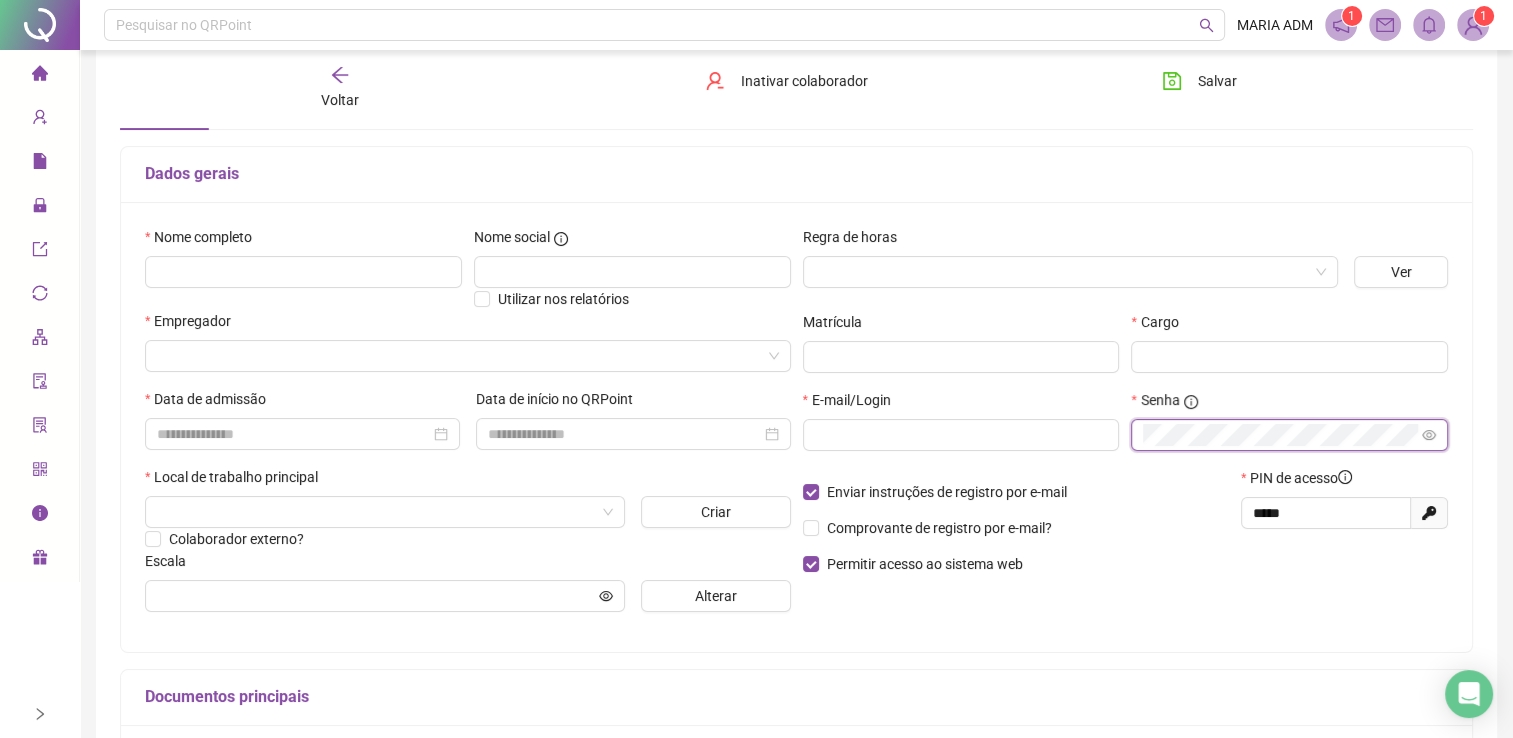 scroll, scrollTop: 200, scrollLeft: 0, axis: vertical 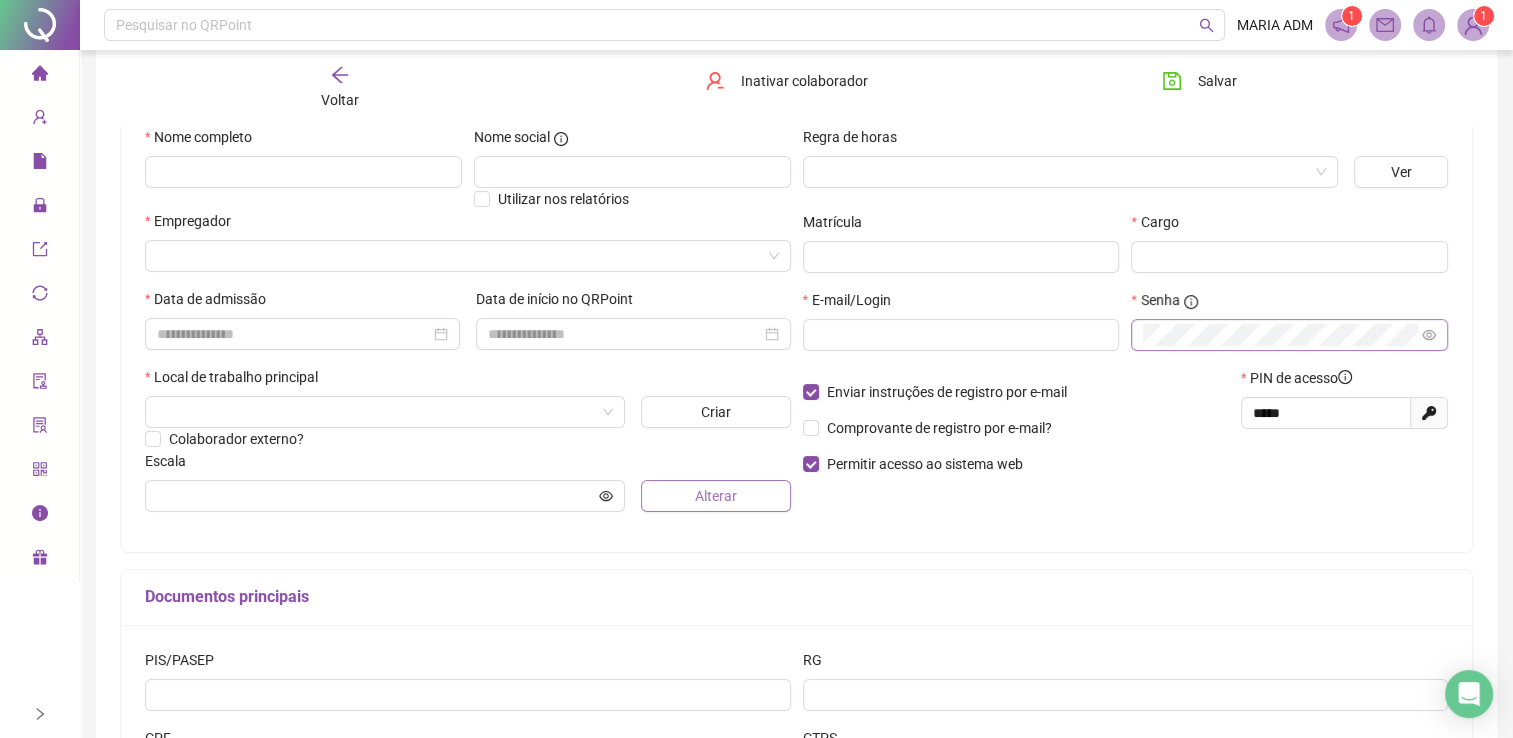 click on "Alterar" at bounding box center [715, 496] 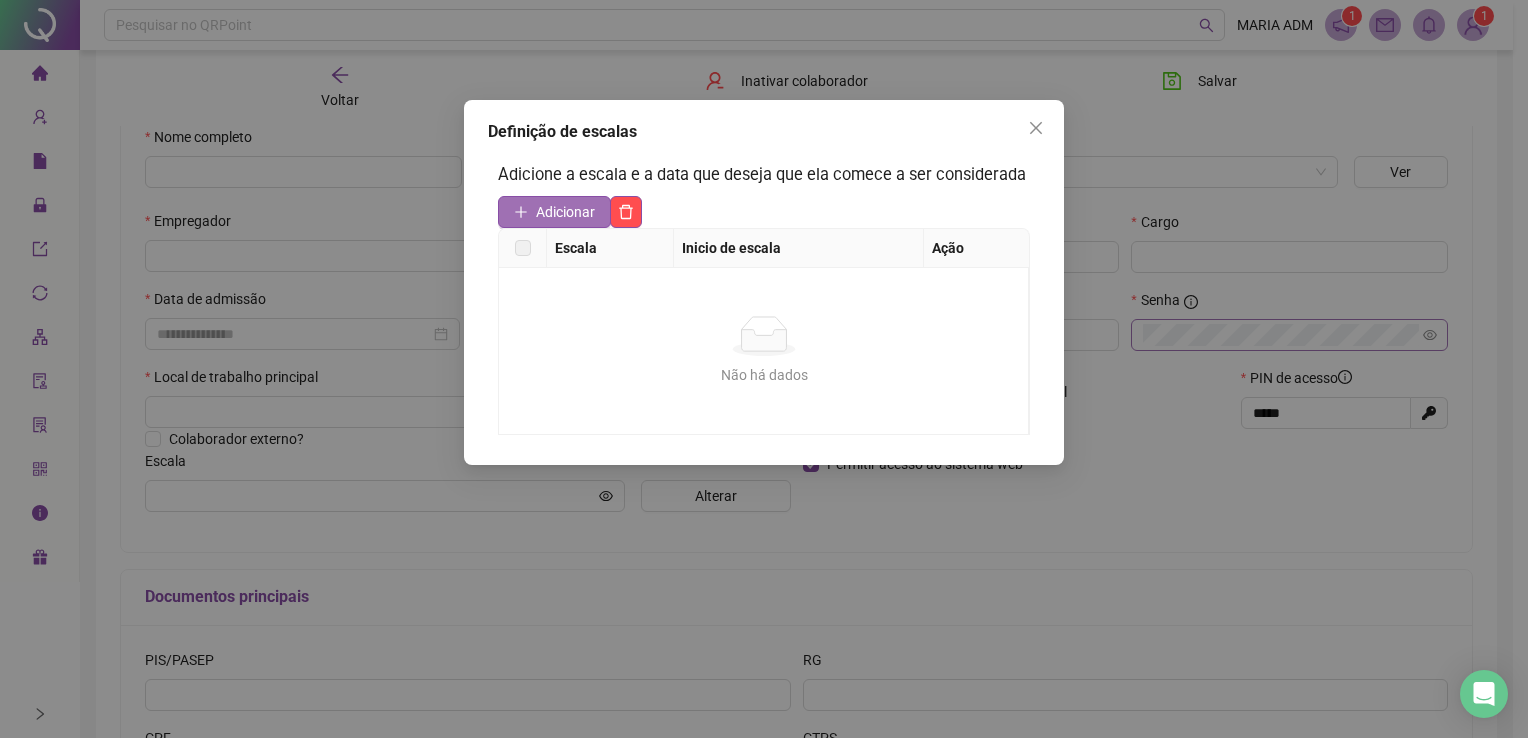click on "Adicionar" at bounding box center [565, 212] 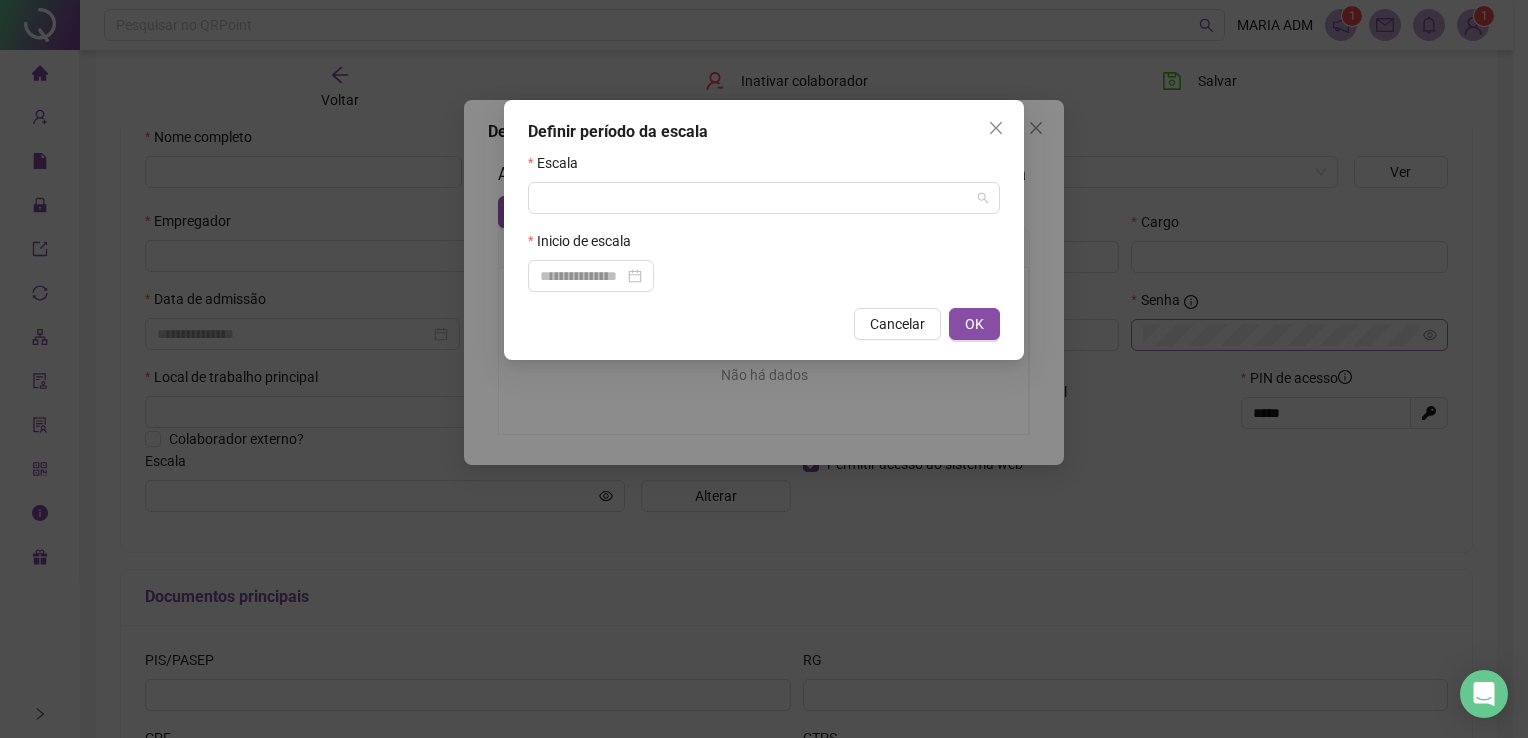 drag, startPoint x: 603, startPoint y: 210, endPoint x: 592, endPoint y: 218, distance: 13.601471 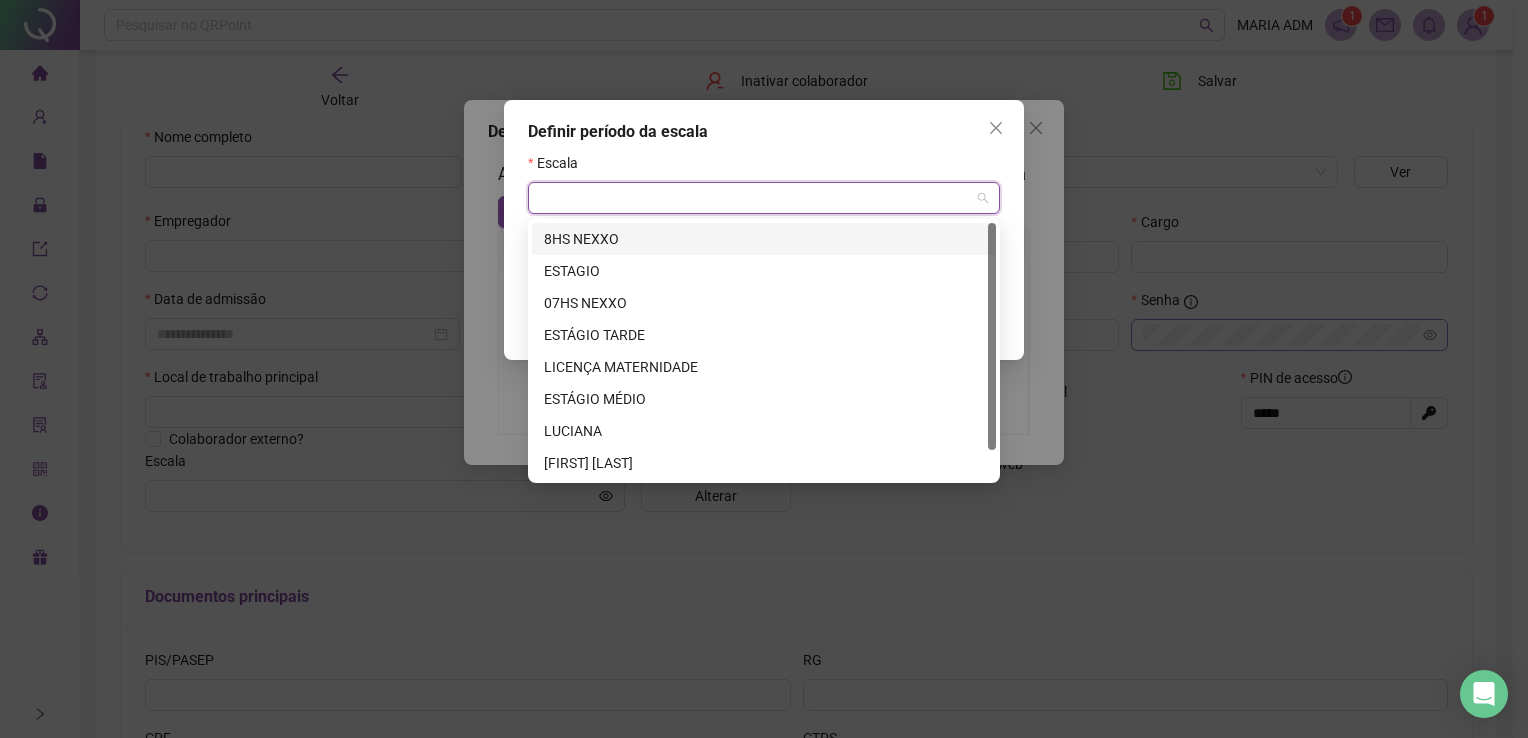 click on "8HS NEXXO" at bounding box center (764, 239) 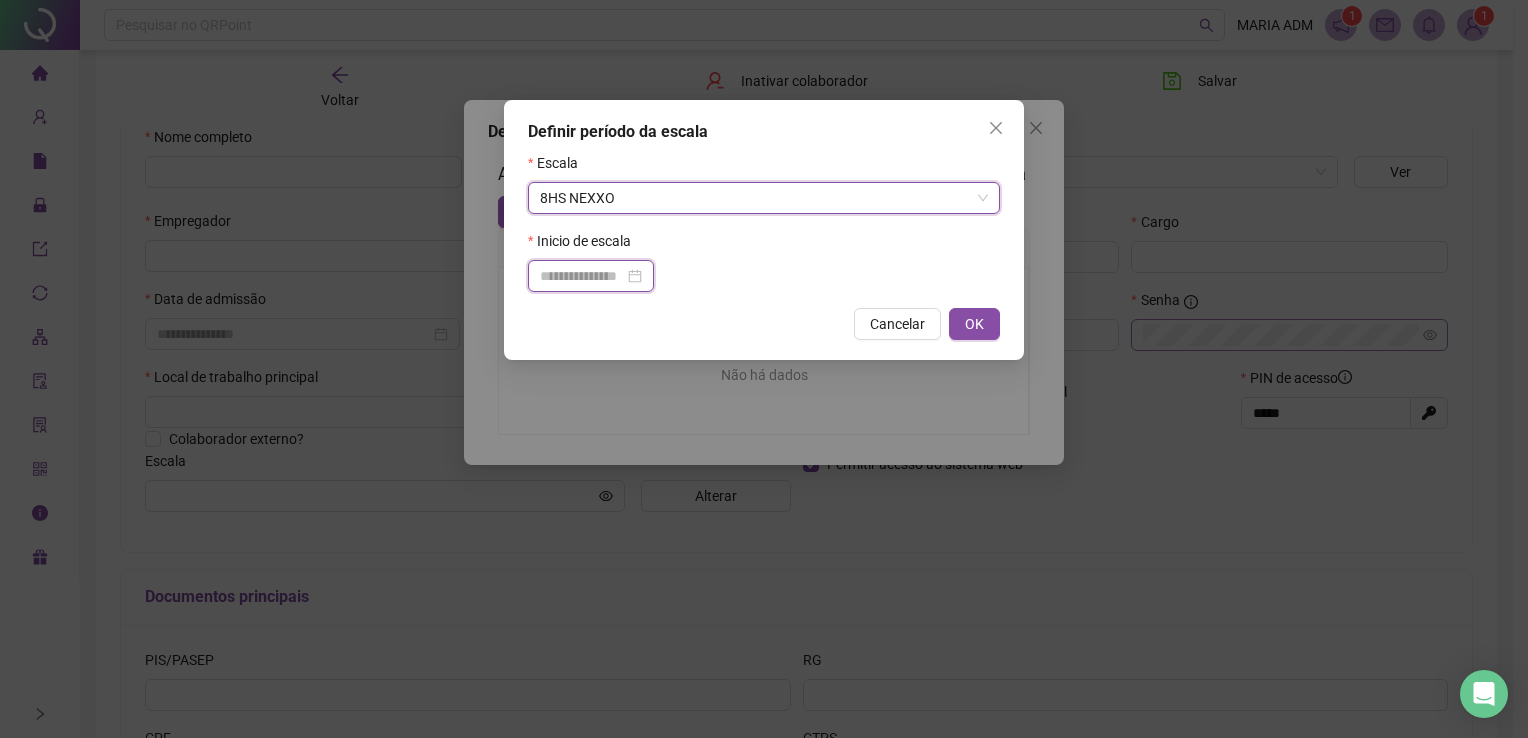 click at bounding box center (582, 276) 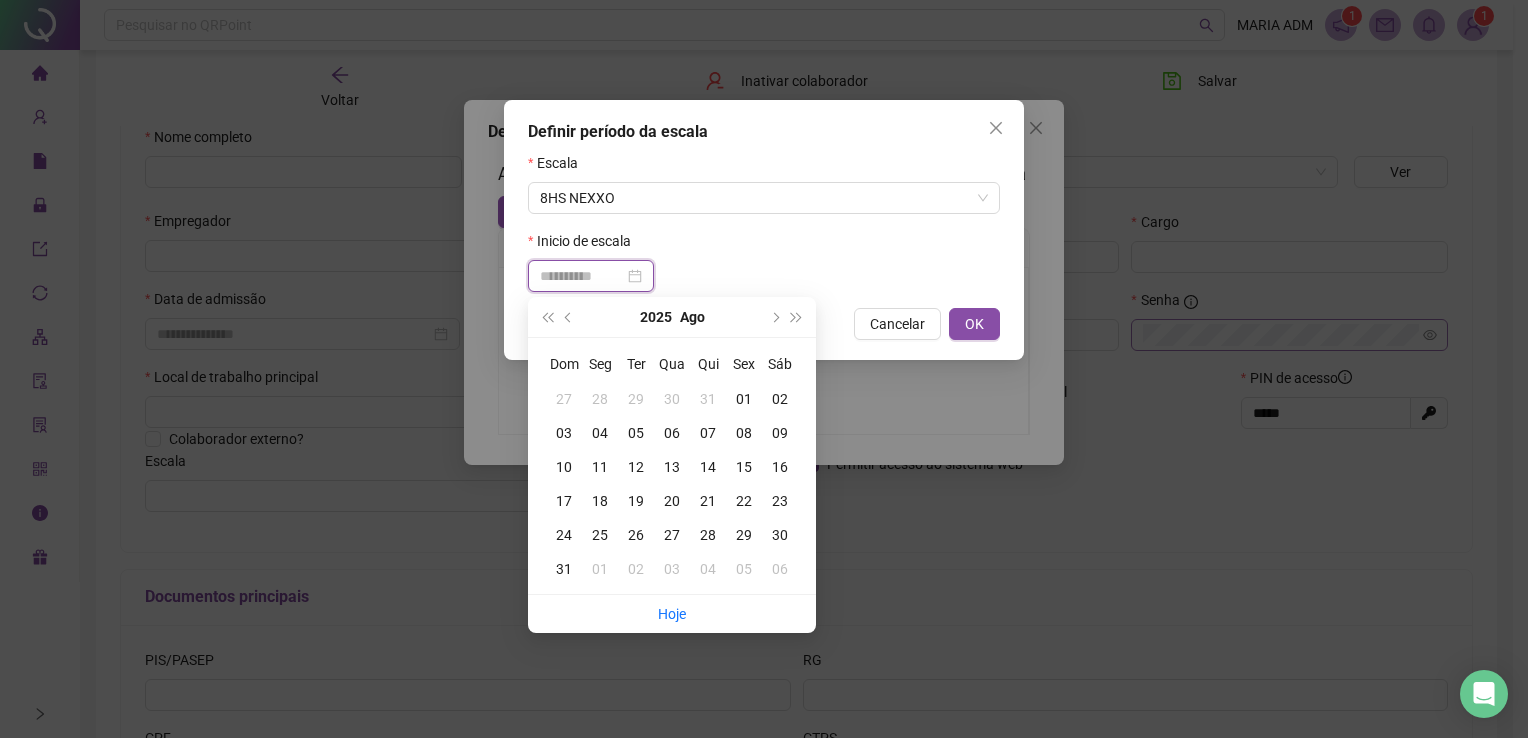 type on "**********" 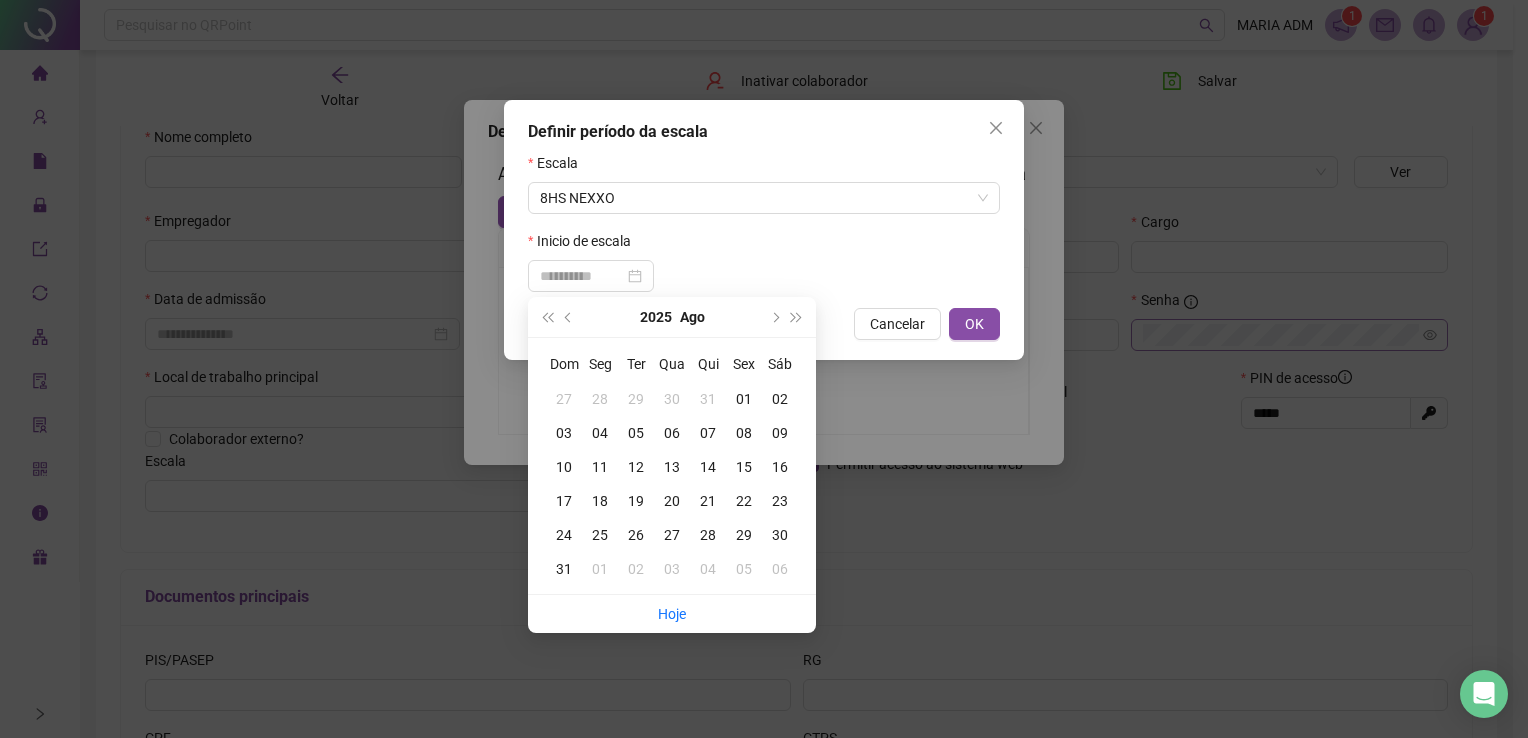click on "04" at bounding box center (600, 433) 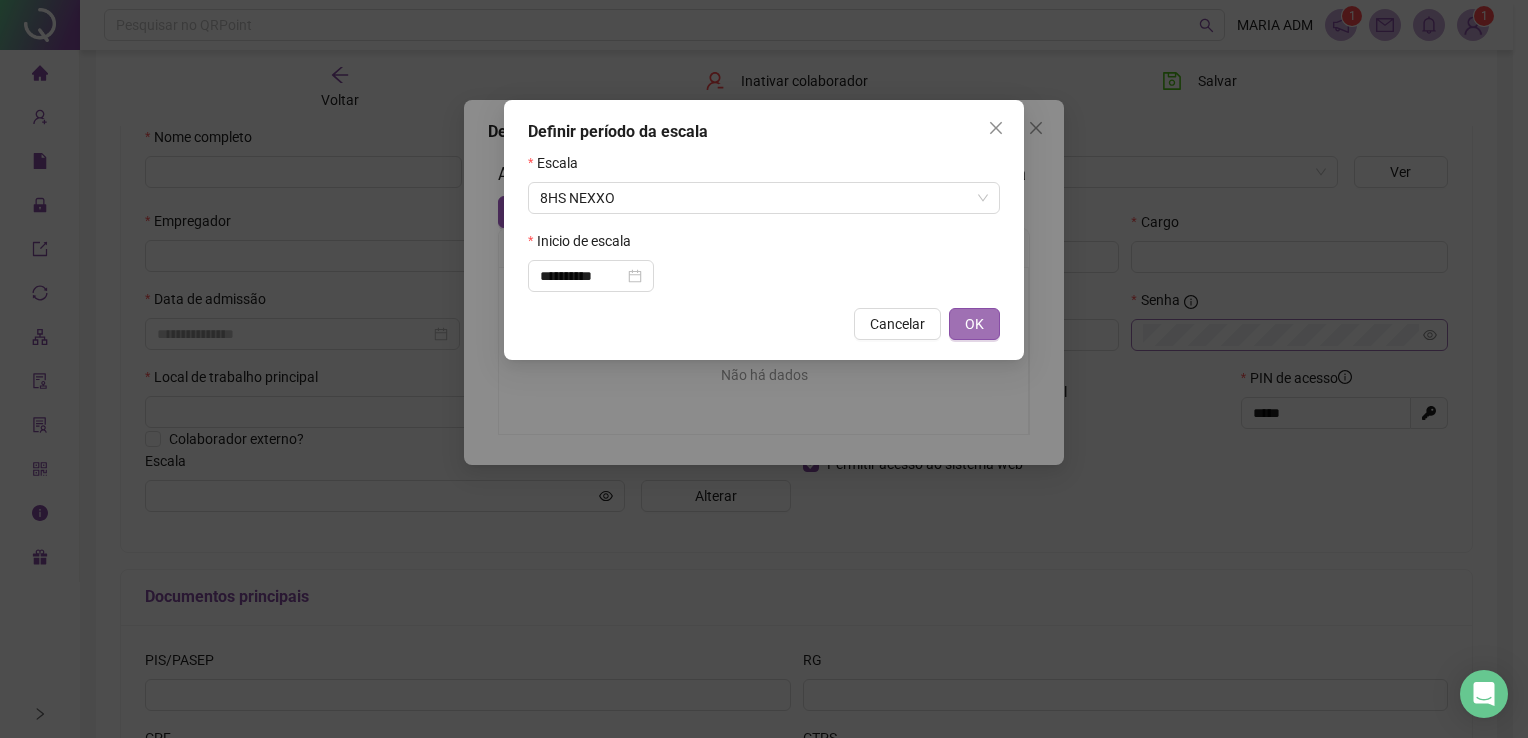 click on "OK" at bounding box center [974, 324] 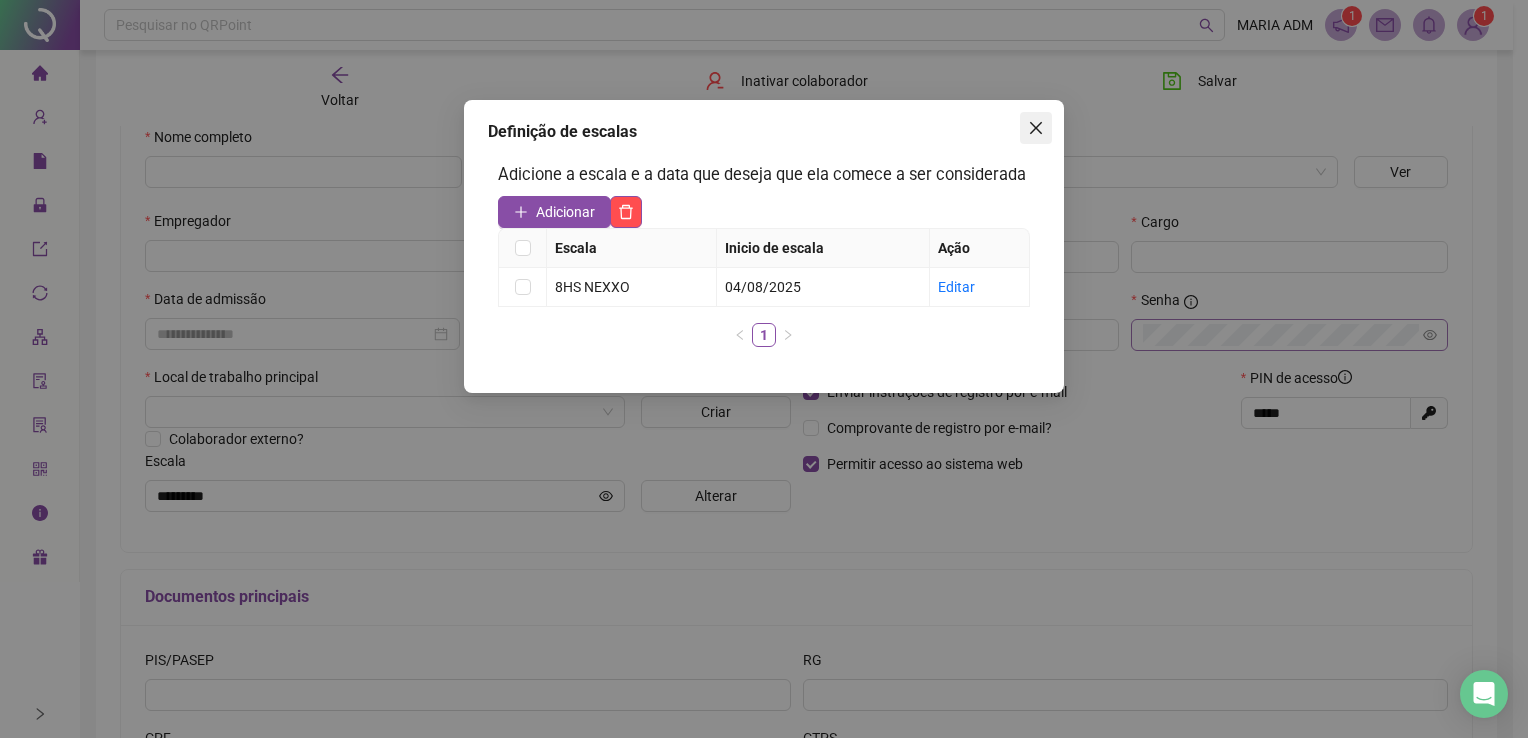 click at bounding box center (1036, 128) 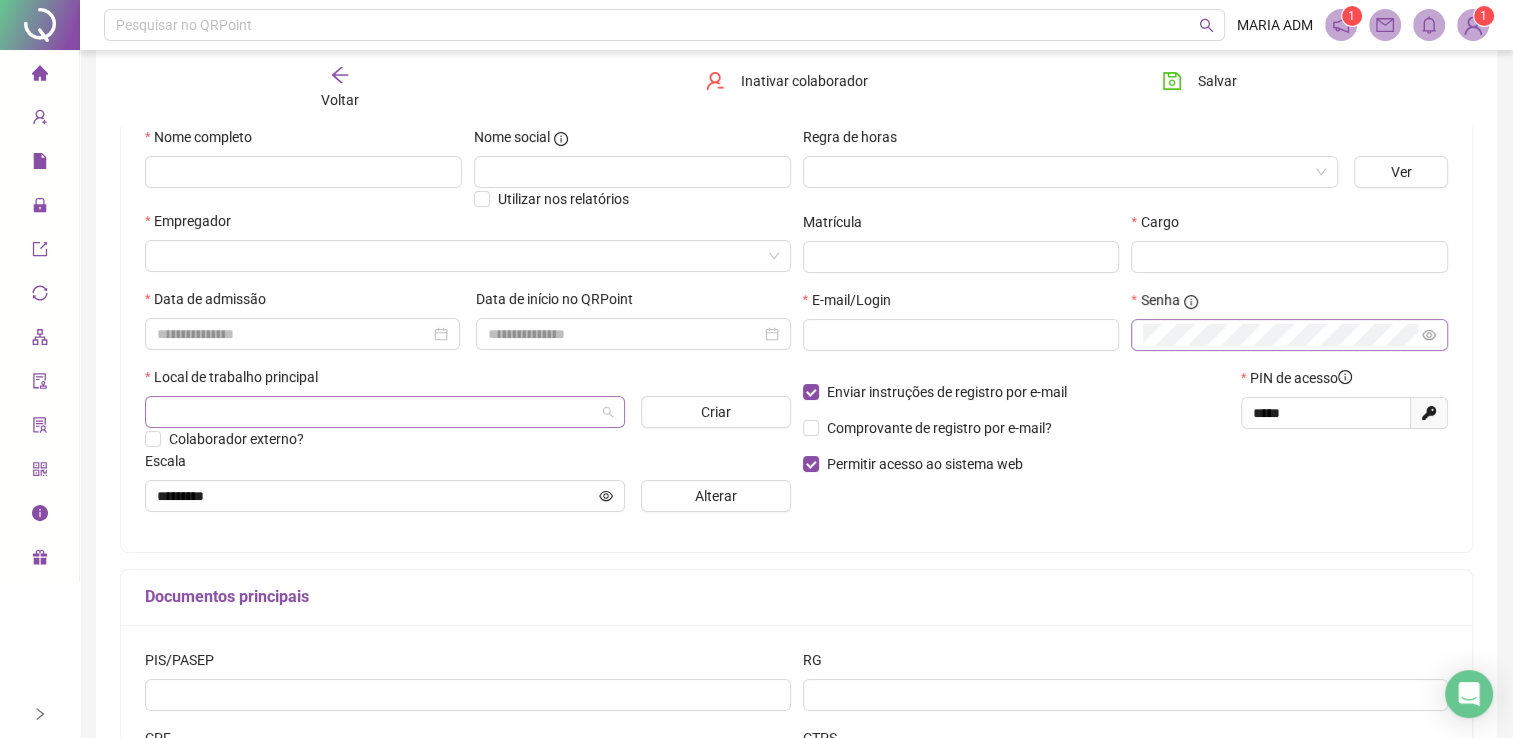 click at bounding box center (376, 412) 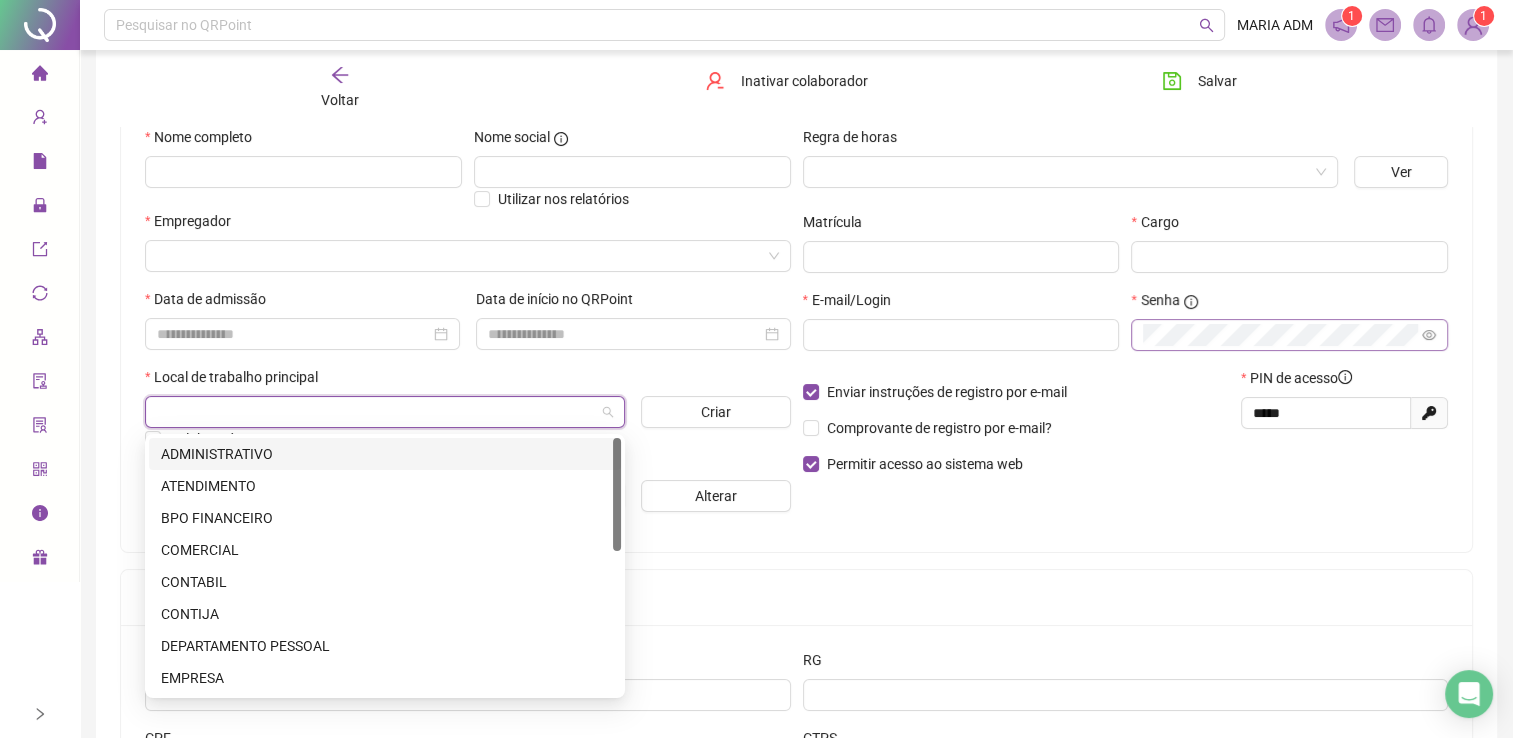 drag, startPoint x: 671, startPoint y: 379, endPoint x: 654, endPoint y: 373, distance: 18.027756 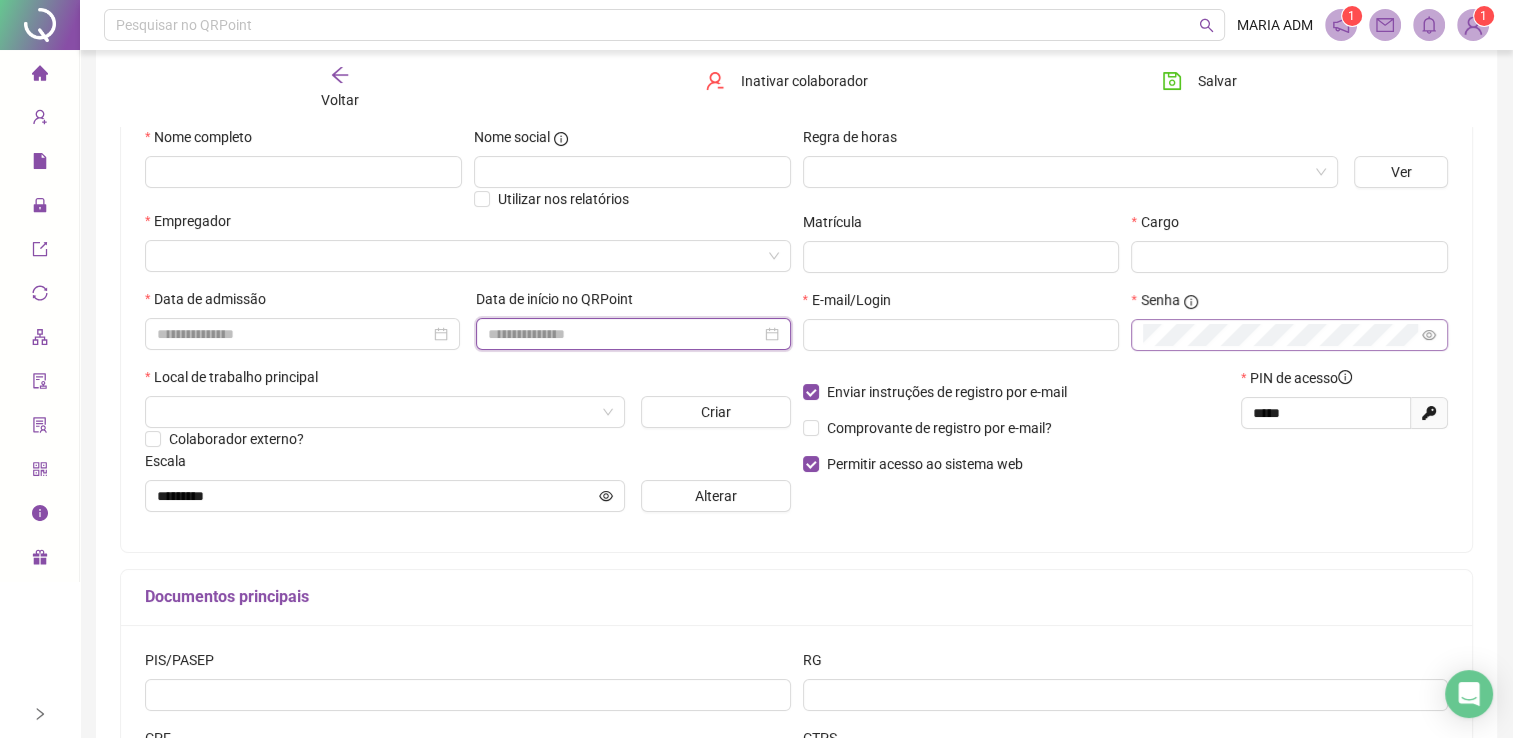 click at bounding box center (624, 334) 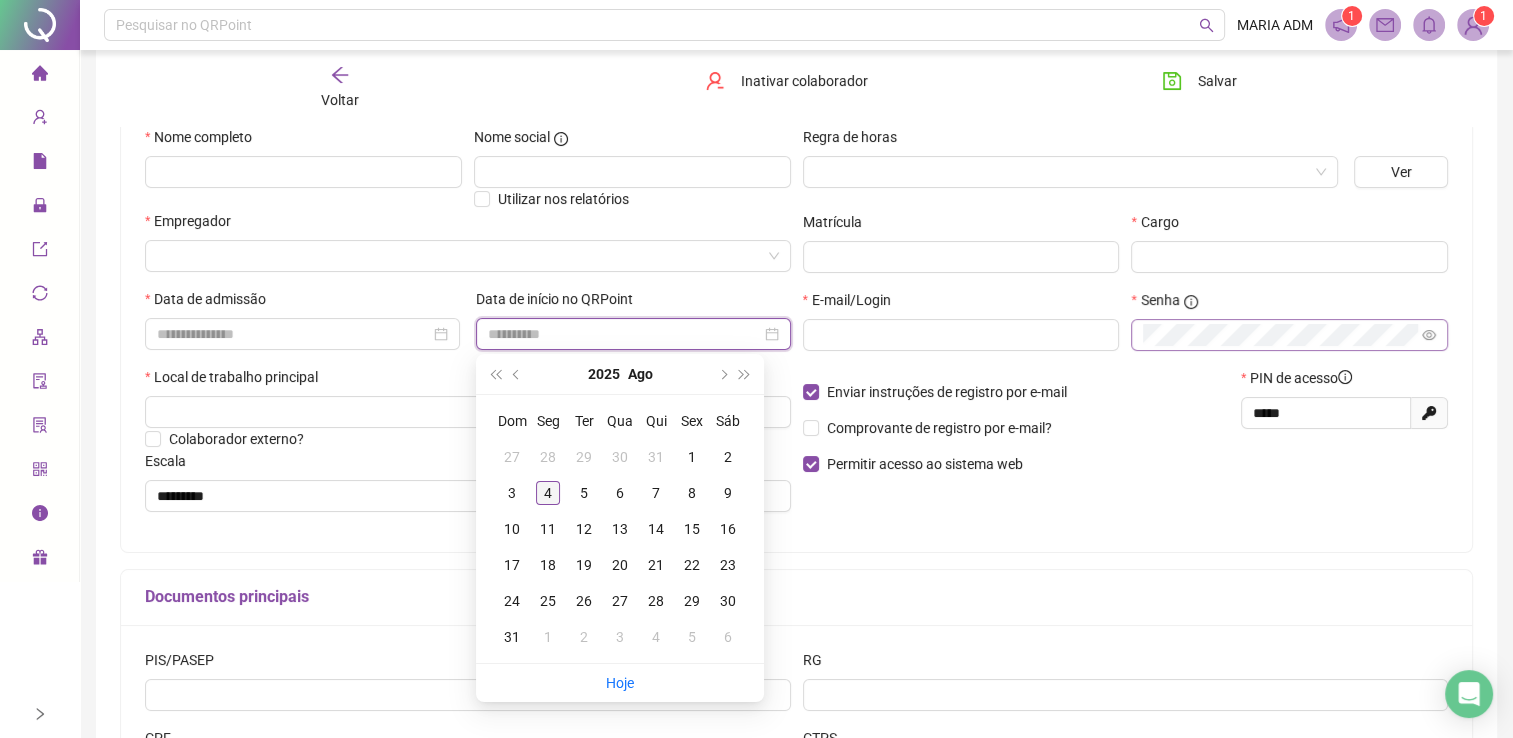 type on "**********" 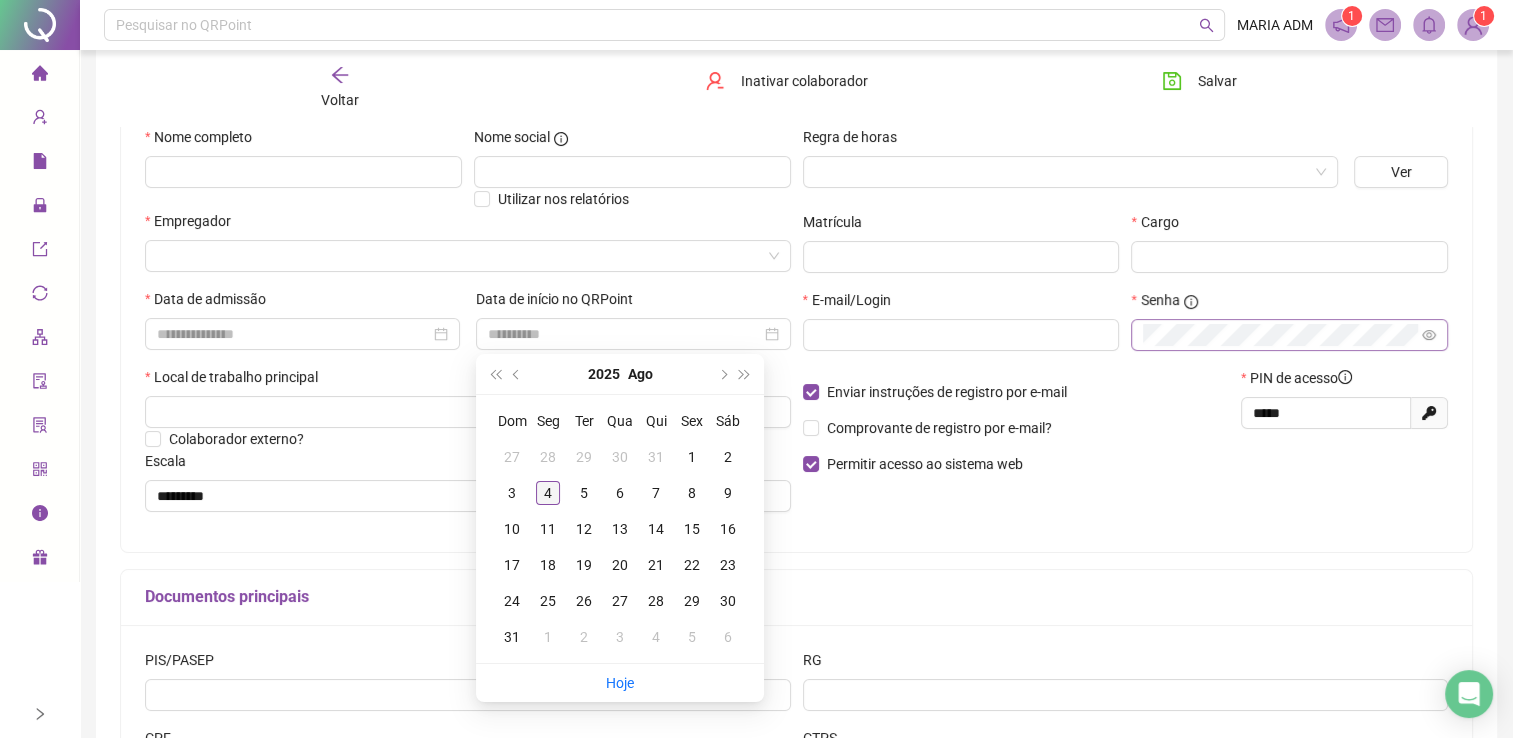 click on "4" at bounding box center [548, 493] 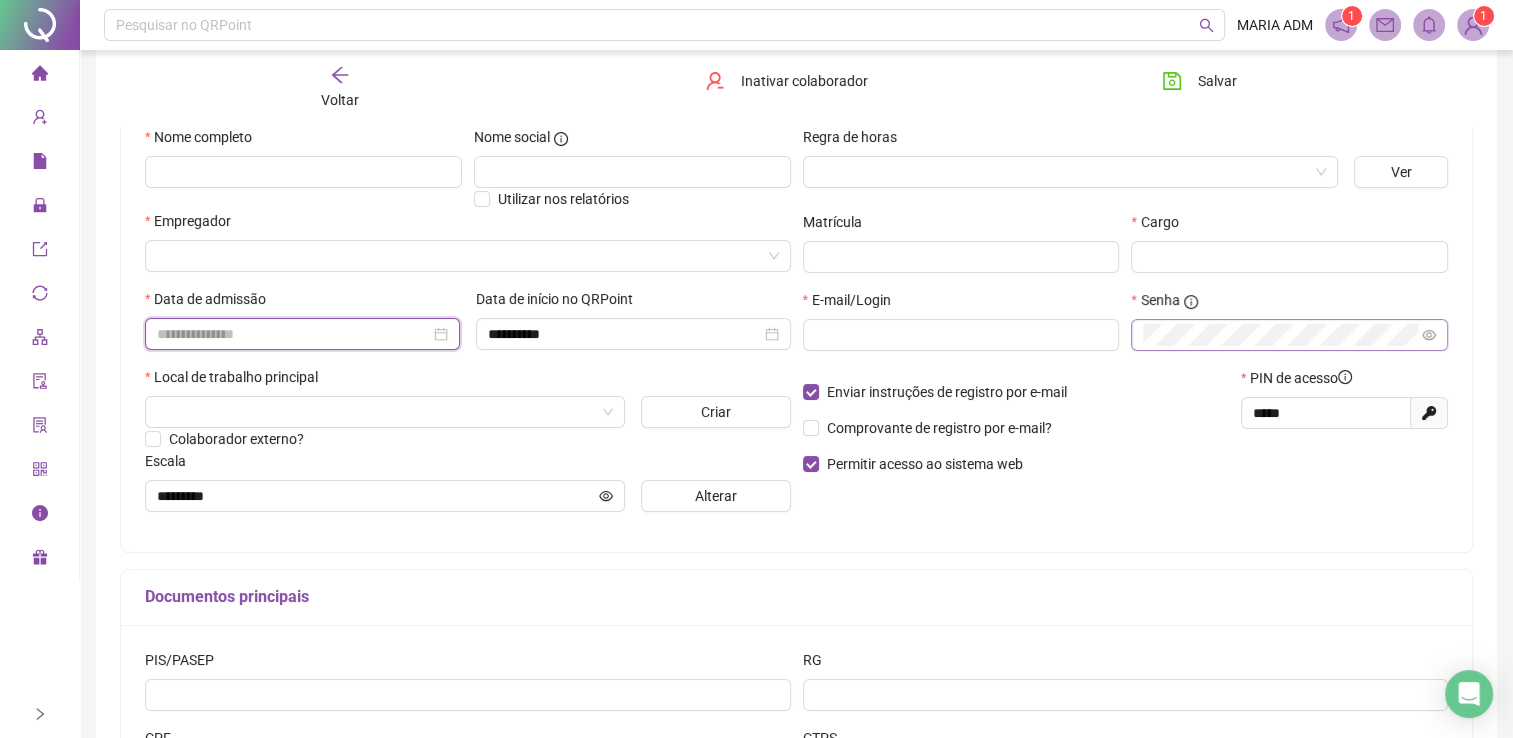 click at bounding box center [293, 334] 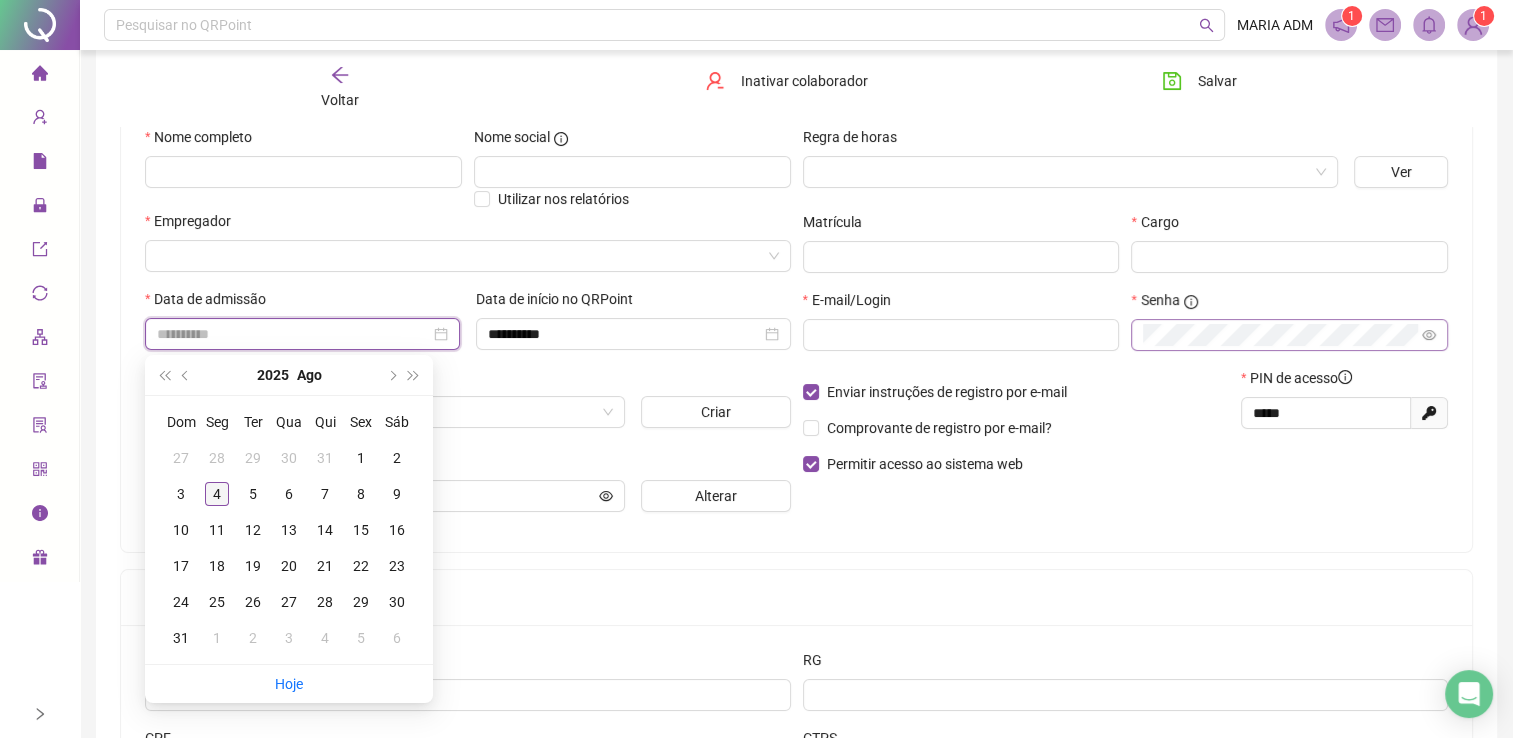 type on "**********" 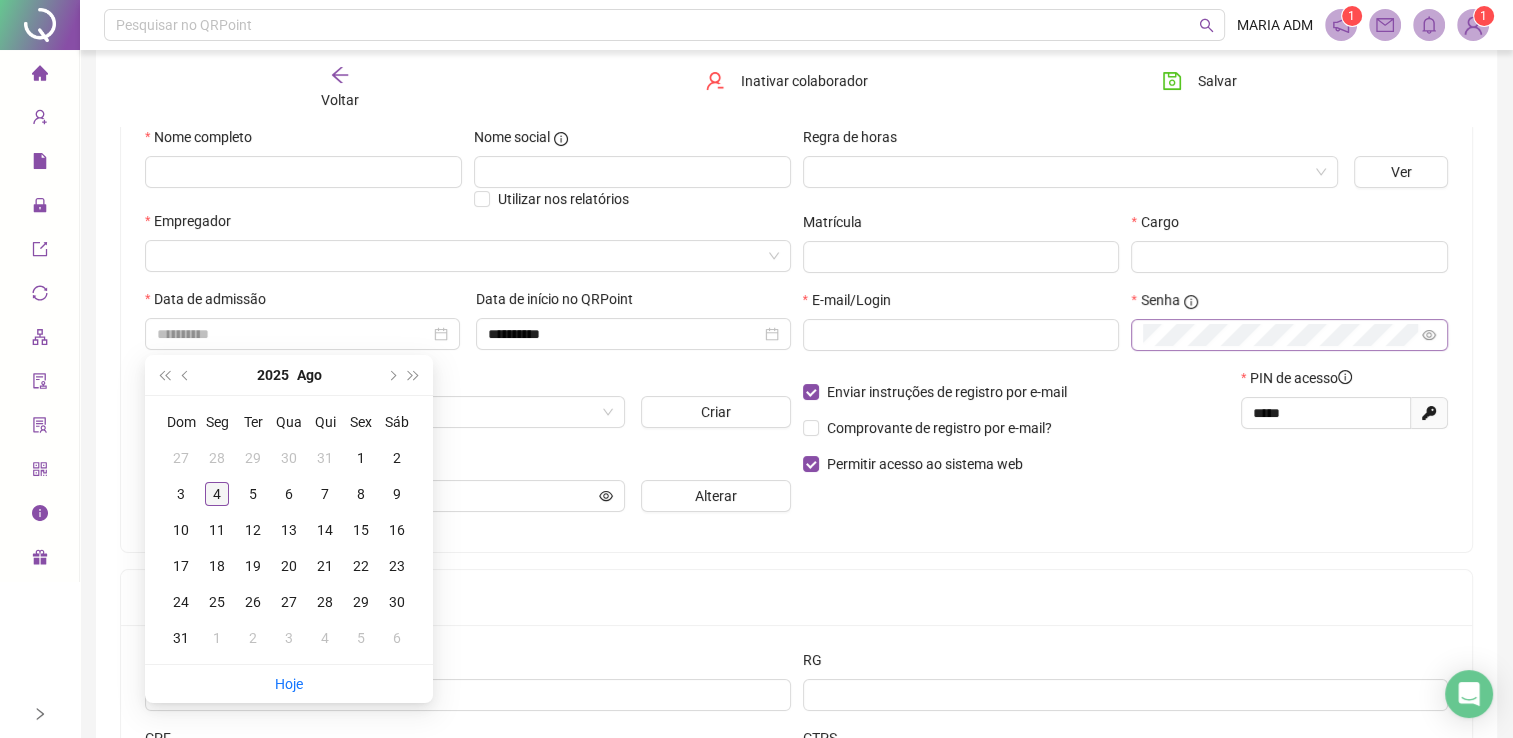 click on "4" at bounding box center [217, 494] 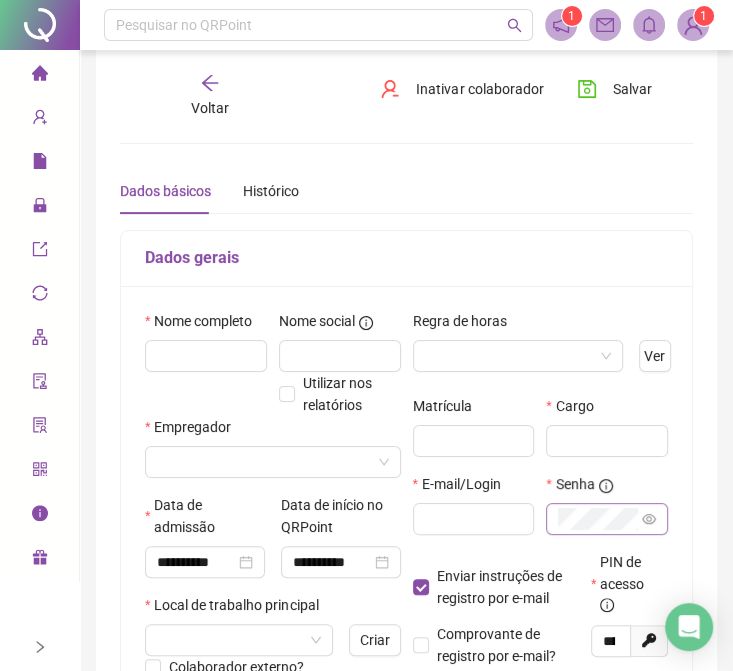 scroll, scrollTop: 0, scrollLeft: 0, axis: both 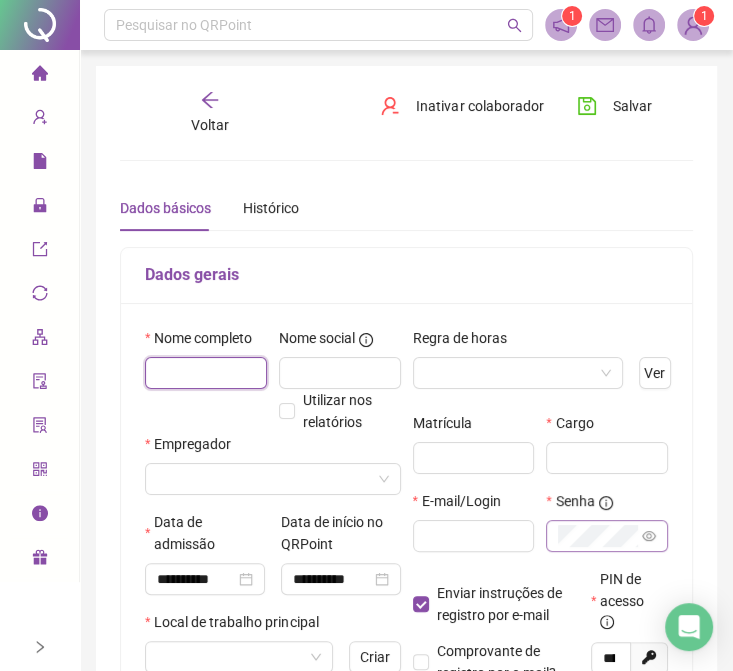 click at bounding box center [206, 373] 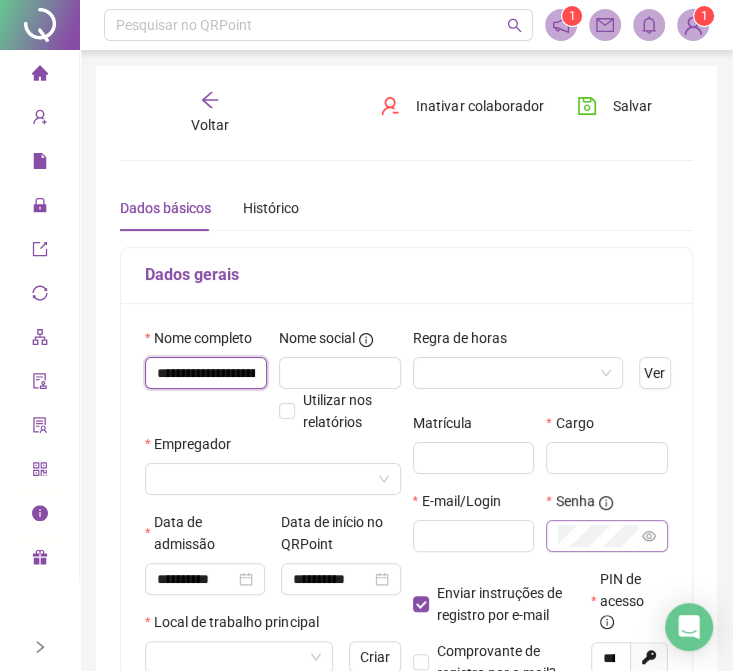 scroll, scrollTop: 0, scrollLeft: 109, axis: horizontal 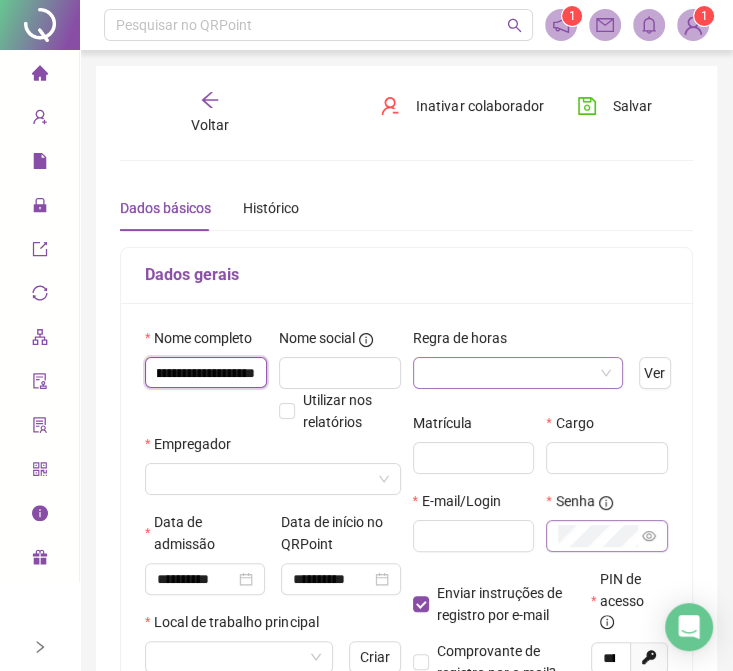 type on "**********" 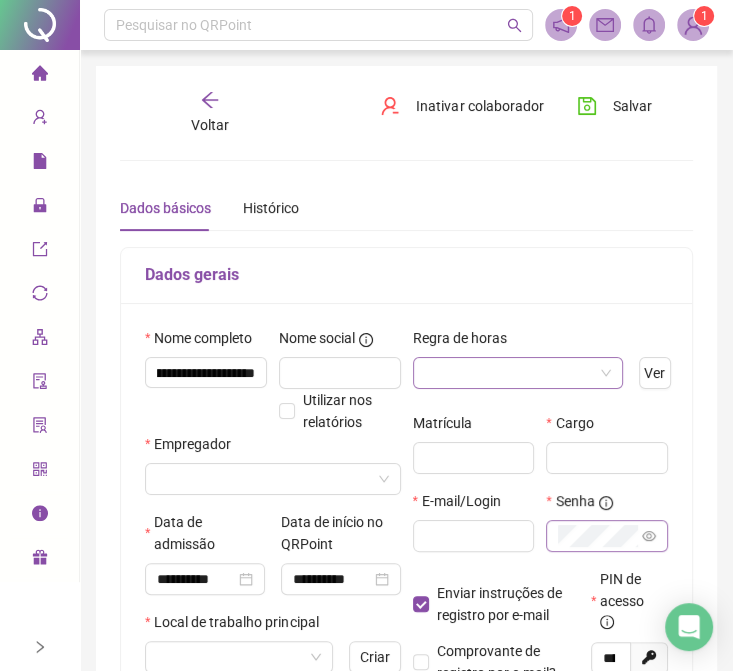 click at bounding box center (509, 373) 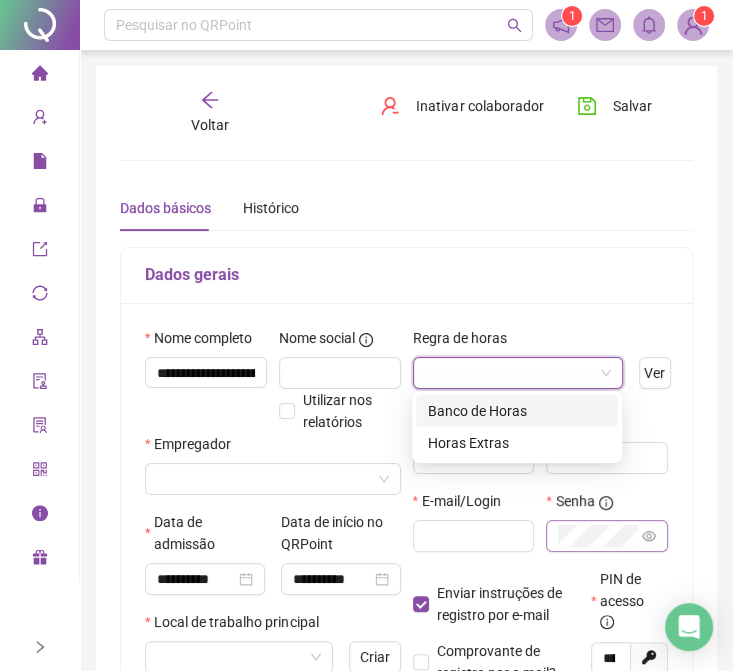 click on "Banco de Horas" at bounding box center (517, 411) 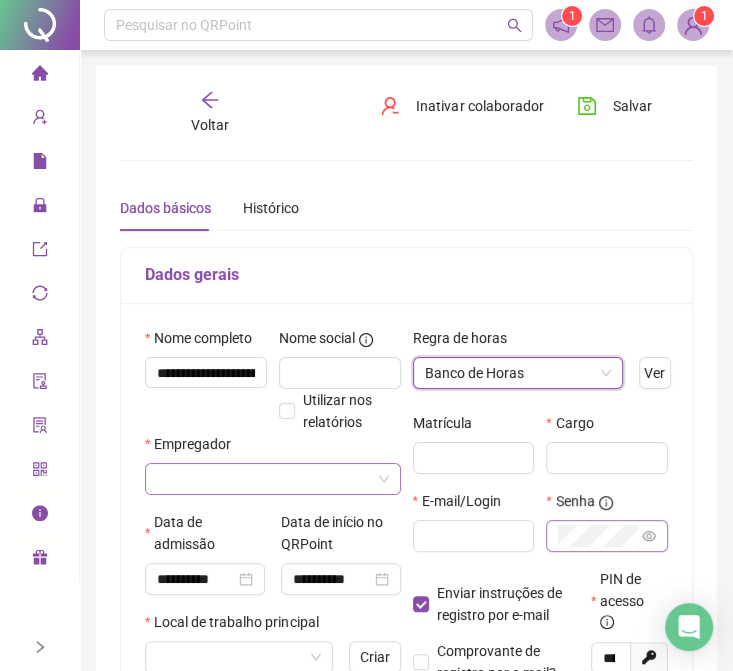 click at bounding box center [264, 479] 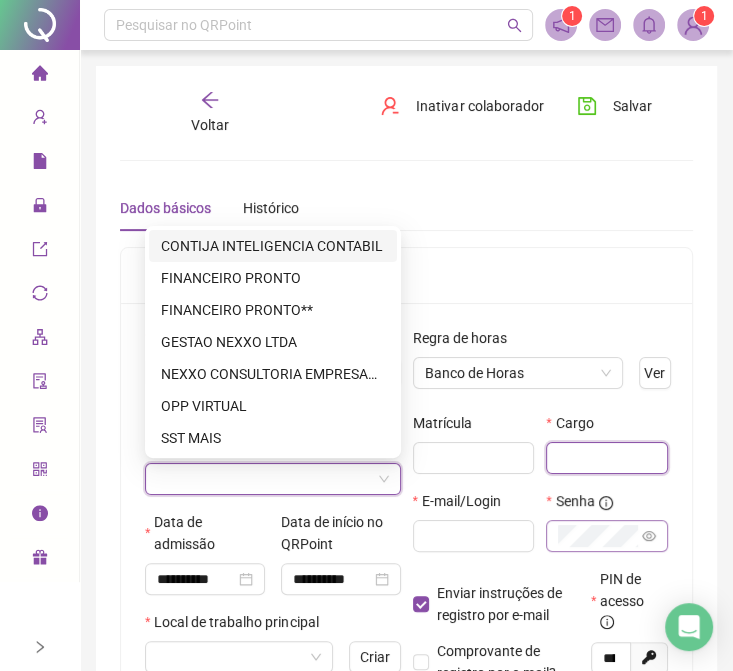 click at bounding box center (607, 458) 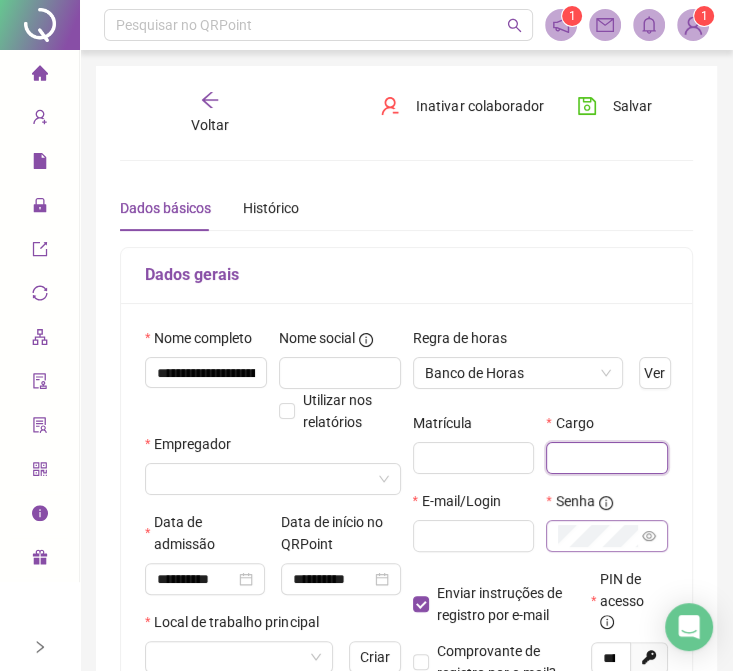 click at bounding box center [607, 458] 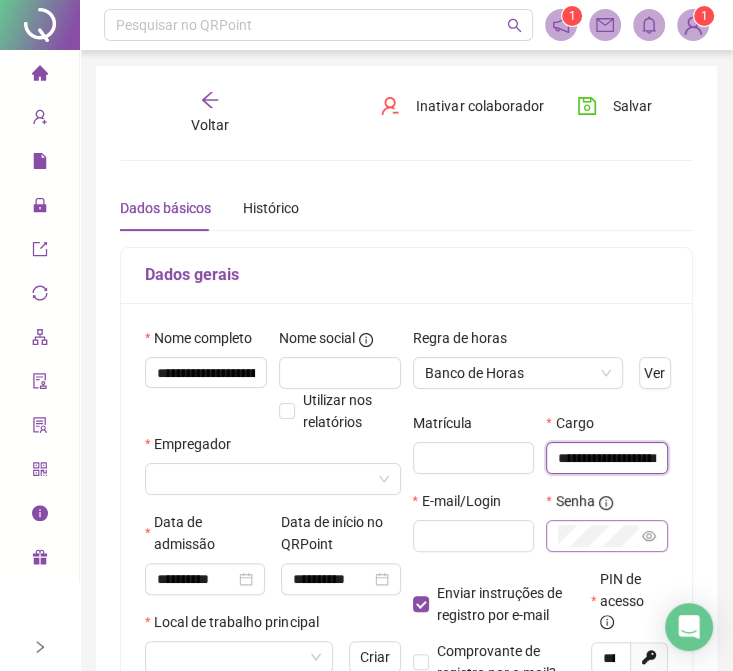scroll, scrollTop: 0, scrollLeft: 46, axis: horizontal 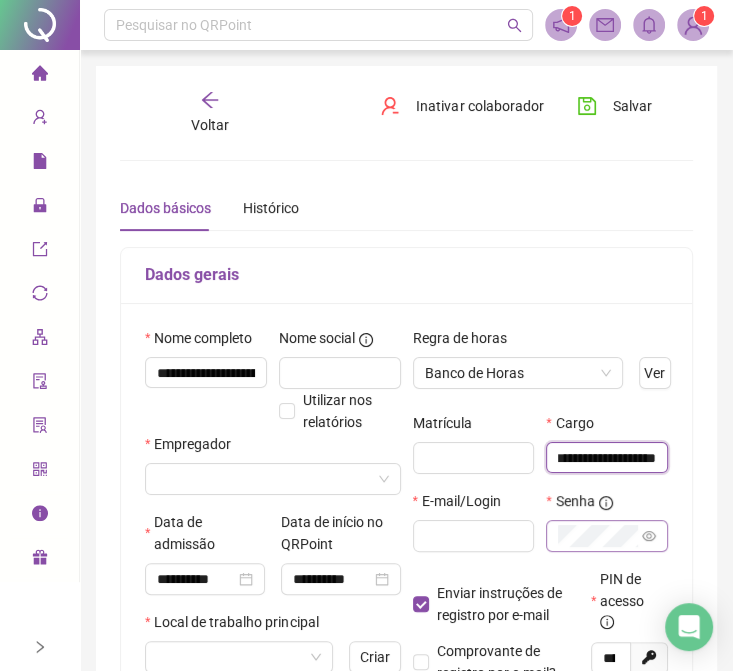 type on "**********" 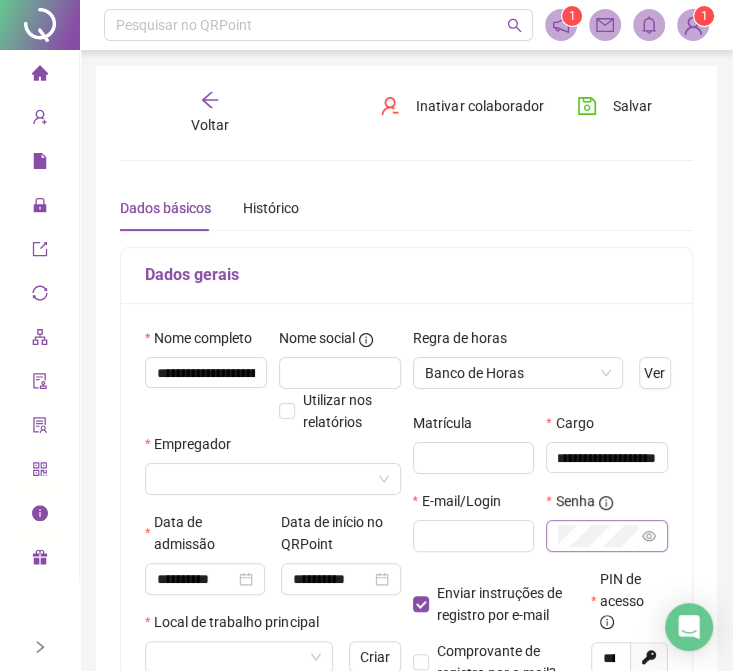 scroll, scrollTop: 0, scrollLeft: 0, axis: both 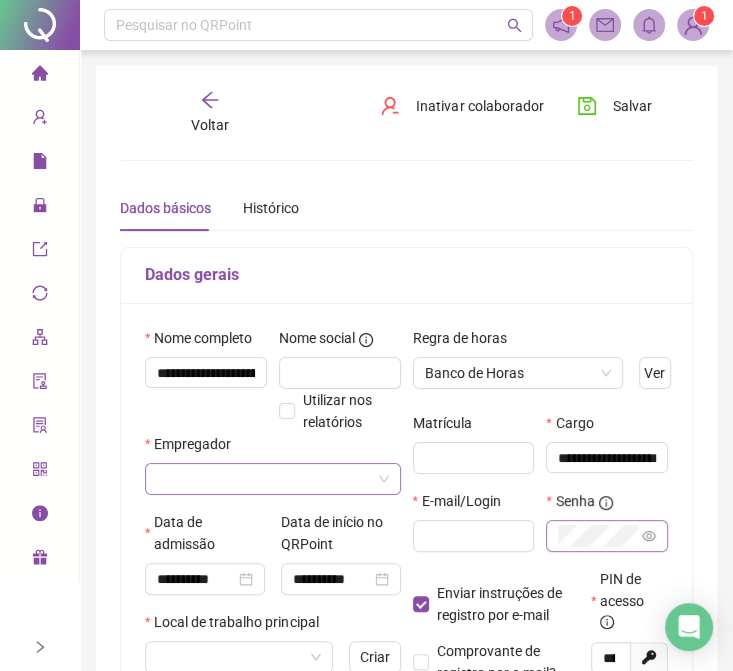 click at bounding box center (264, 479) 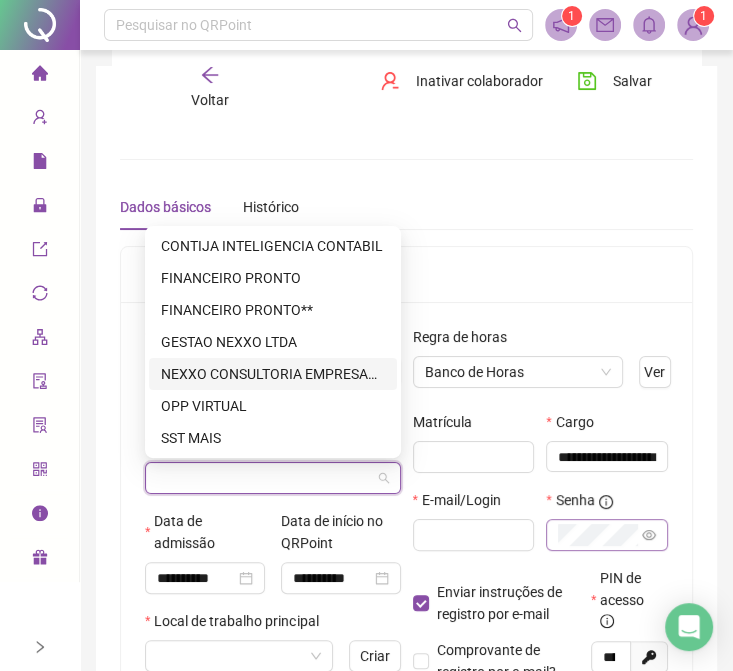 scroll, scrollTop: 200, scrollLeft: 0, axis: vertical 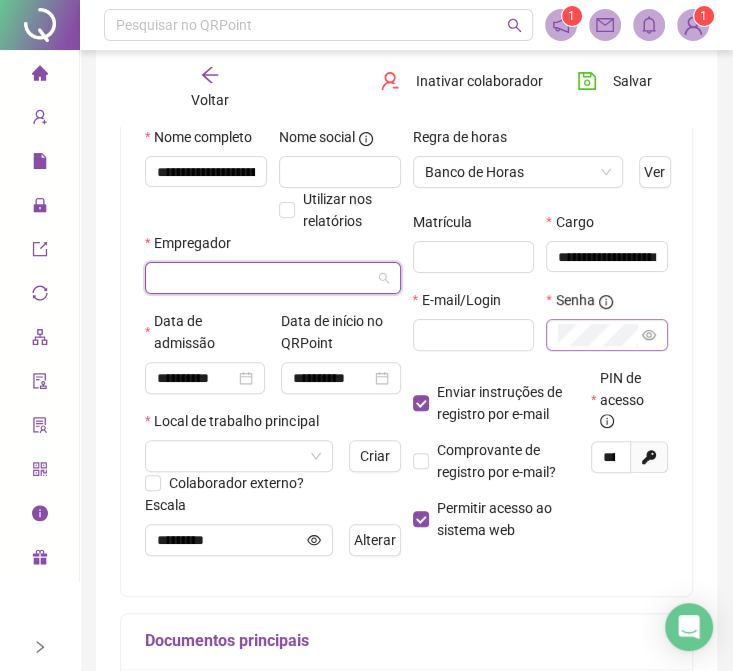 click at bounding box center (264, 278) 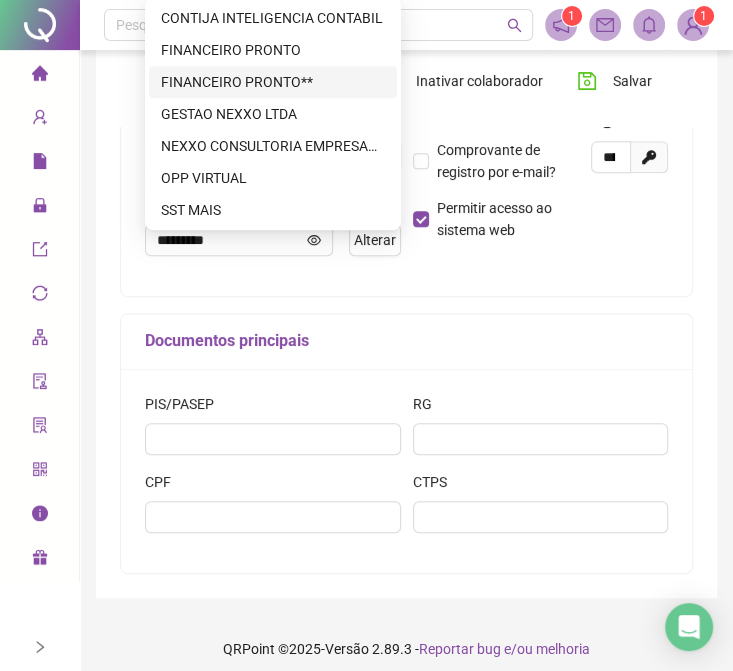 scroll, scrollTop: 400, scrollLeft: 0, axis: vertical 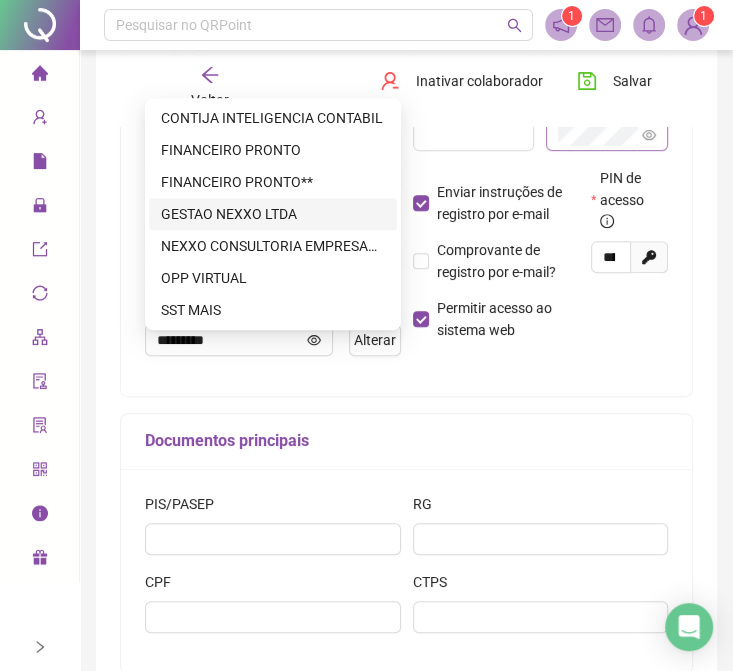 click on "GESTAO NEXXO LTDA" at bounding box center (273, 214) 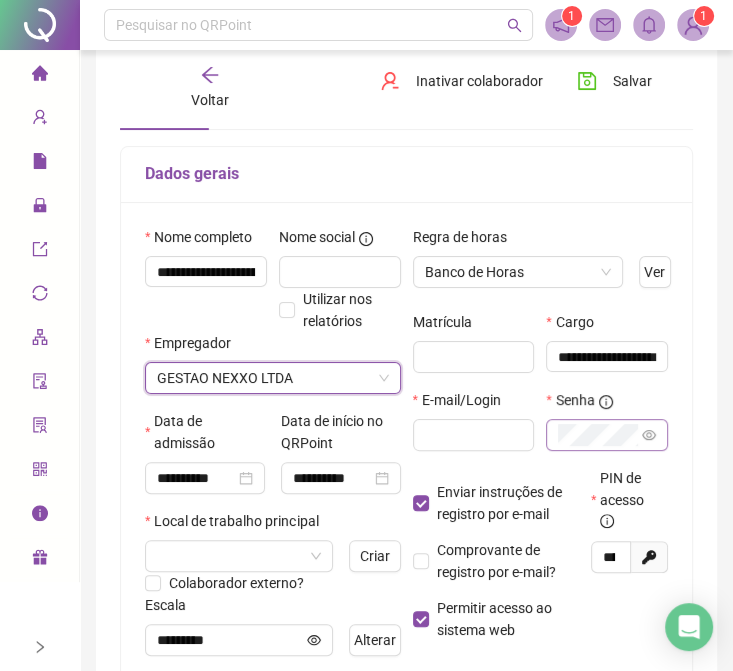 scroll, scrollTop: 200, scrollLeft: 0, axis: vertical 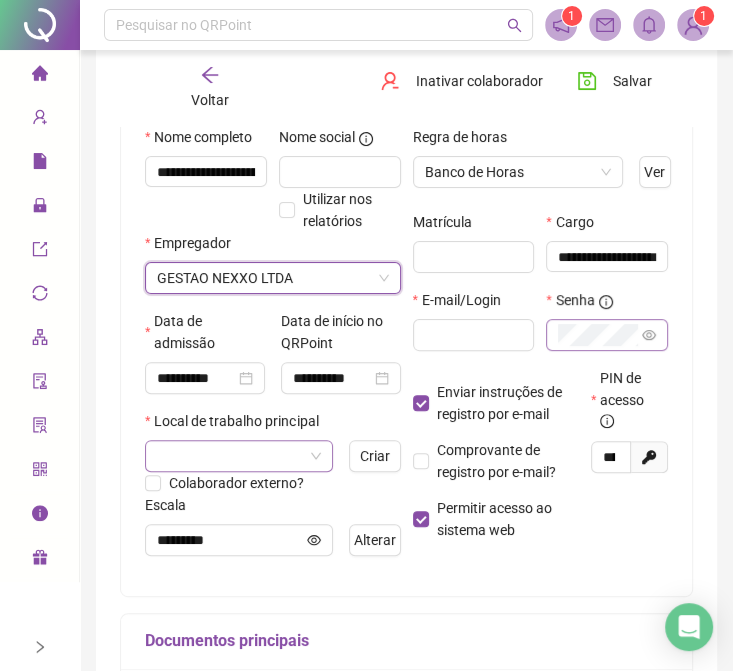 click at bounding box center (230, 456) 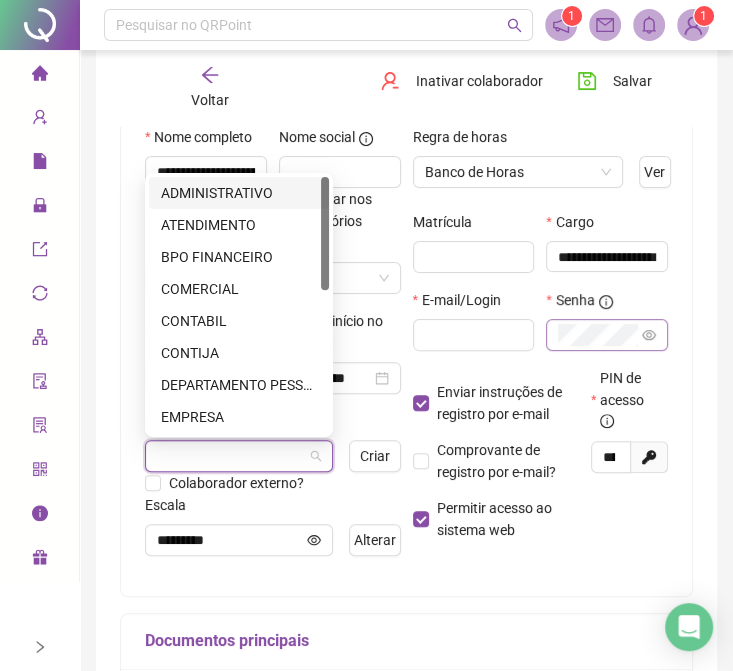 click at bounding box center (239, 456) 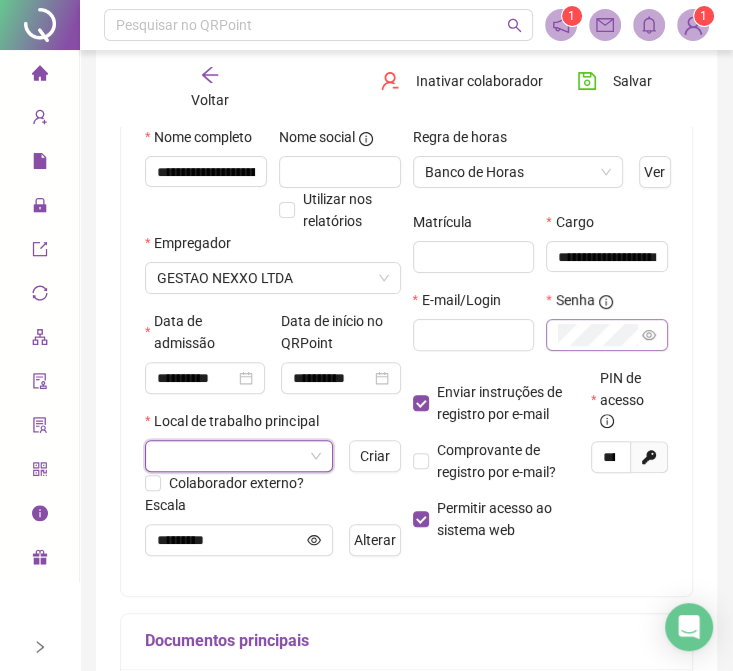 click at bounding box center (230, 456) 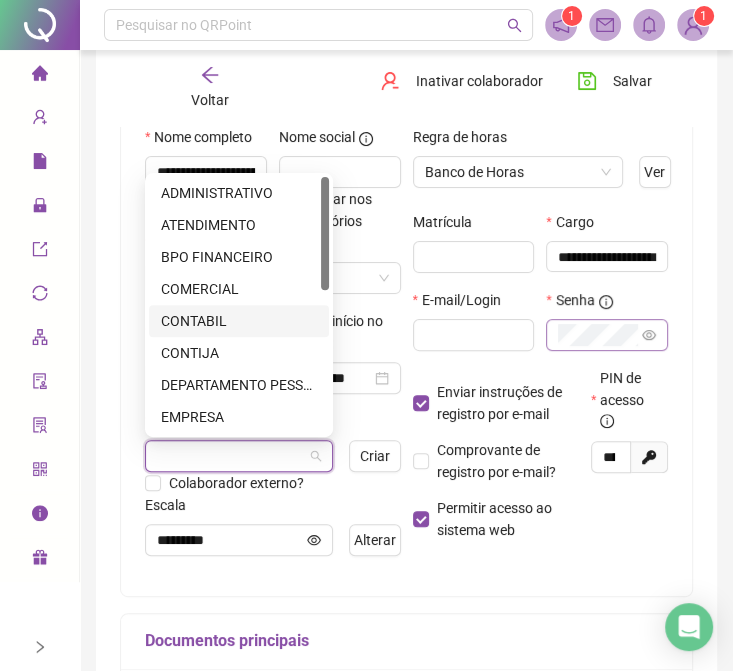 click on "CONTABIL" at bounding box center [239, 321] 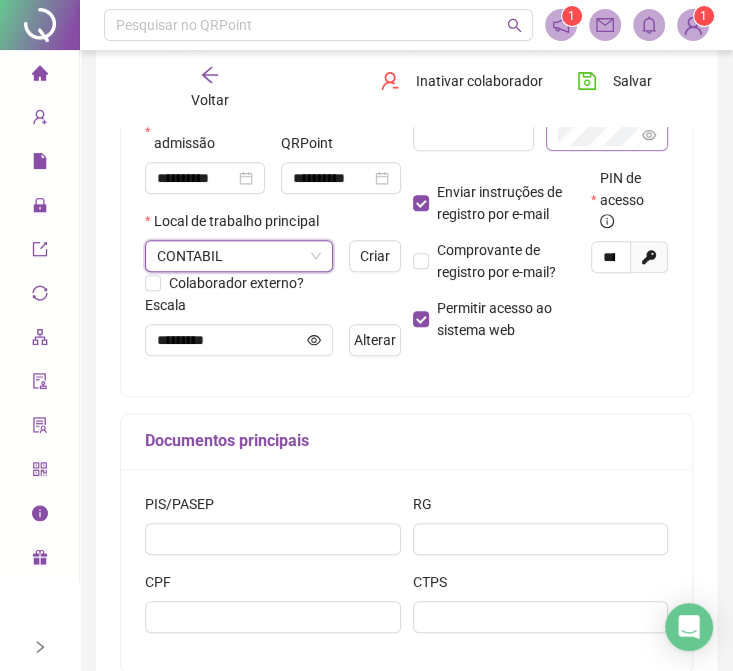 scroll, scrollTop: 500, scrollLeft: 0, axis: vertical 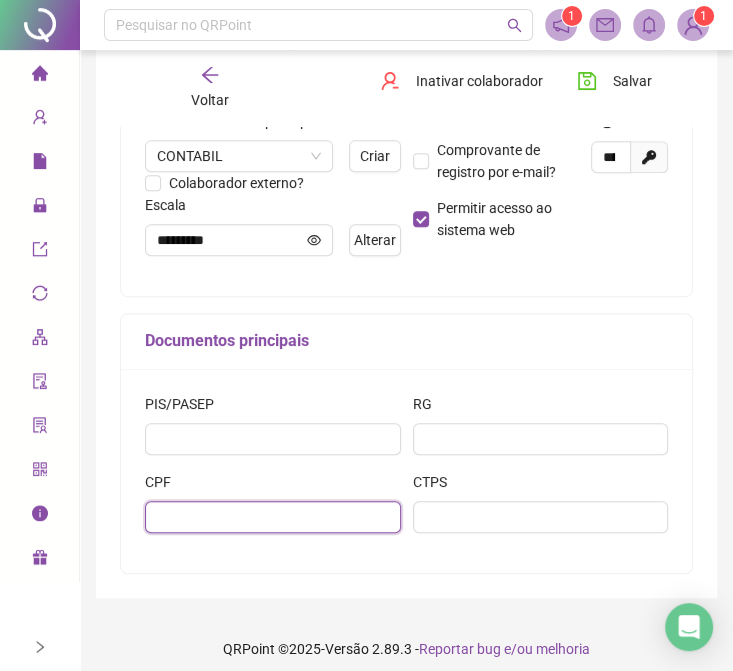 click at bounding box center [273, 517] 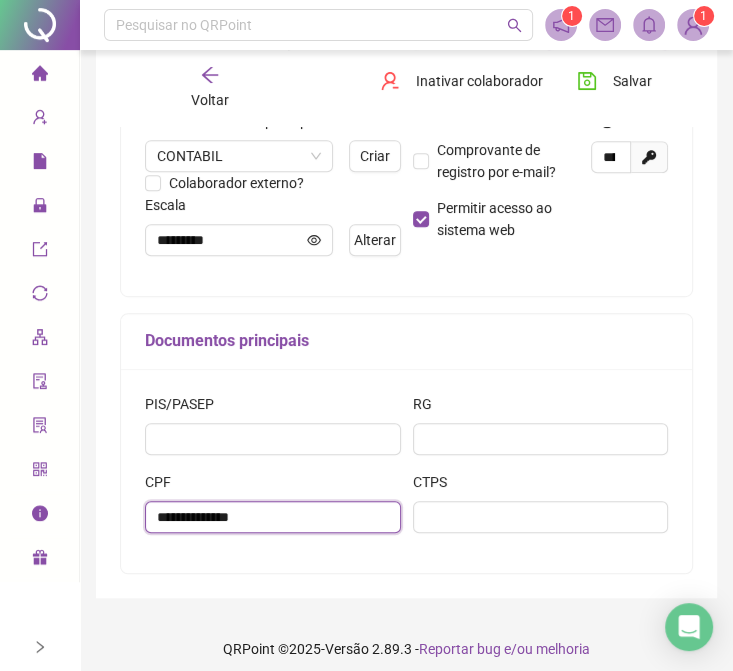 type on "**********" 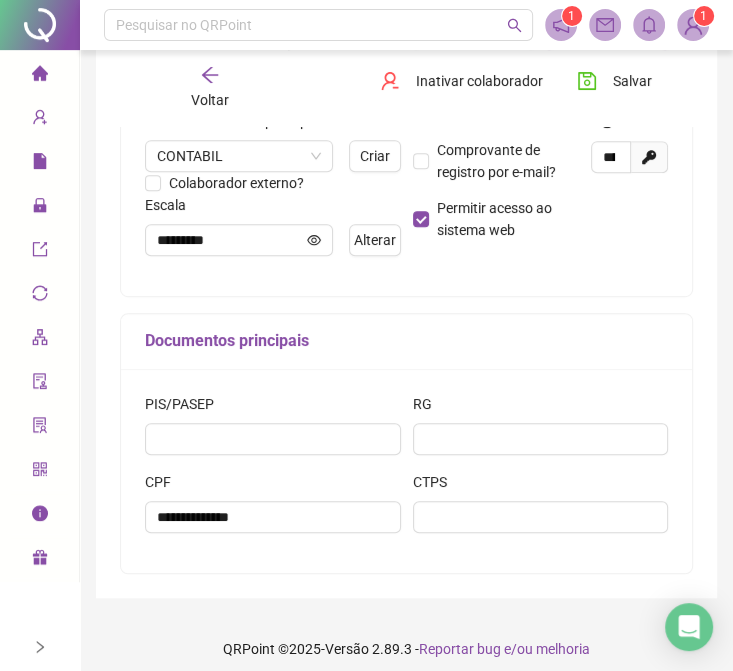 click on "Documentos principais" at bounding box center [406, 341] 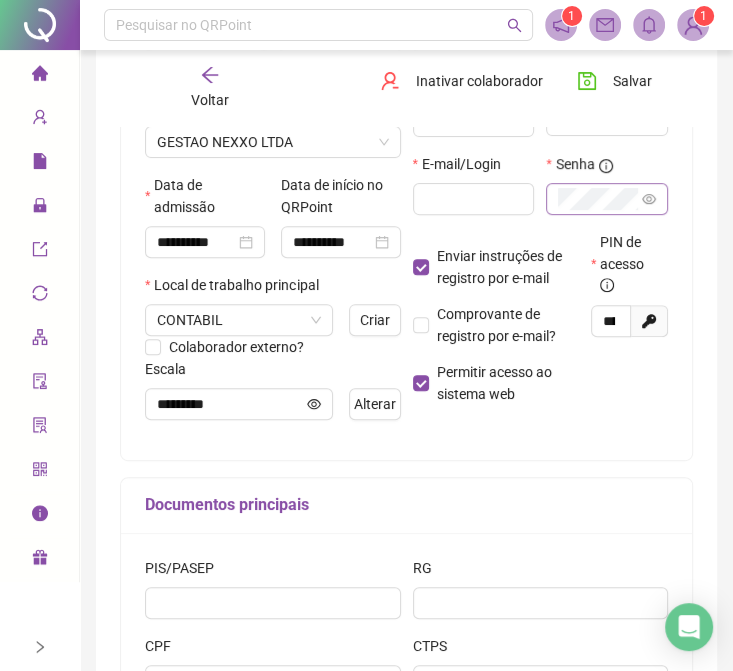 scroll, scrollTop: 200, scrollLeft: 0, axis: vertical 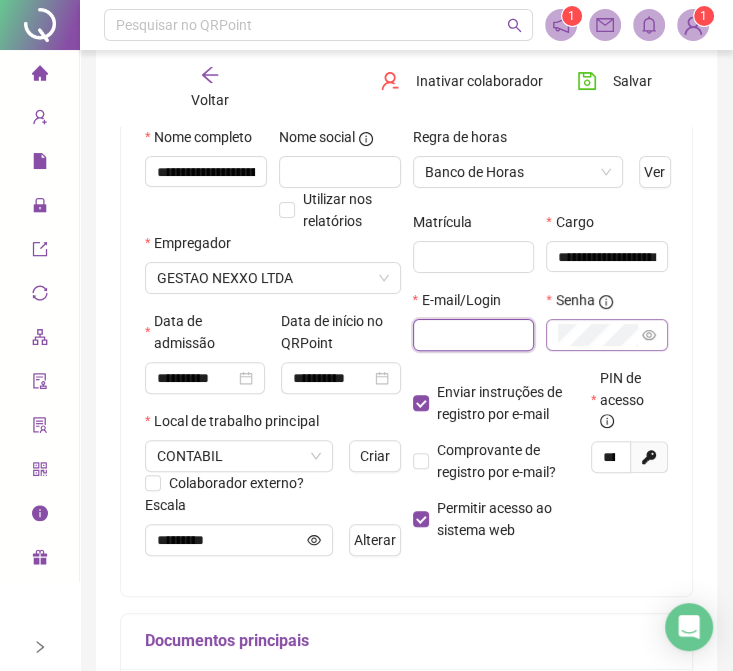 click at bounding box center [472, 335] 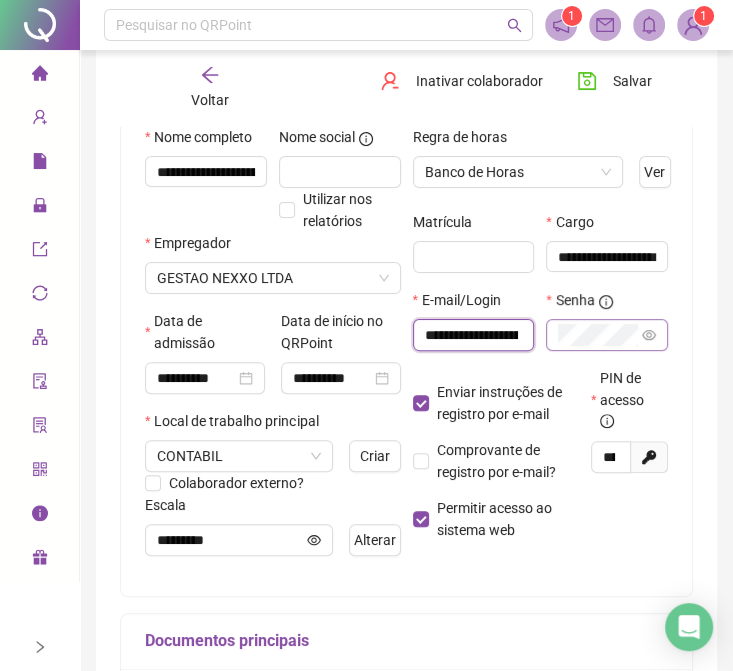 scroll, scrollTop: 0, scrollLeft: 105, axis: horizontal 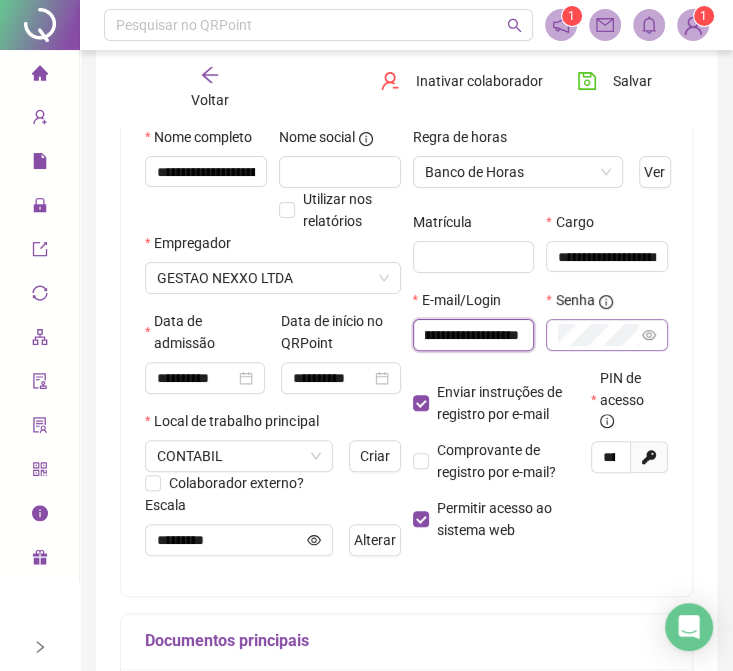type on "**********" 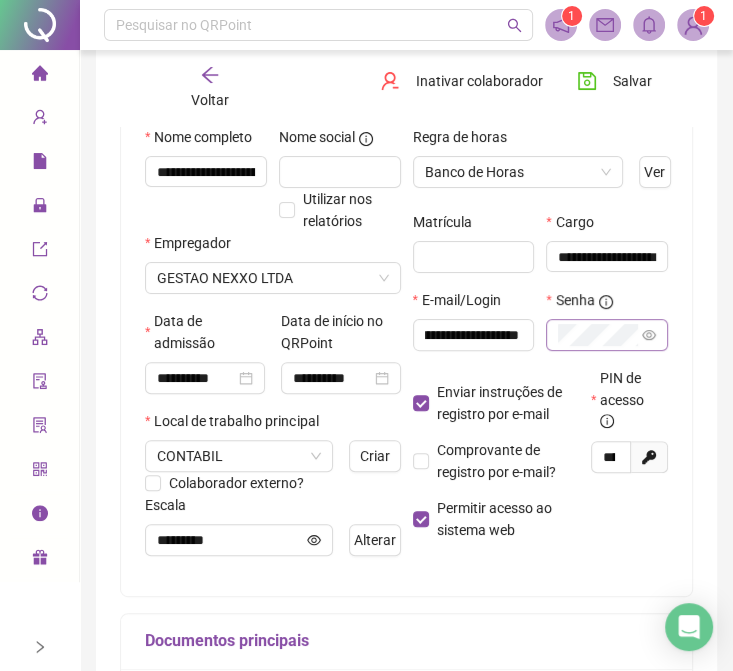 click on "Enviar instruções de registro por e-mail Comprovante de registro por e-mail? Permitir acesso ao sistema web" at bounding box center (496, 461) 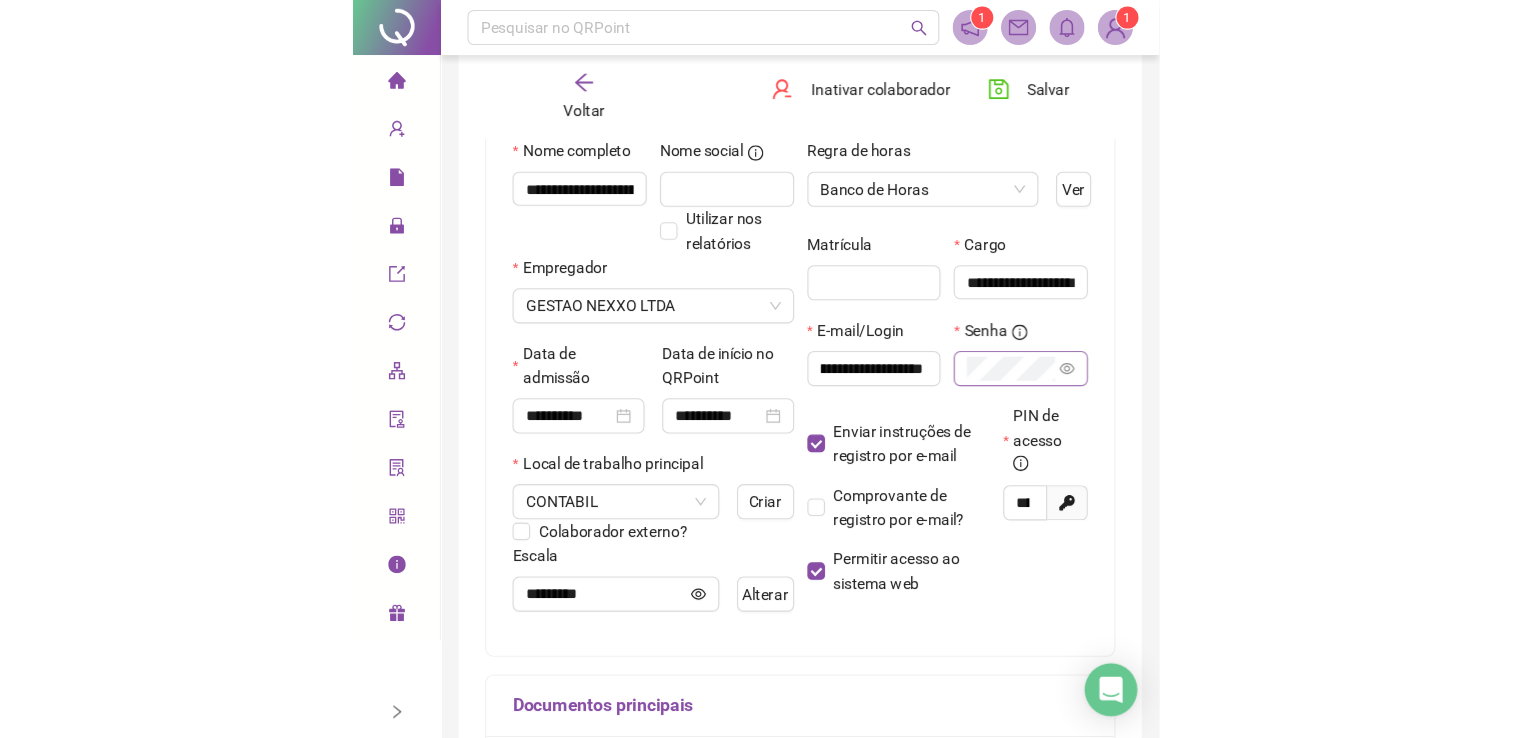 scroll, scrollTop: 0, scrollLeft: 0, axis: both 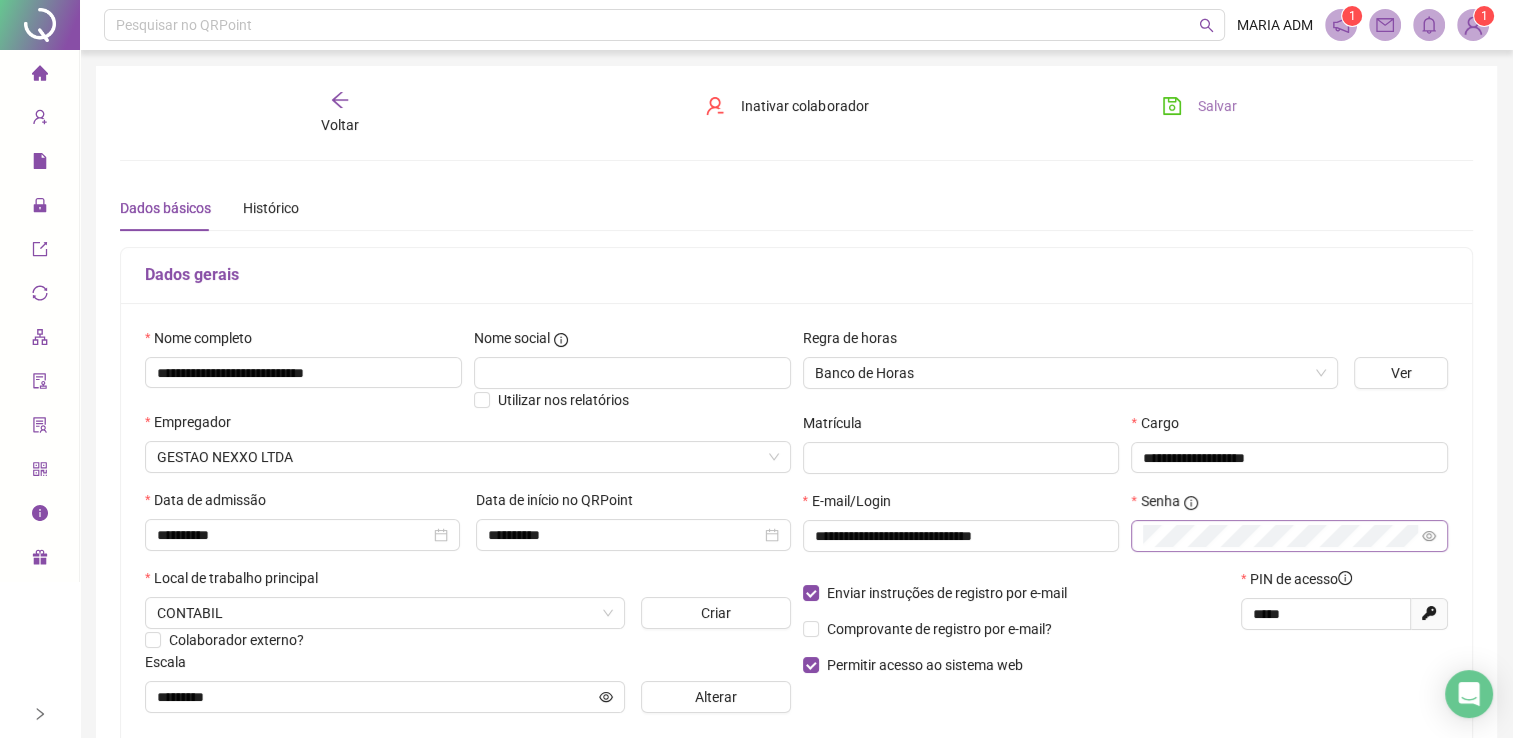 click on "Salvar" at bounding box center [1199, 106] 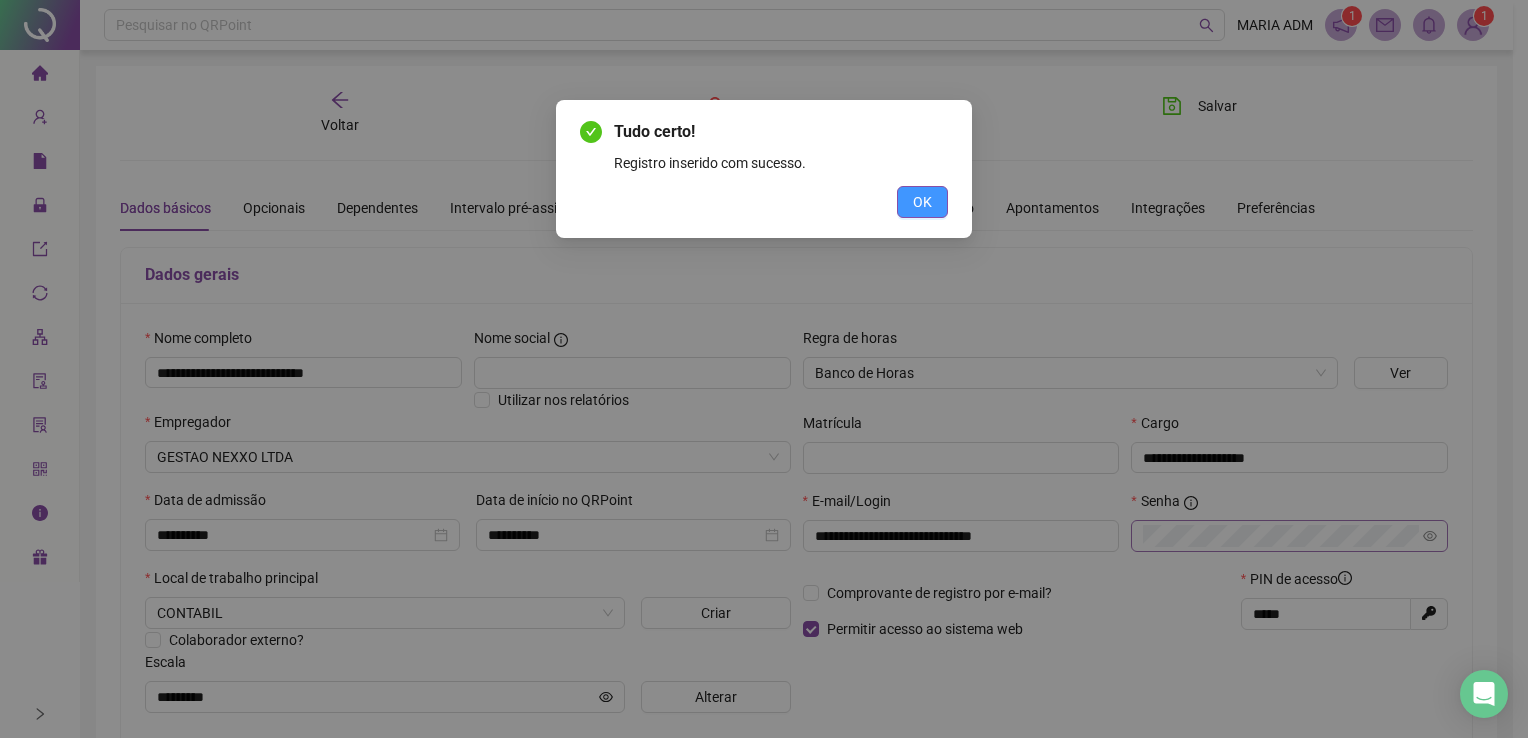 click on "OK" at bounding box center [922, 202] 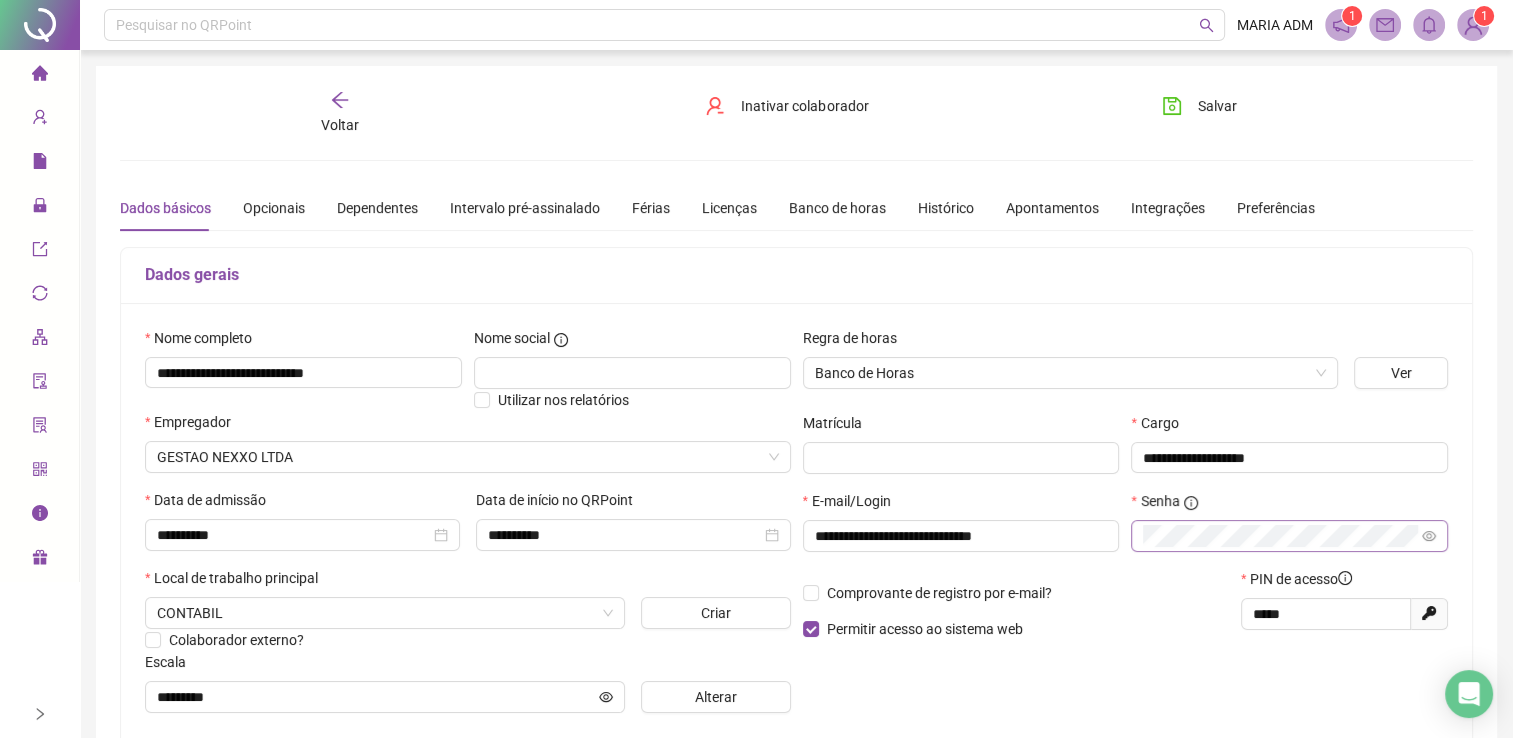 click 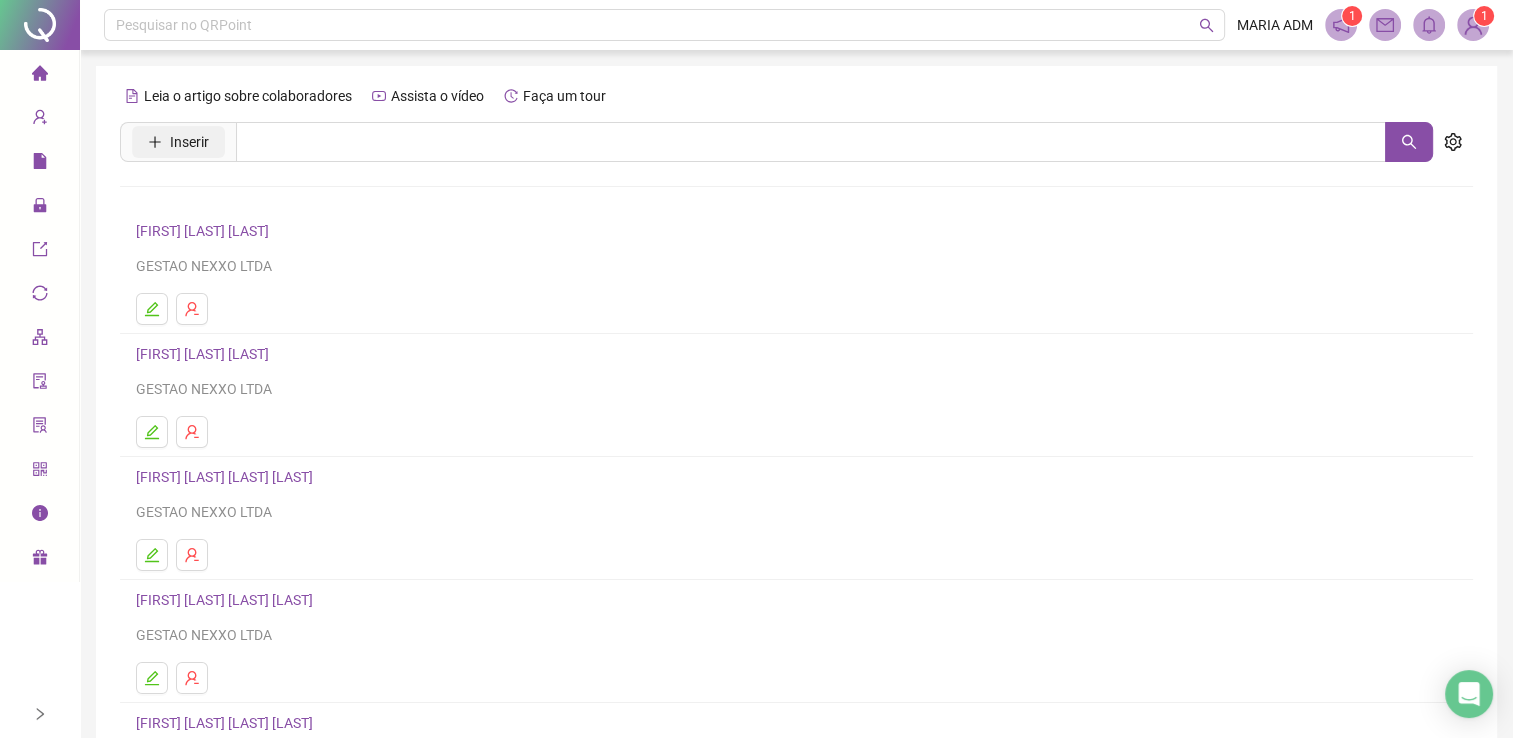click on "Inserir" at bounding box center (189, 142) 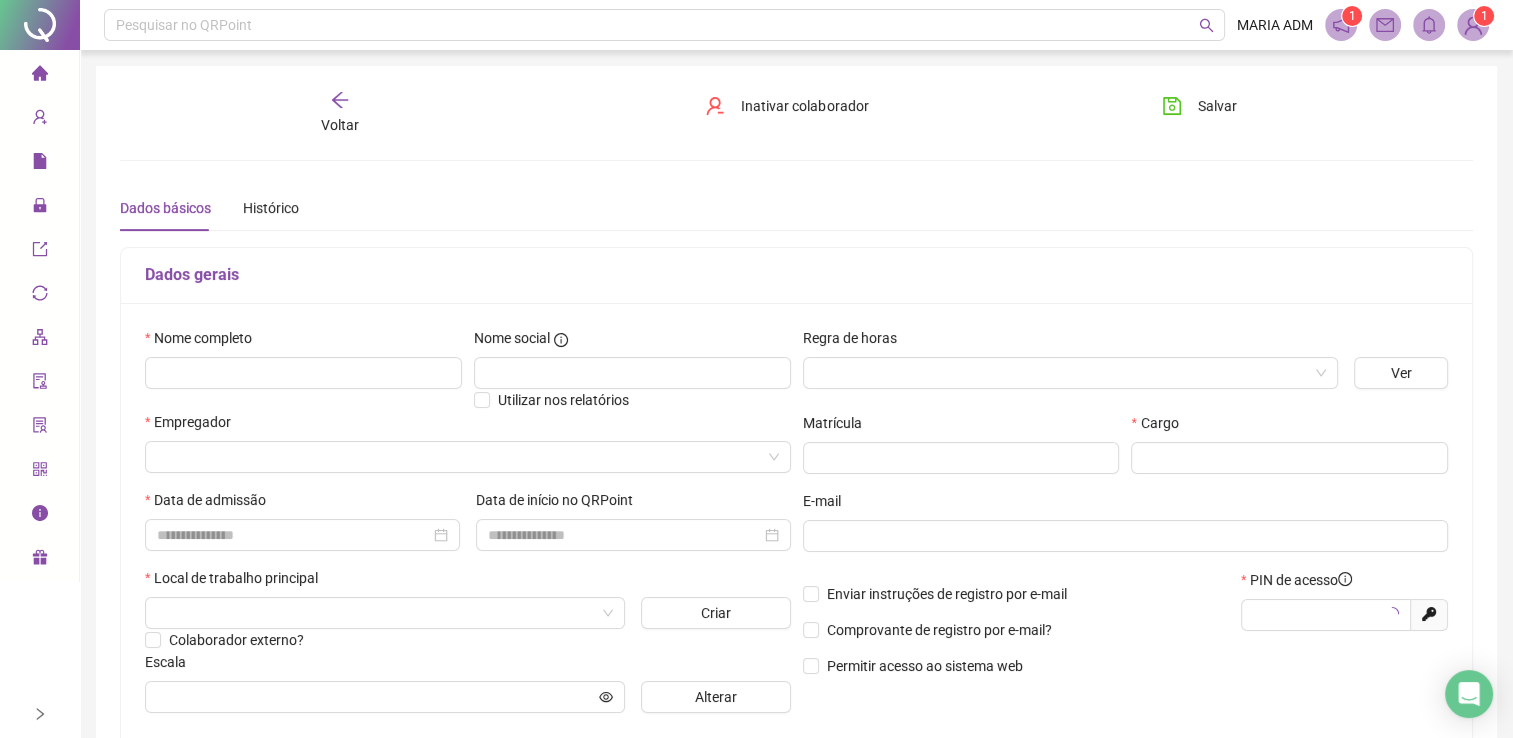 type on "*****" 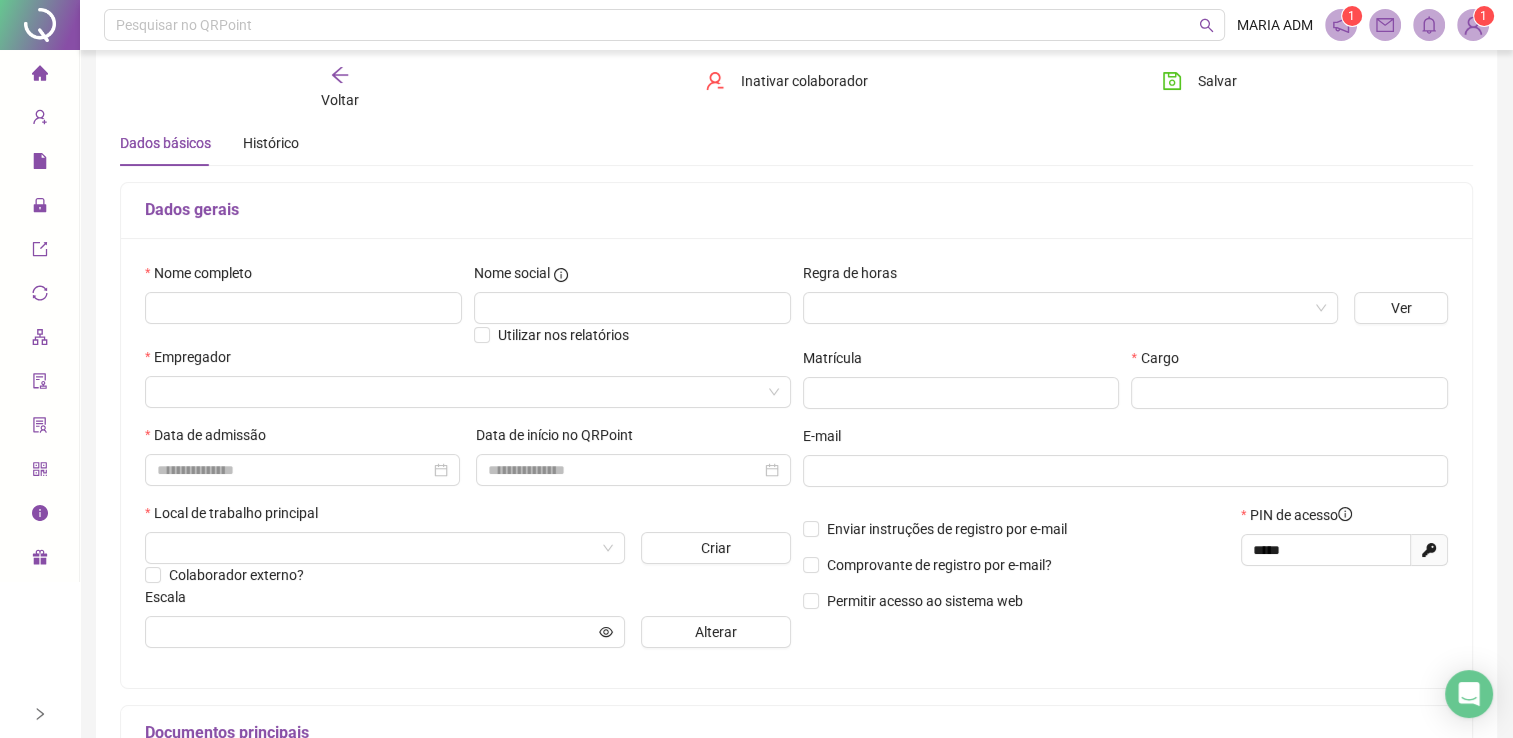 scroll, scrollTop: 100, scrollLeft: 0, axis: vertical 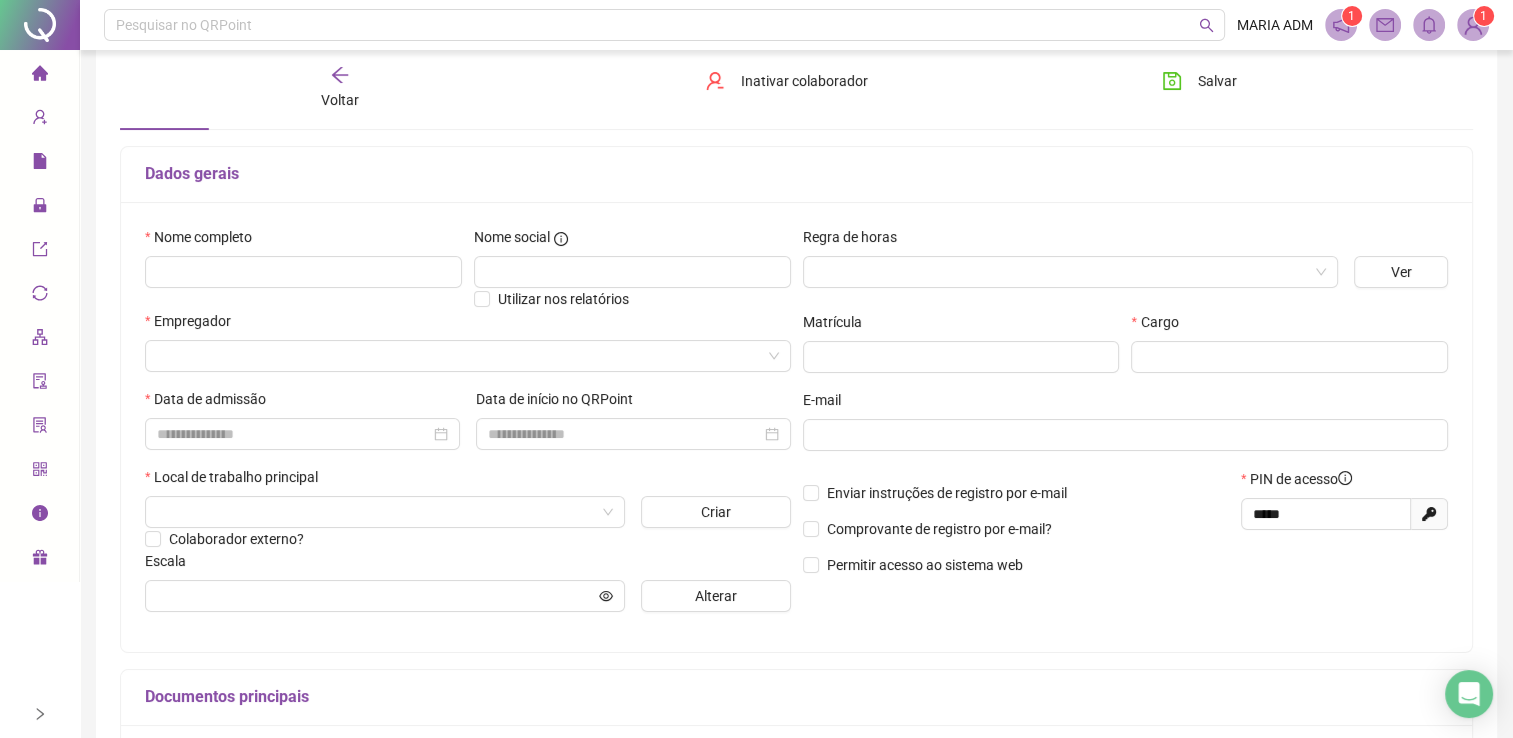 click on "Regra de horas" at bounding box center [1070, 241] 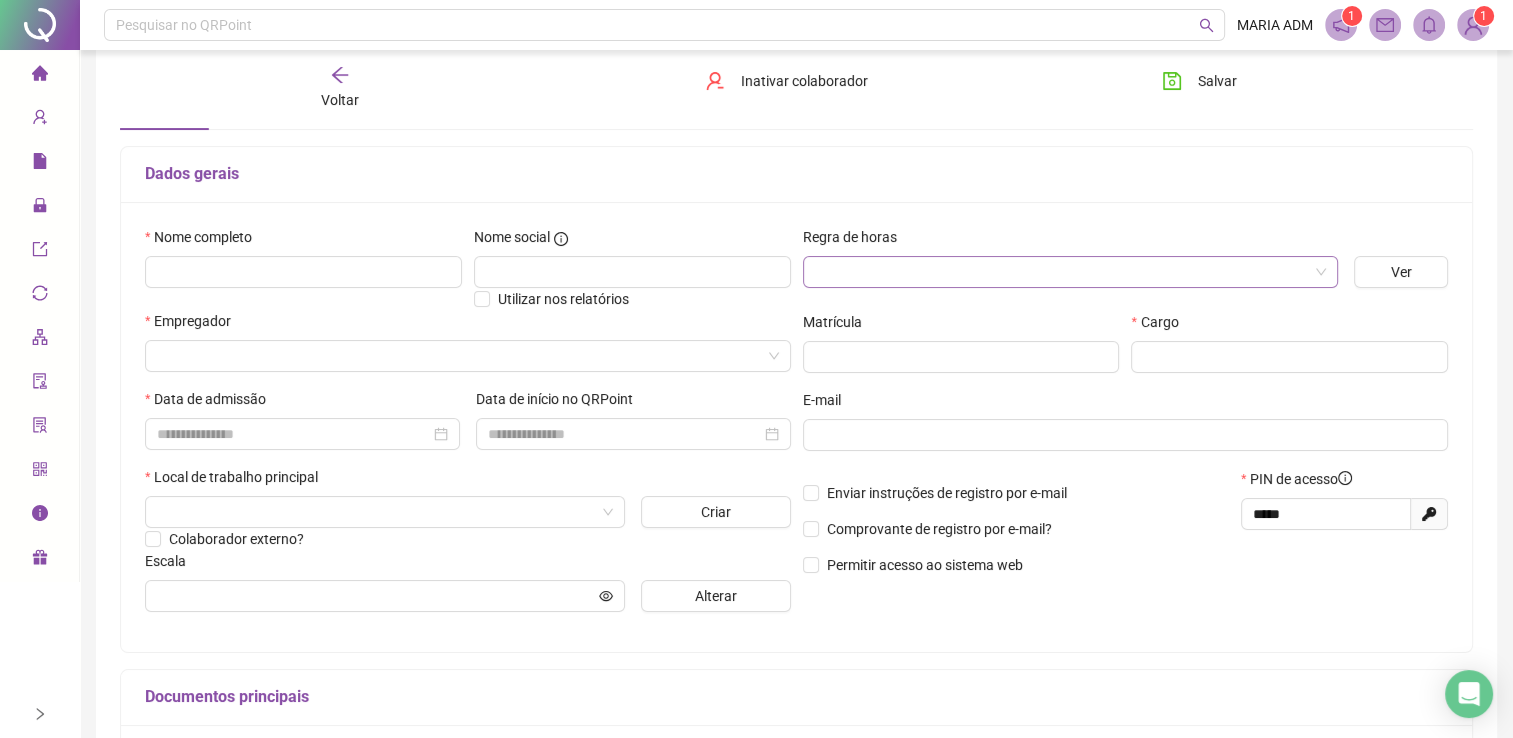 click at bounding box center (1061, 272) 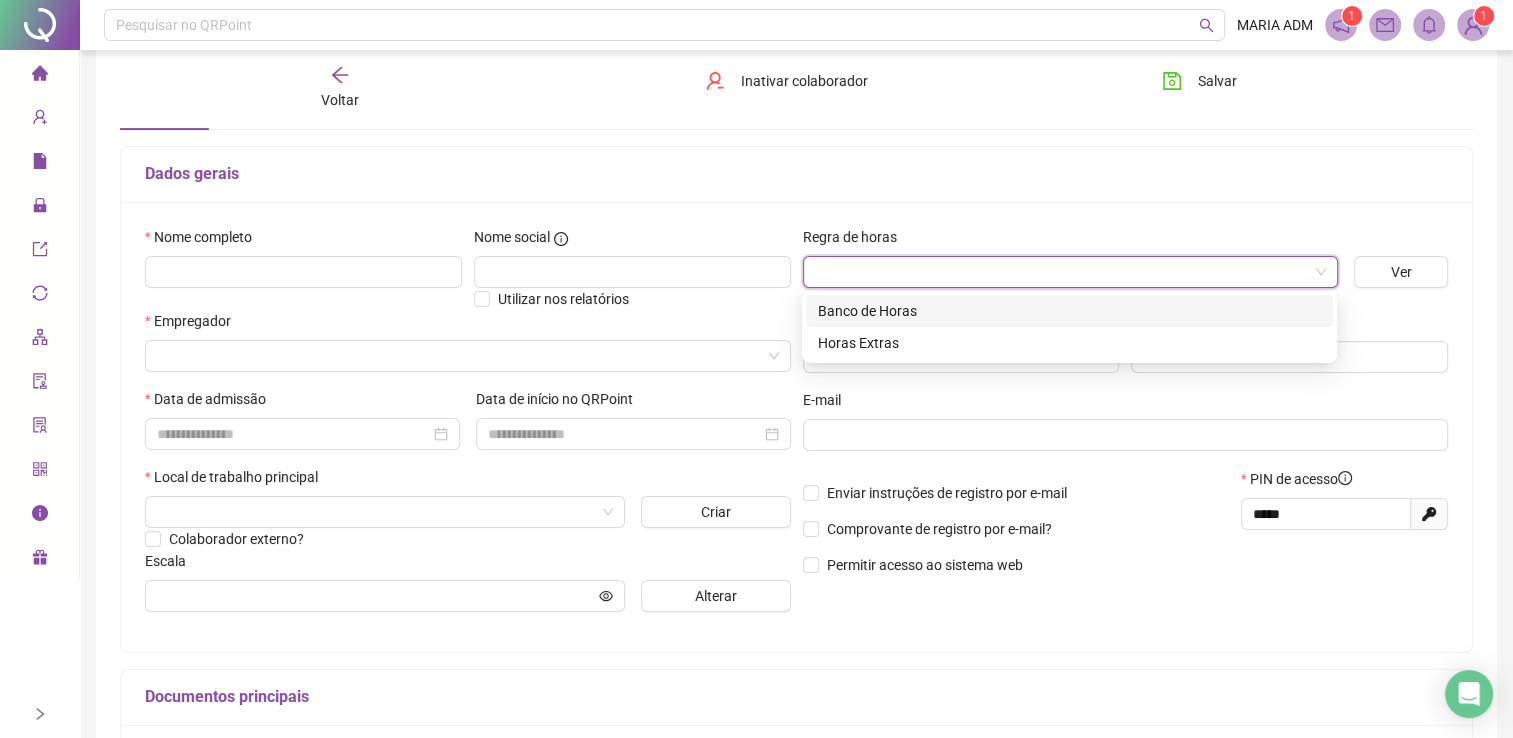 click on "Banco de Horas" at bounding box center (1069, 311) 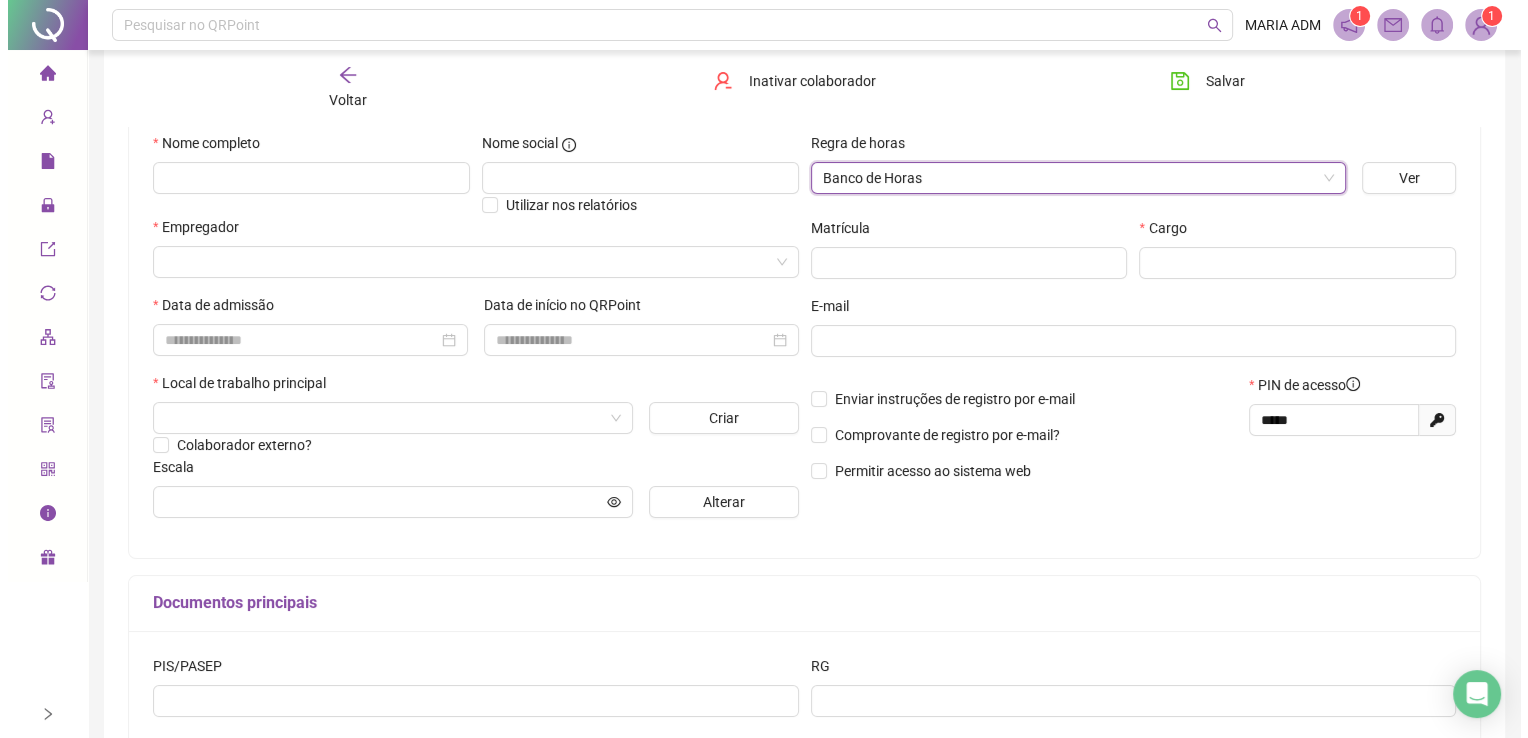 scroll, scrollTop: 300, scrollLeft: 0, axis: vertical 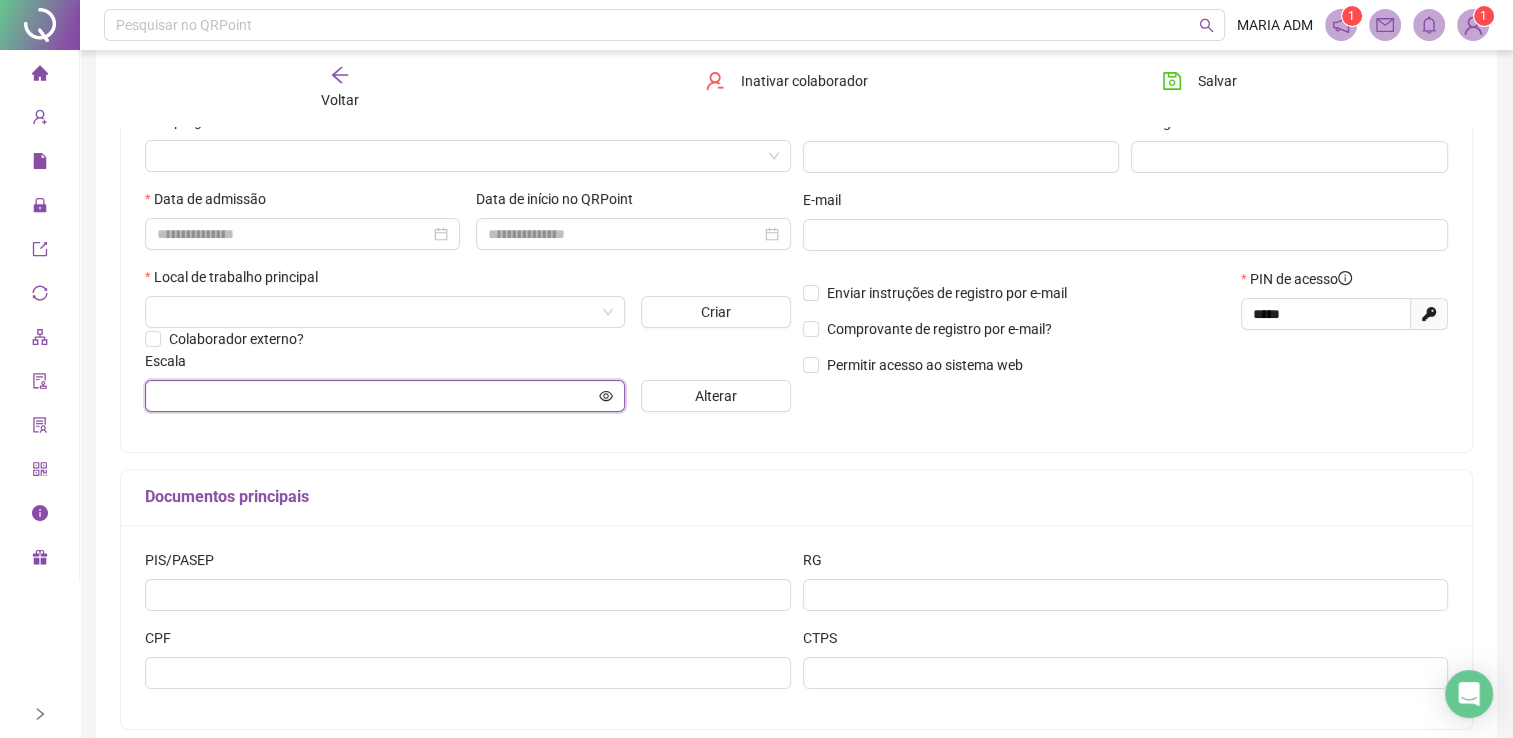 click at bounding box center [376, 396] 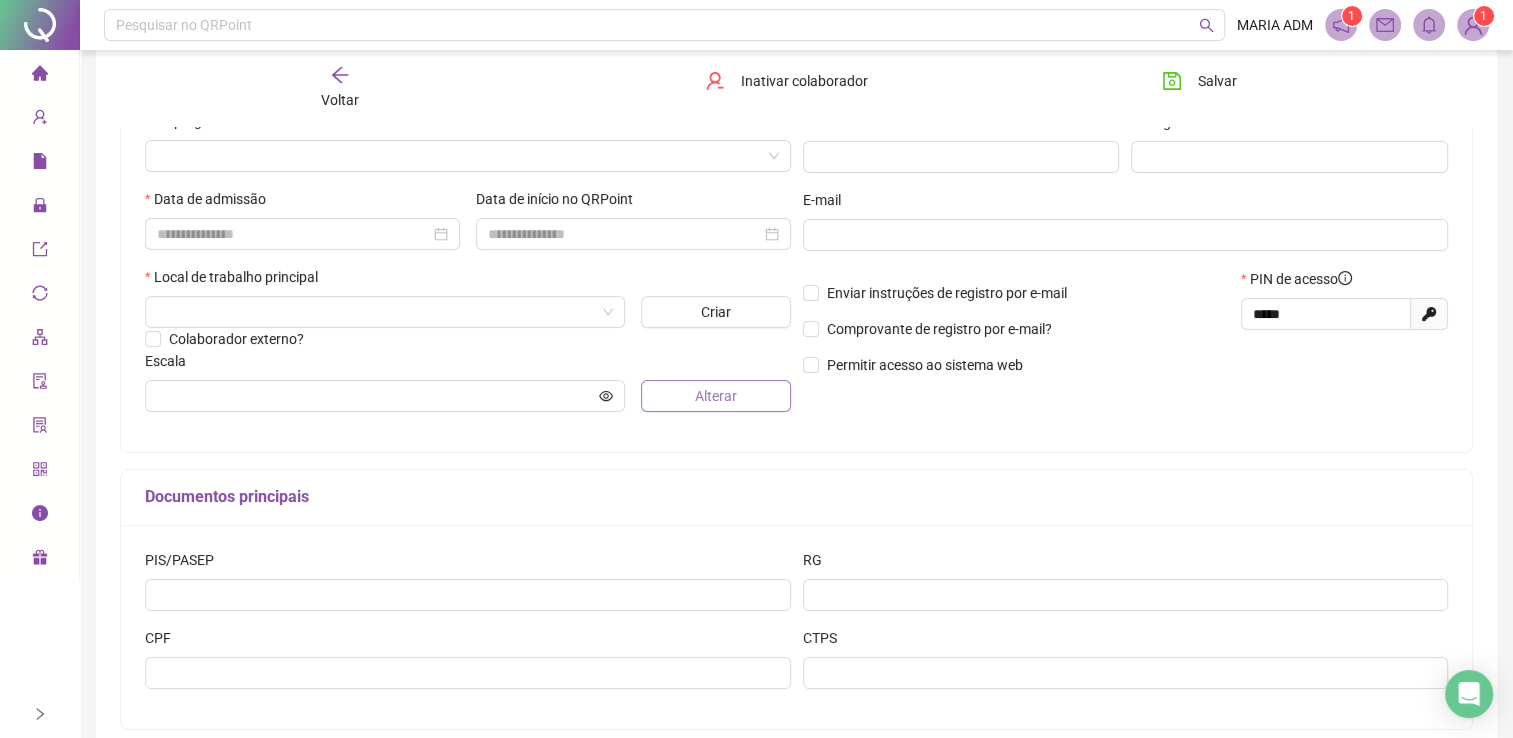 click on "Alterar" at bounding box center [715, 396] 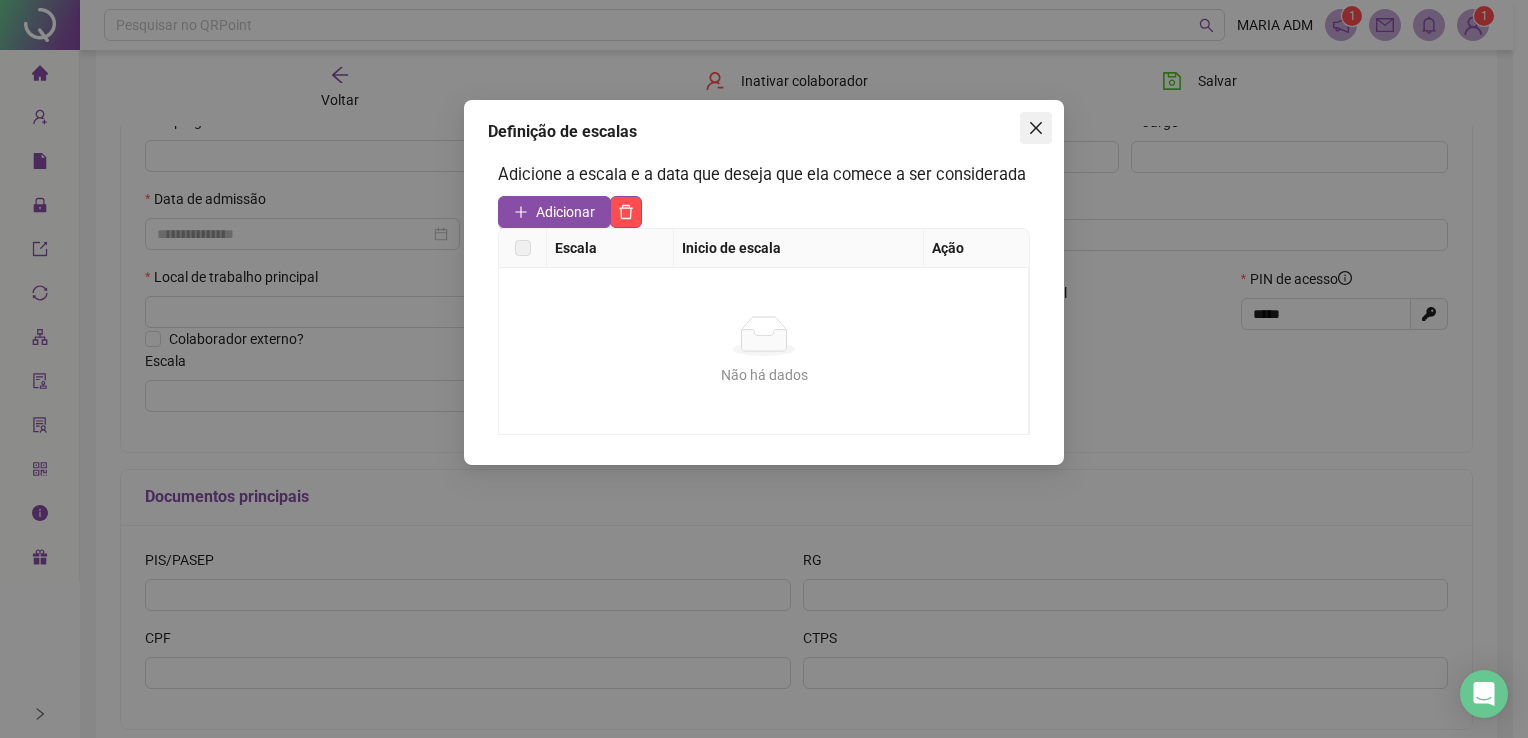 click at bounding box center [1036, 128] 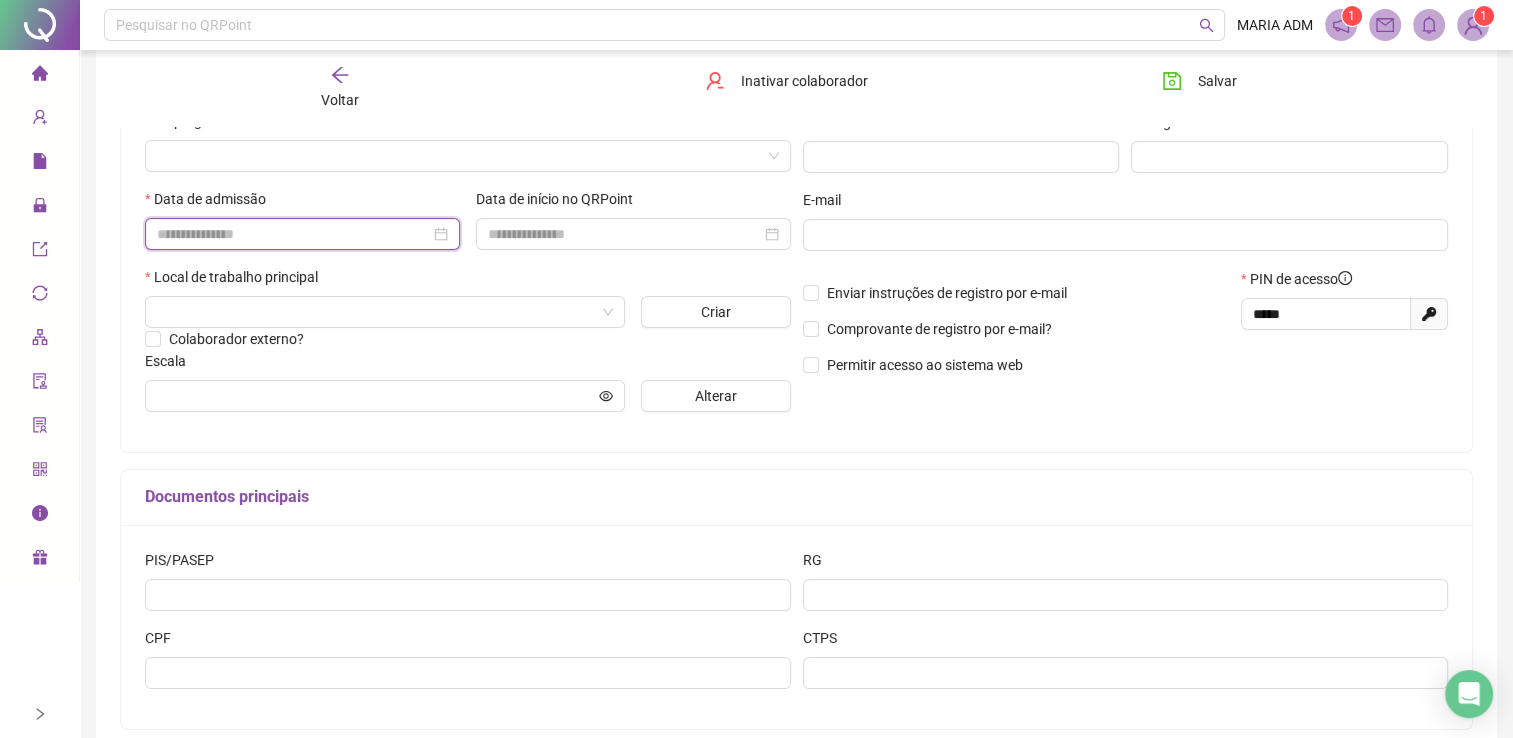 click at bounding box center (293, 234) 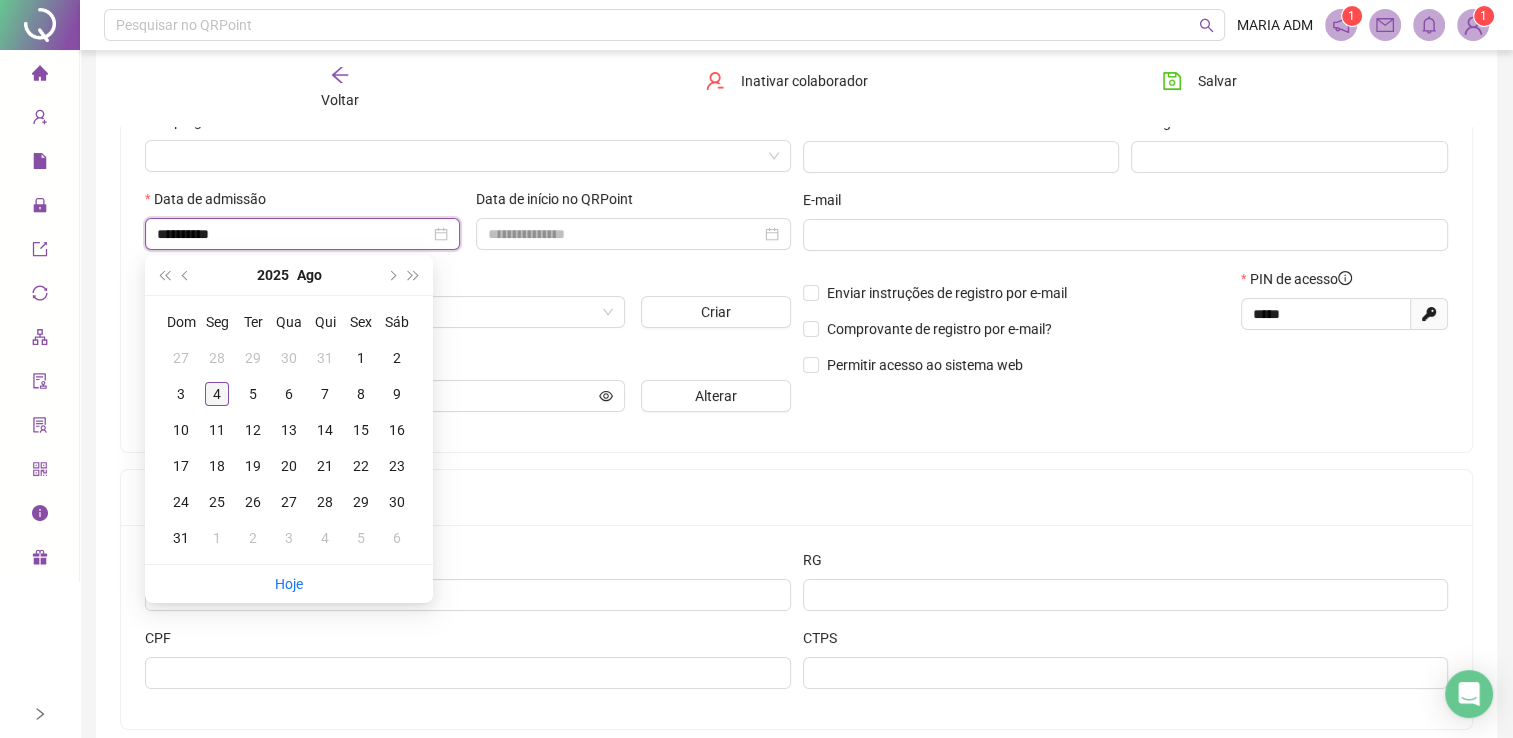 type on "**********" 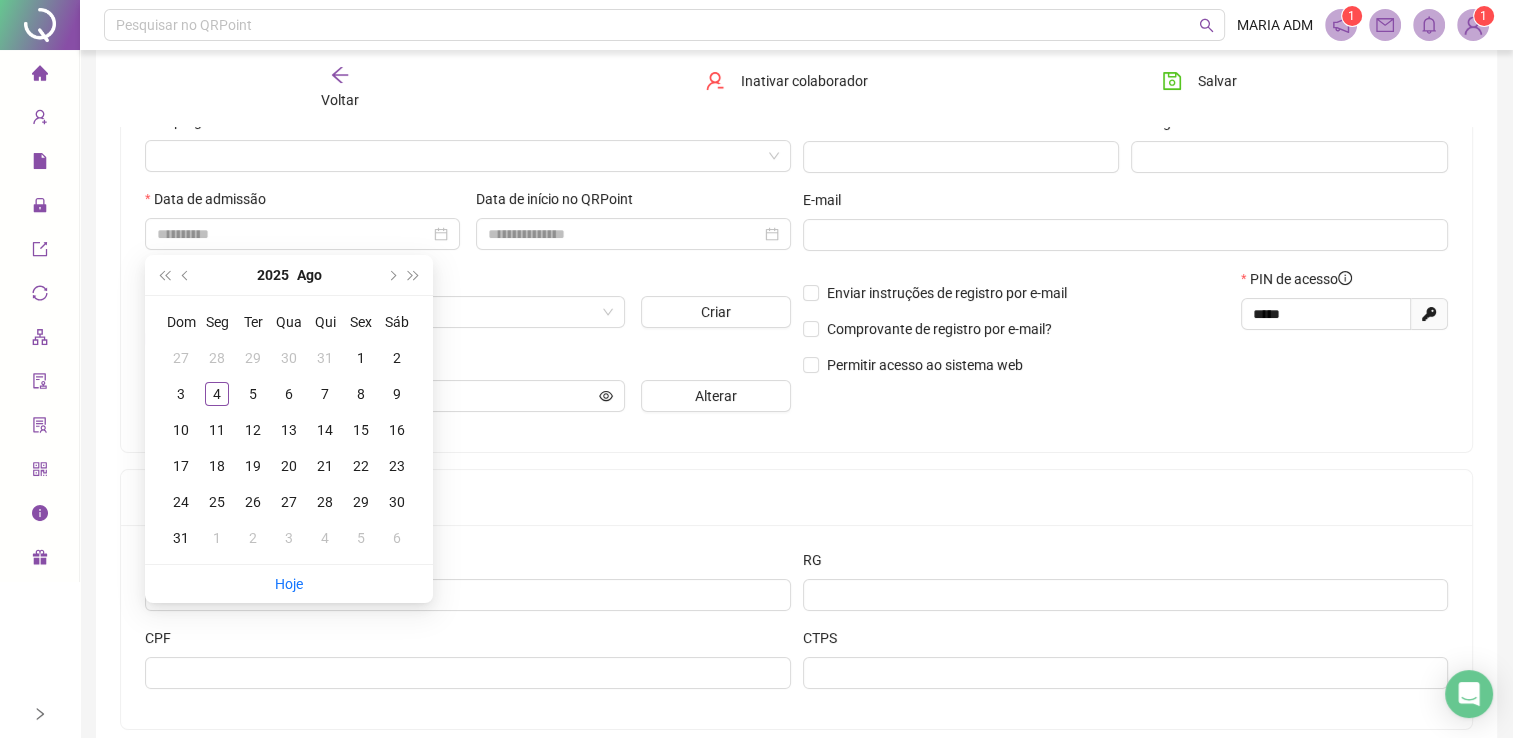 click on "4" at bounding box center [217, 394] 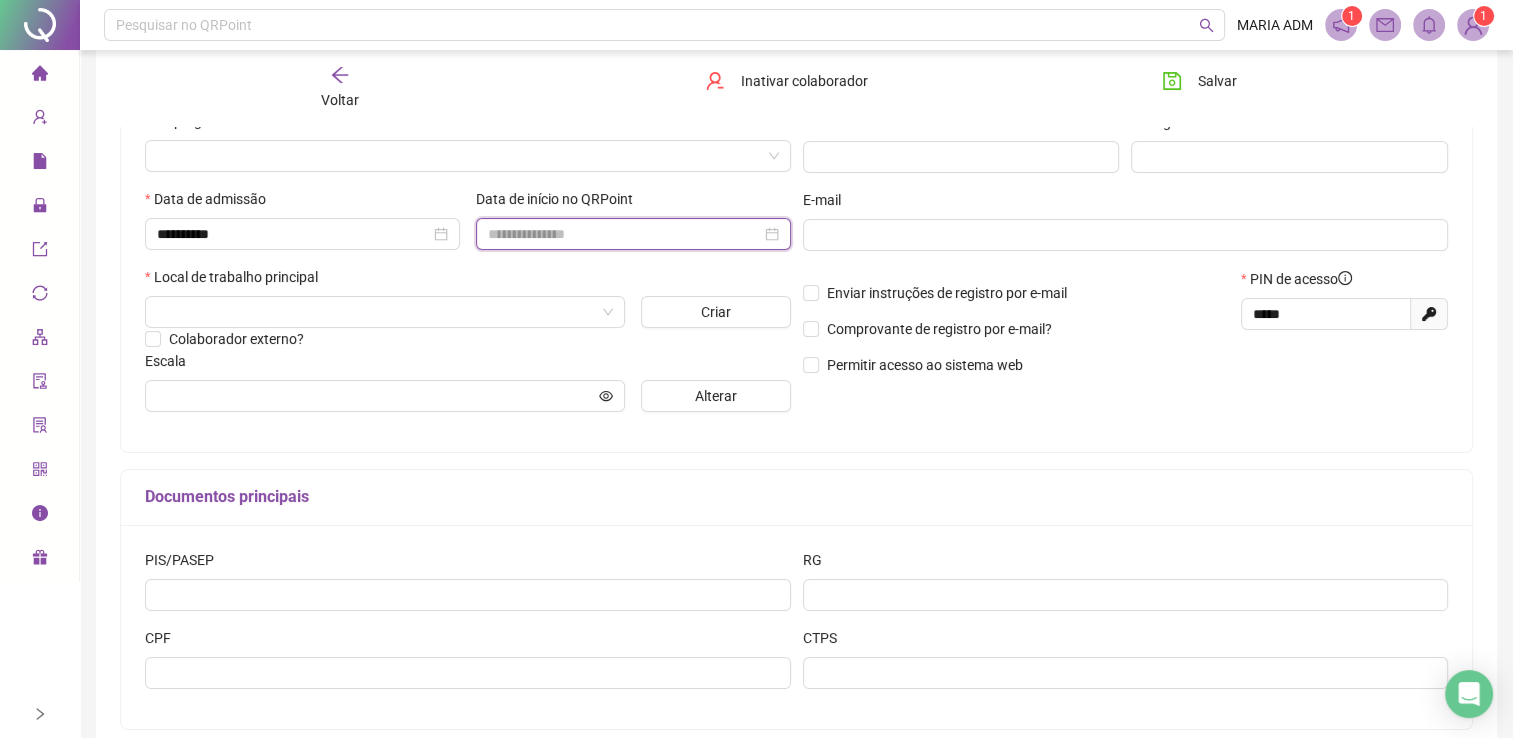 click at bounding box center (624, 234) 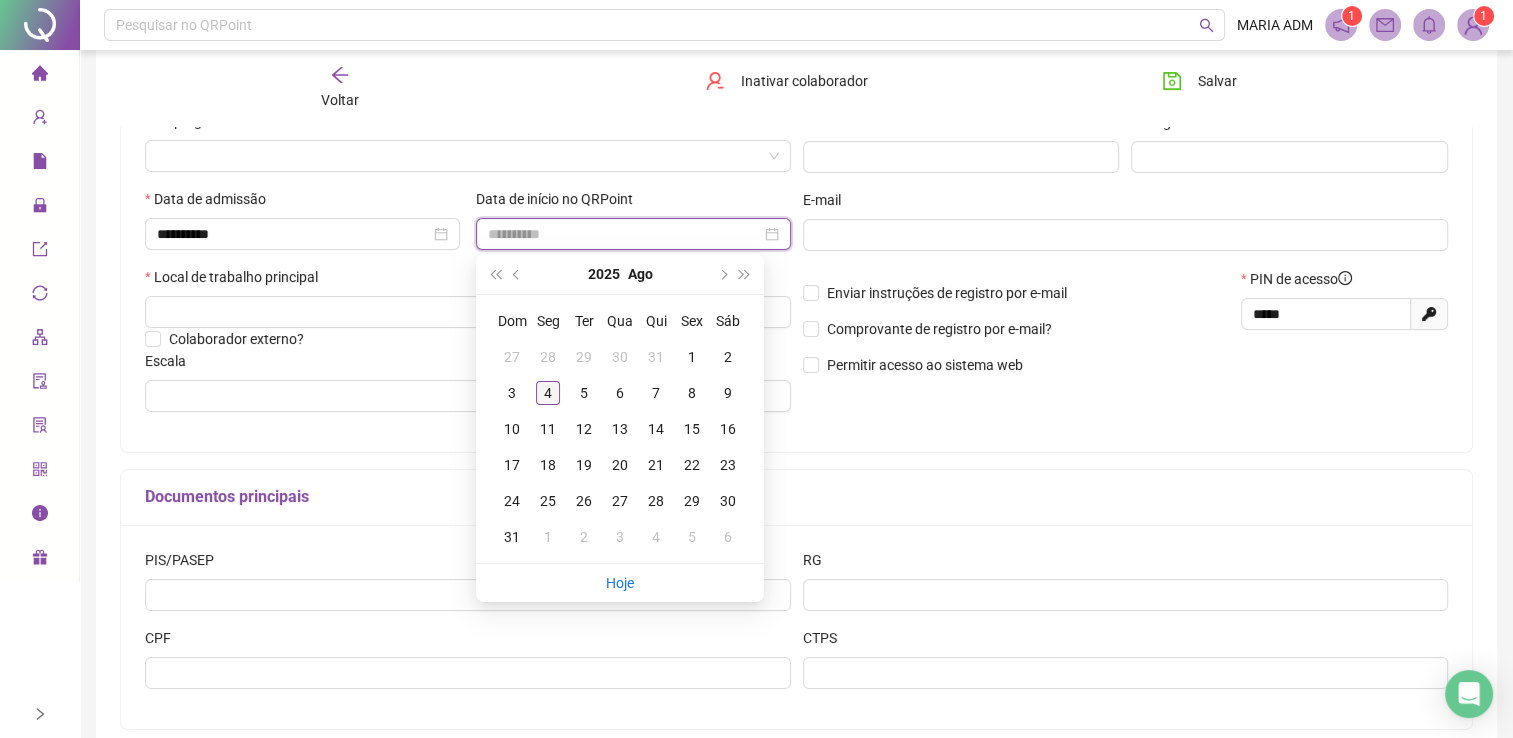type on "**********" 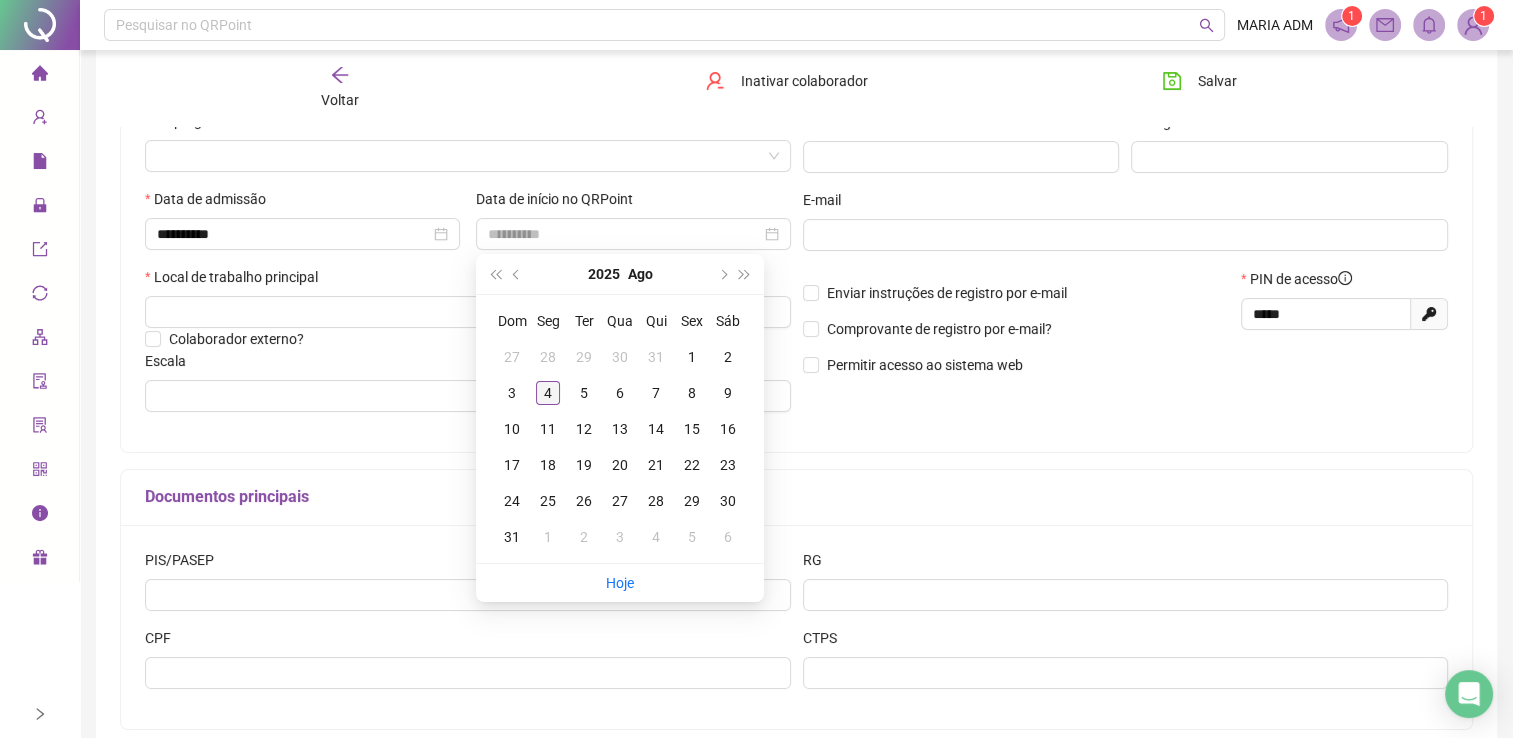 click on "4" at bounding box center [548, 393] 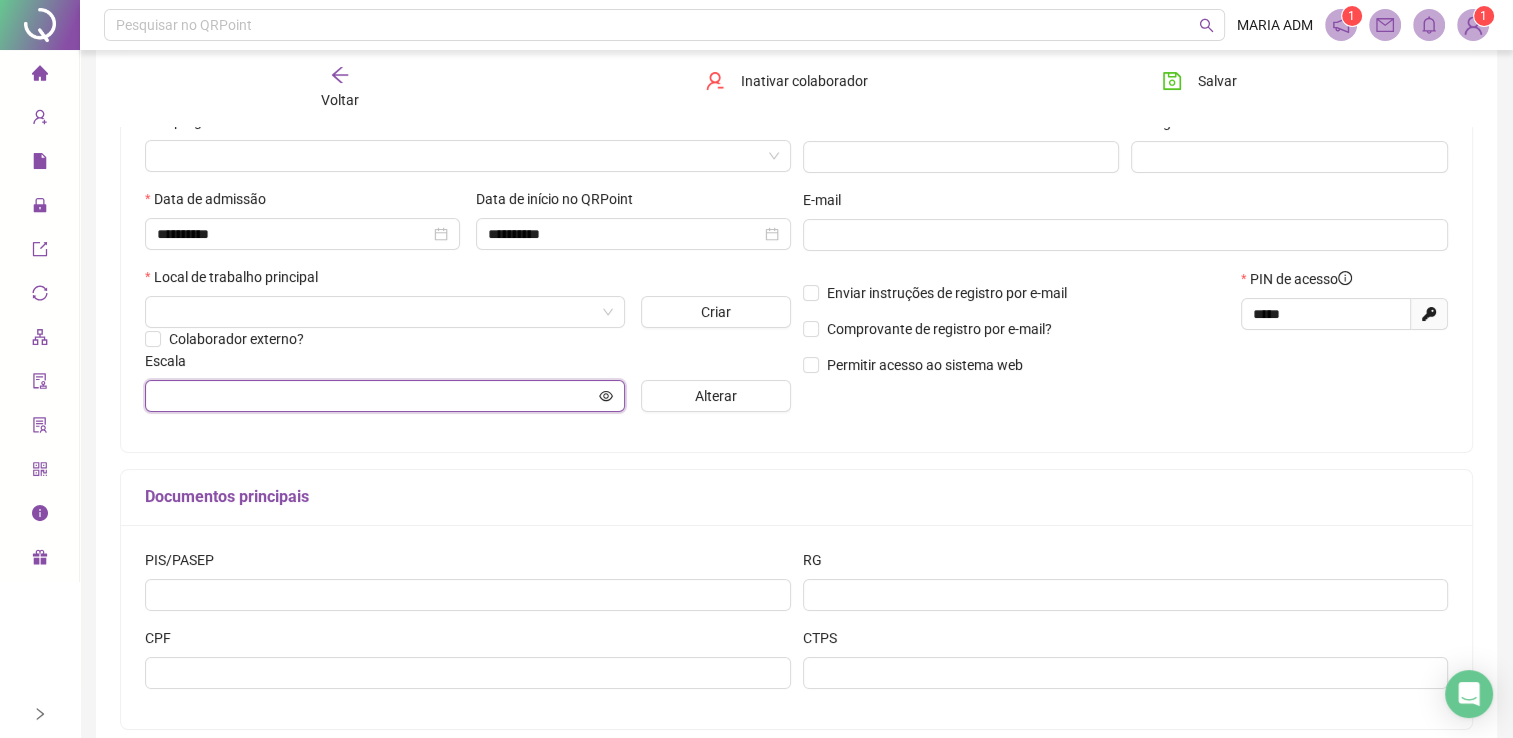 click at bounding box center [376, 396] 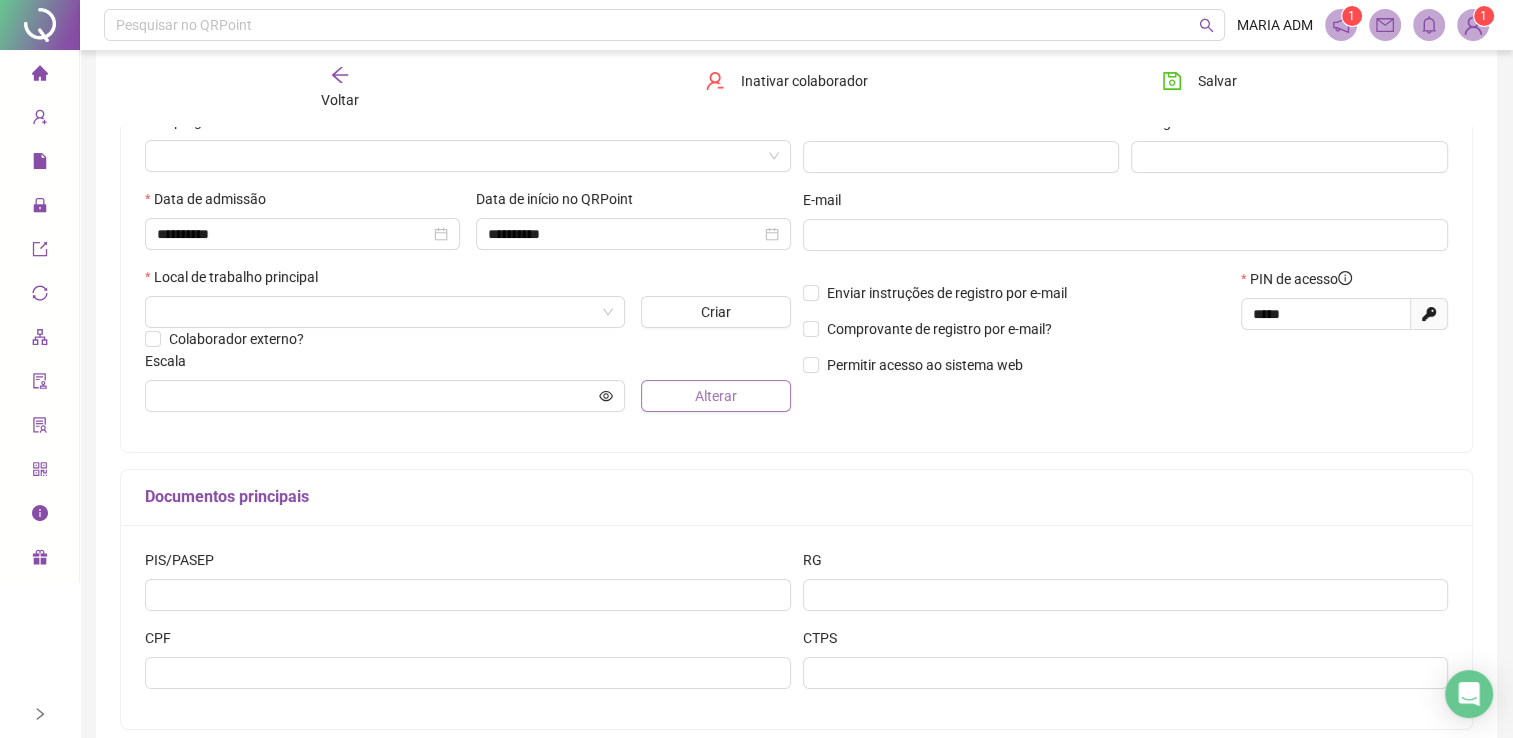 click on "Alterar" at bounding box center (716, 396) 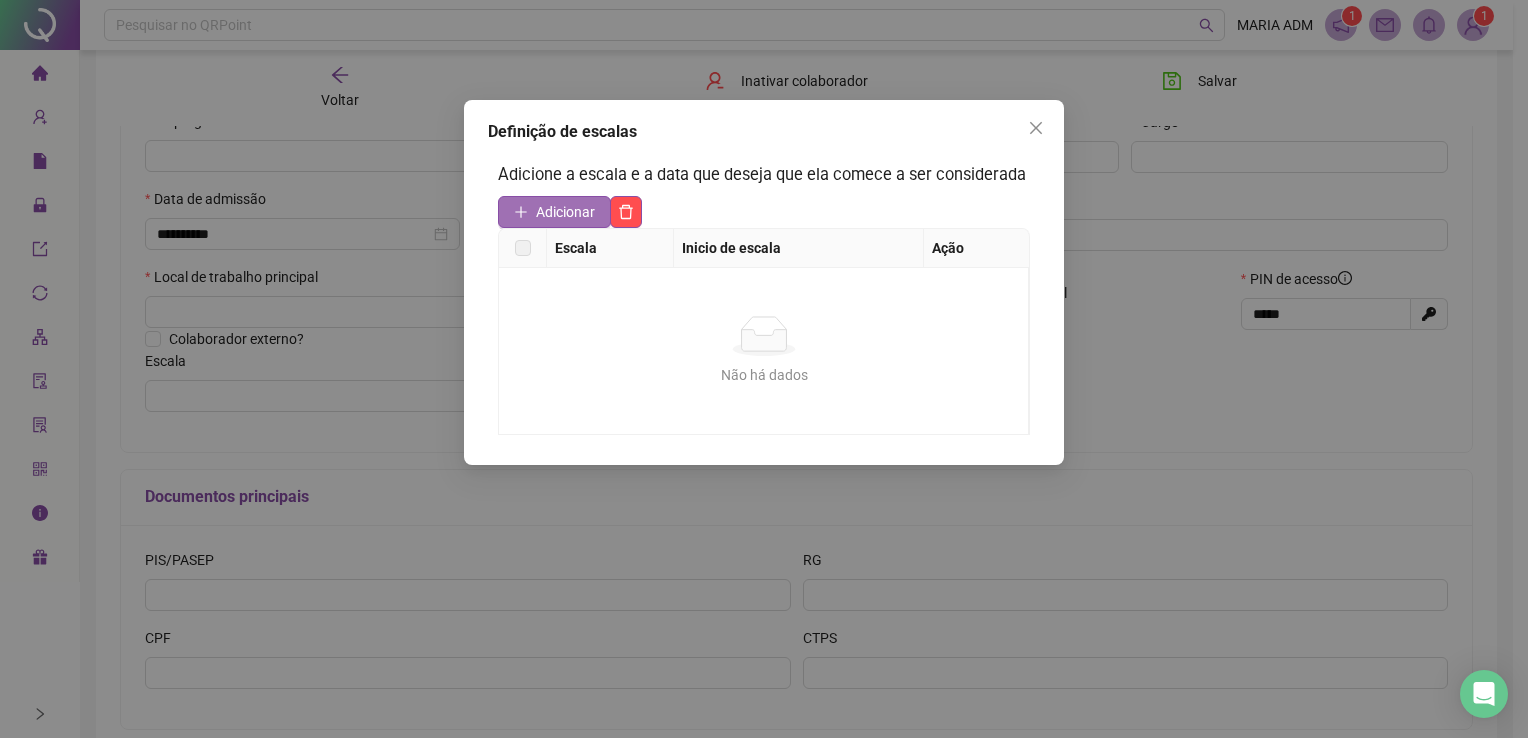 click on "Adicionar" at bounding box center (565, 212) 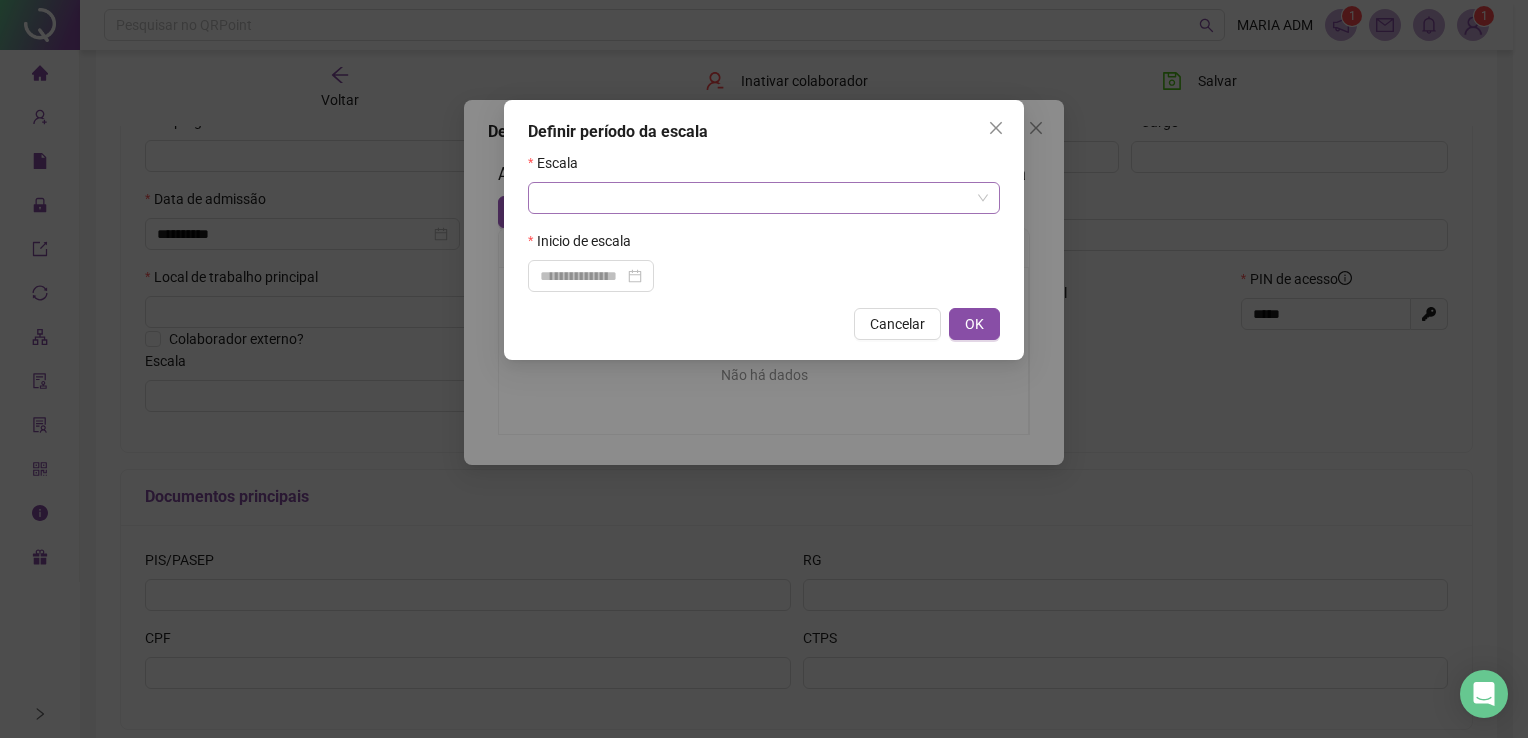 click at bounding box center (755, 198) 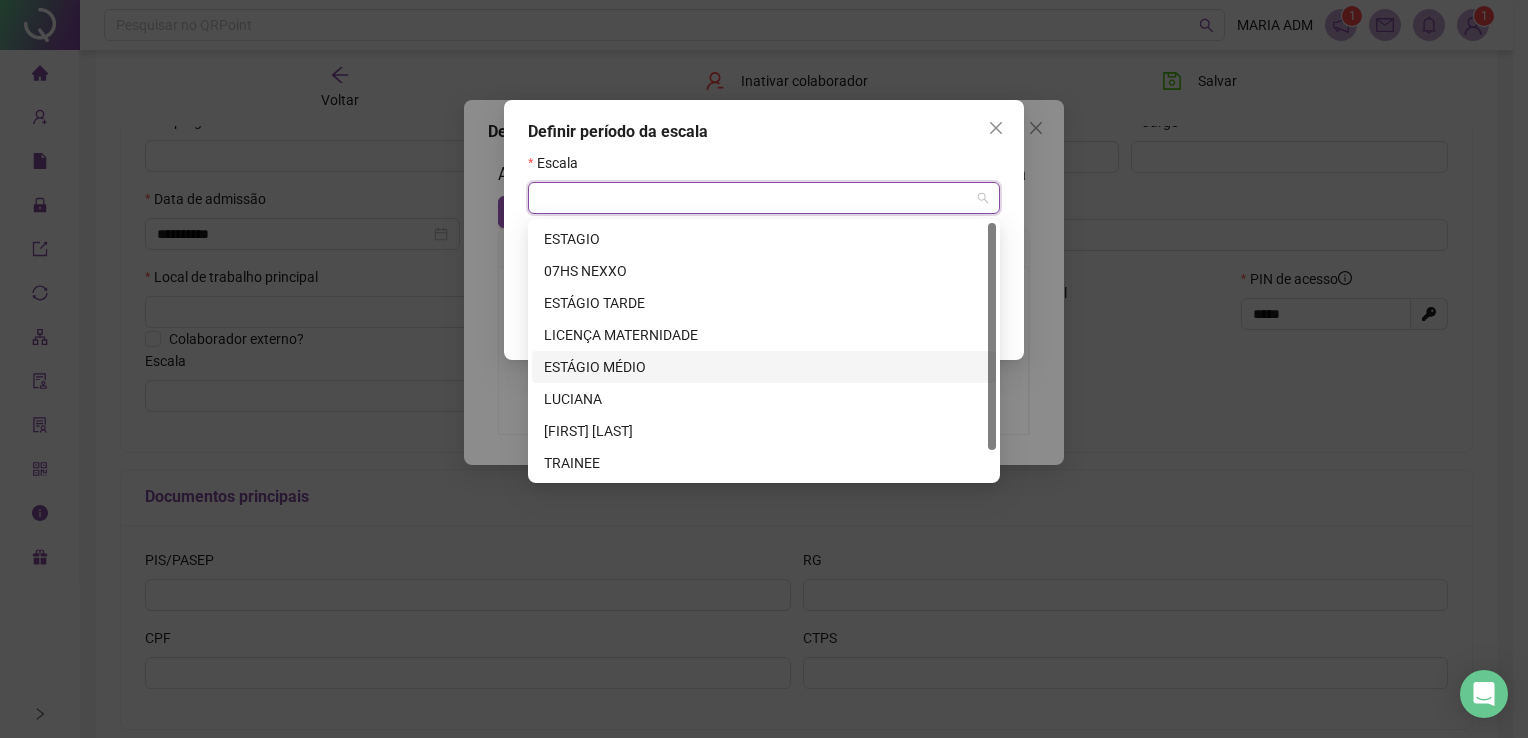 scroll, scrollTop: 0, scrollLeft: 0, axis: both 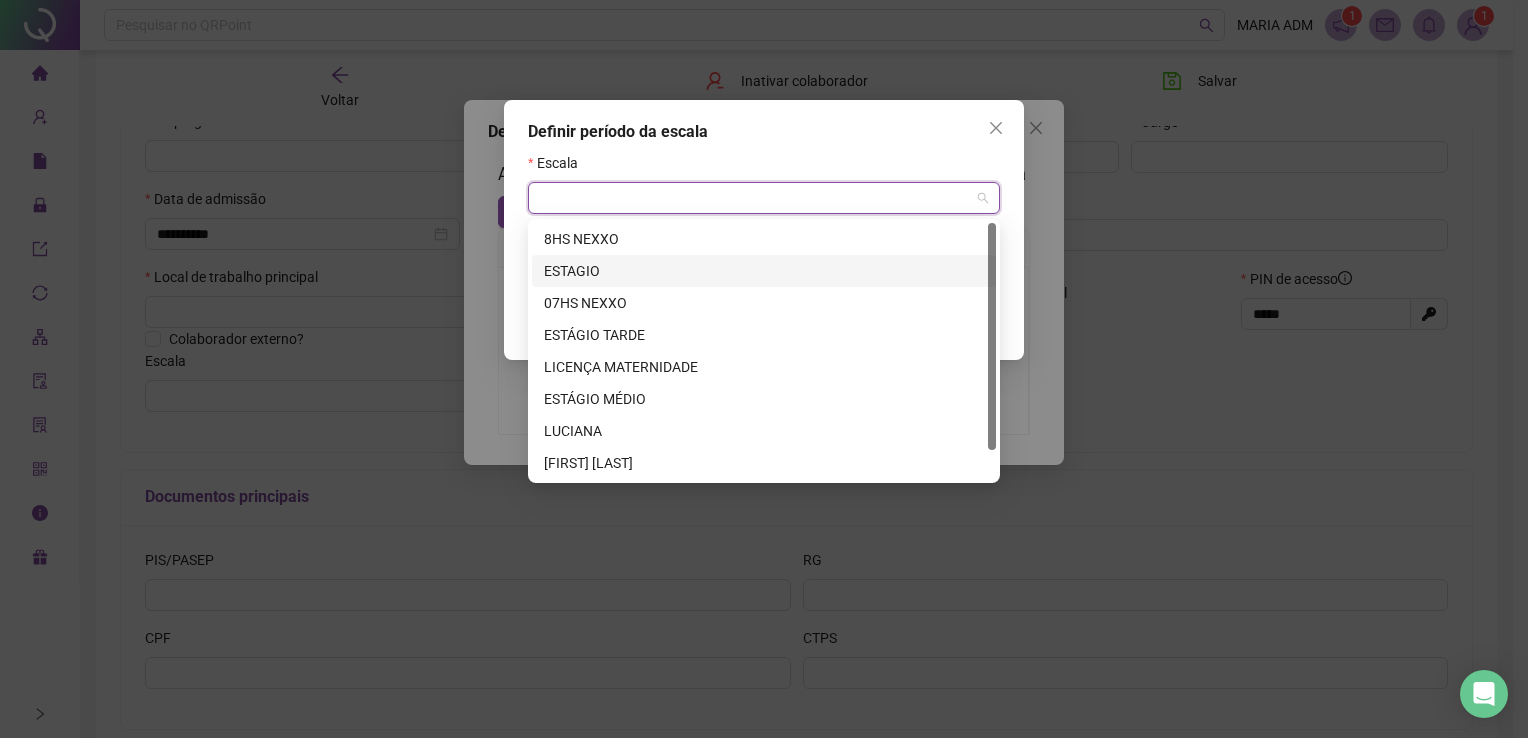 click on "ESTAGIO" at bounding box center (764, 271) 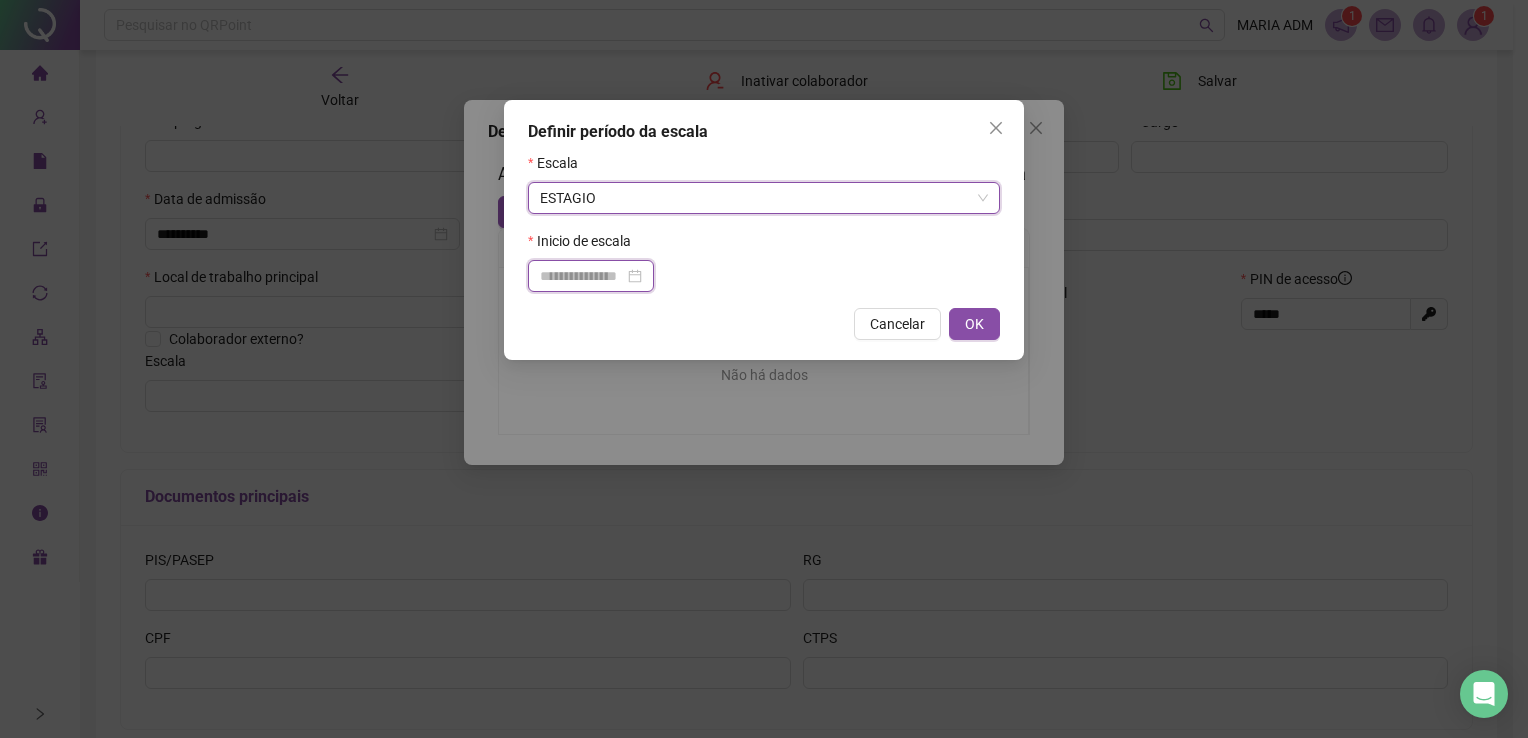 click at bounding box center [582, 276] 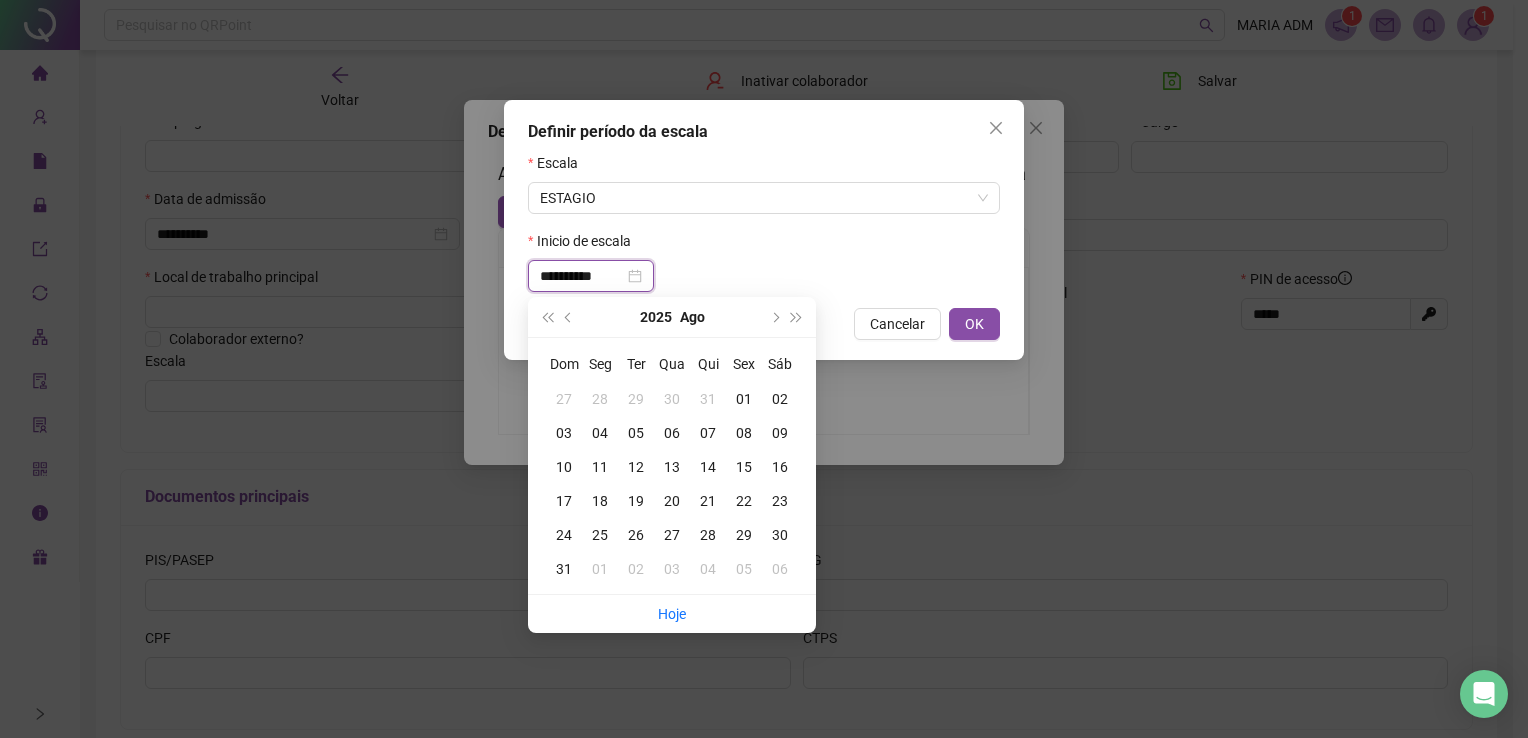 type on "**********" 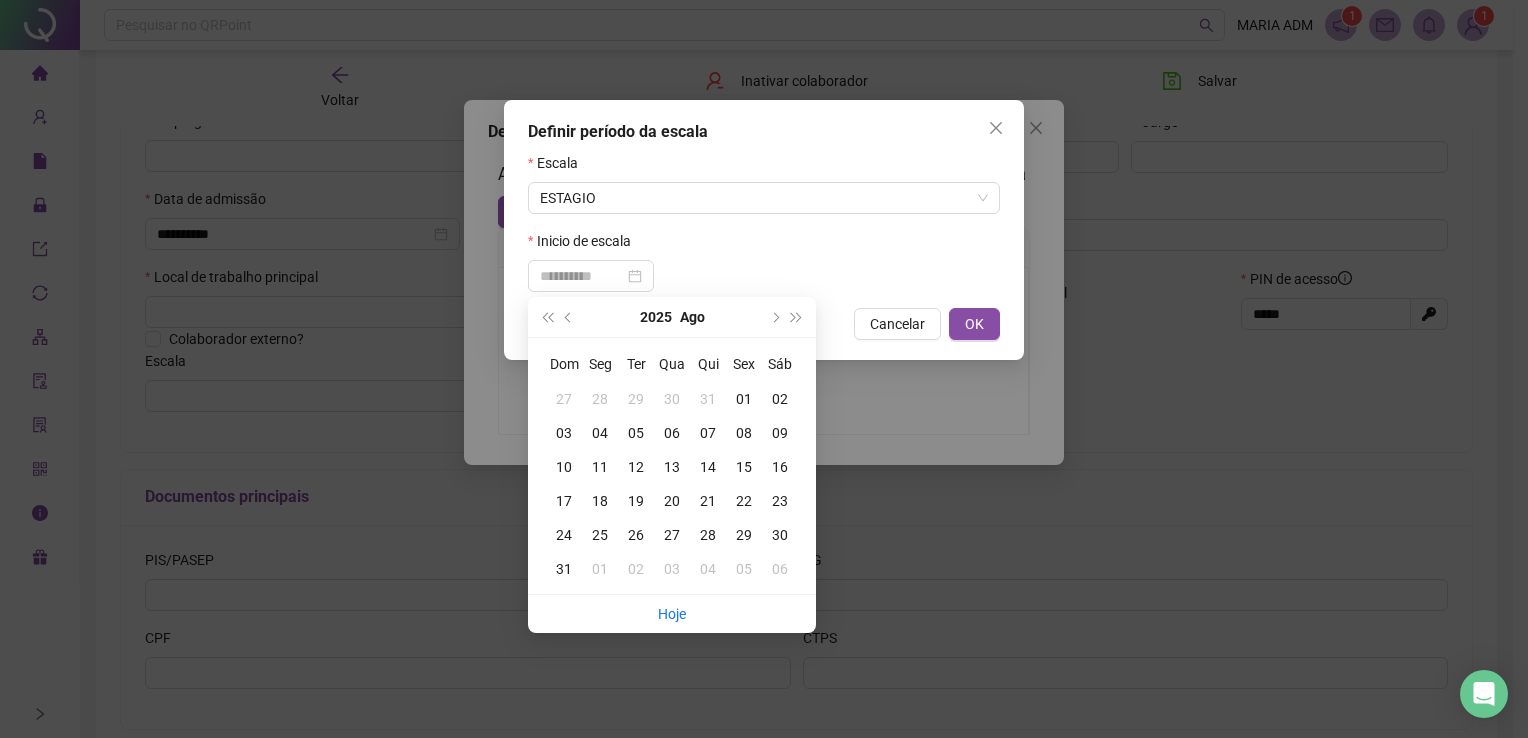 click on "04" at bounding box center (600, 433) 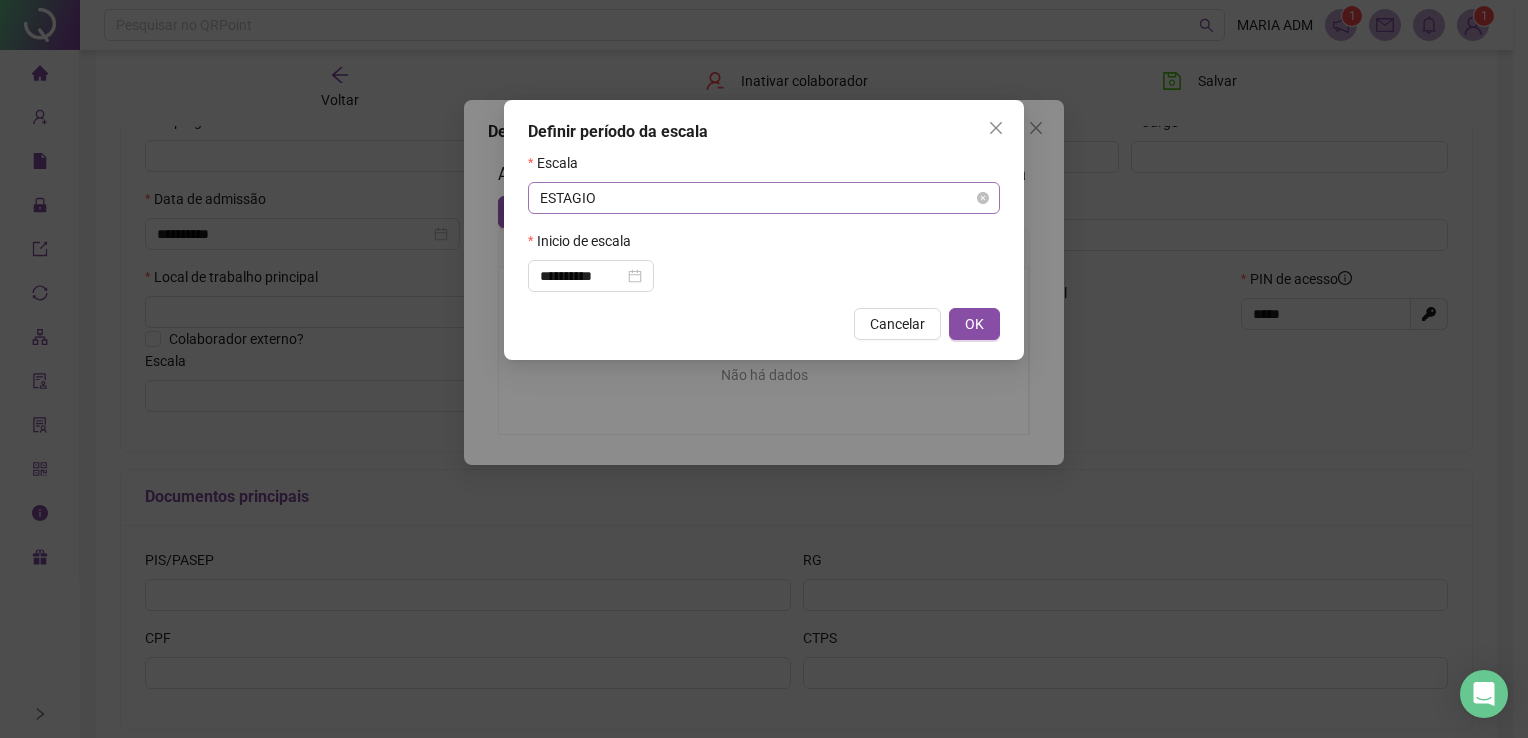 click on "ESTAGIO" at bounding box center (764, 198) 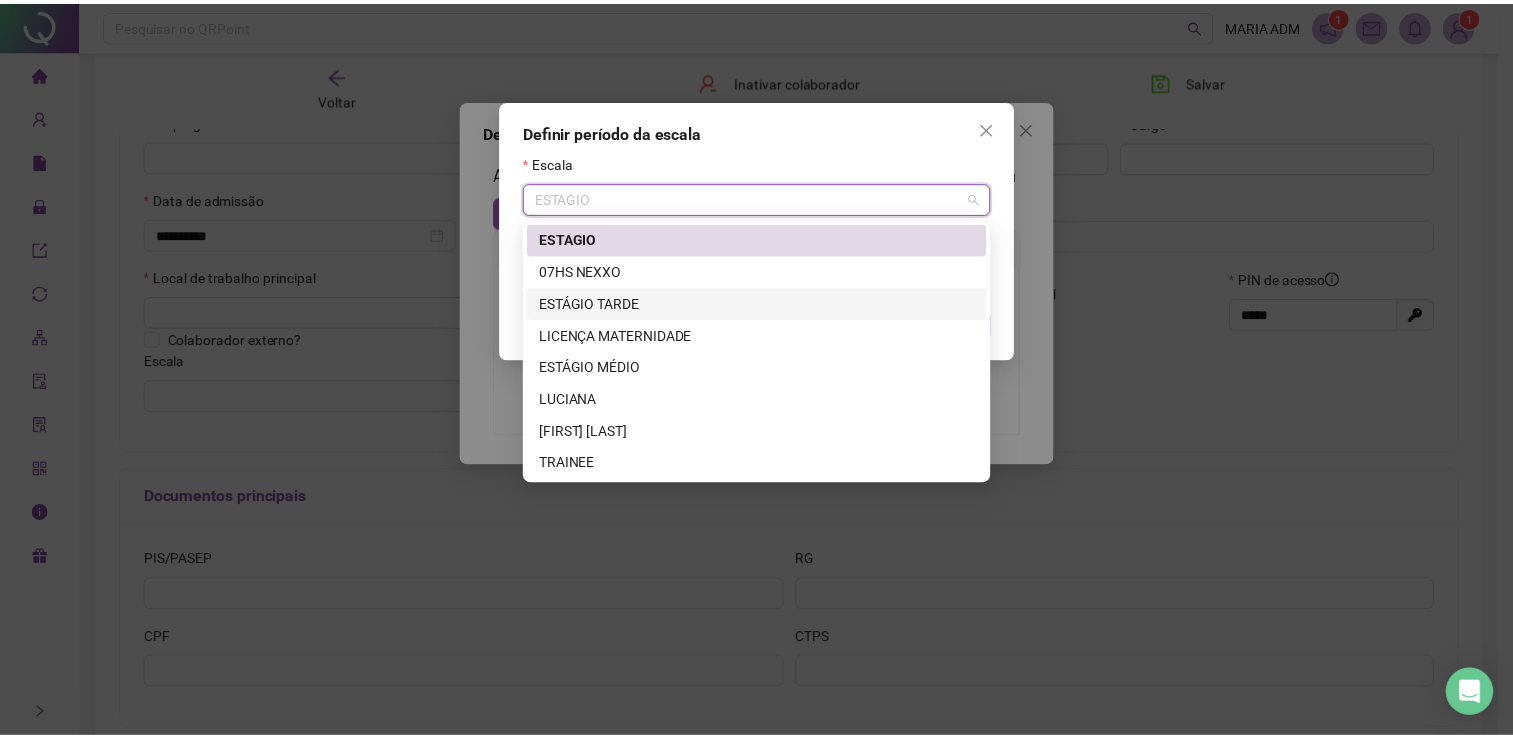 scroll, scrollTop: 0, scrollLeft: 0, axis: both 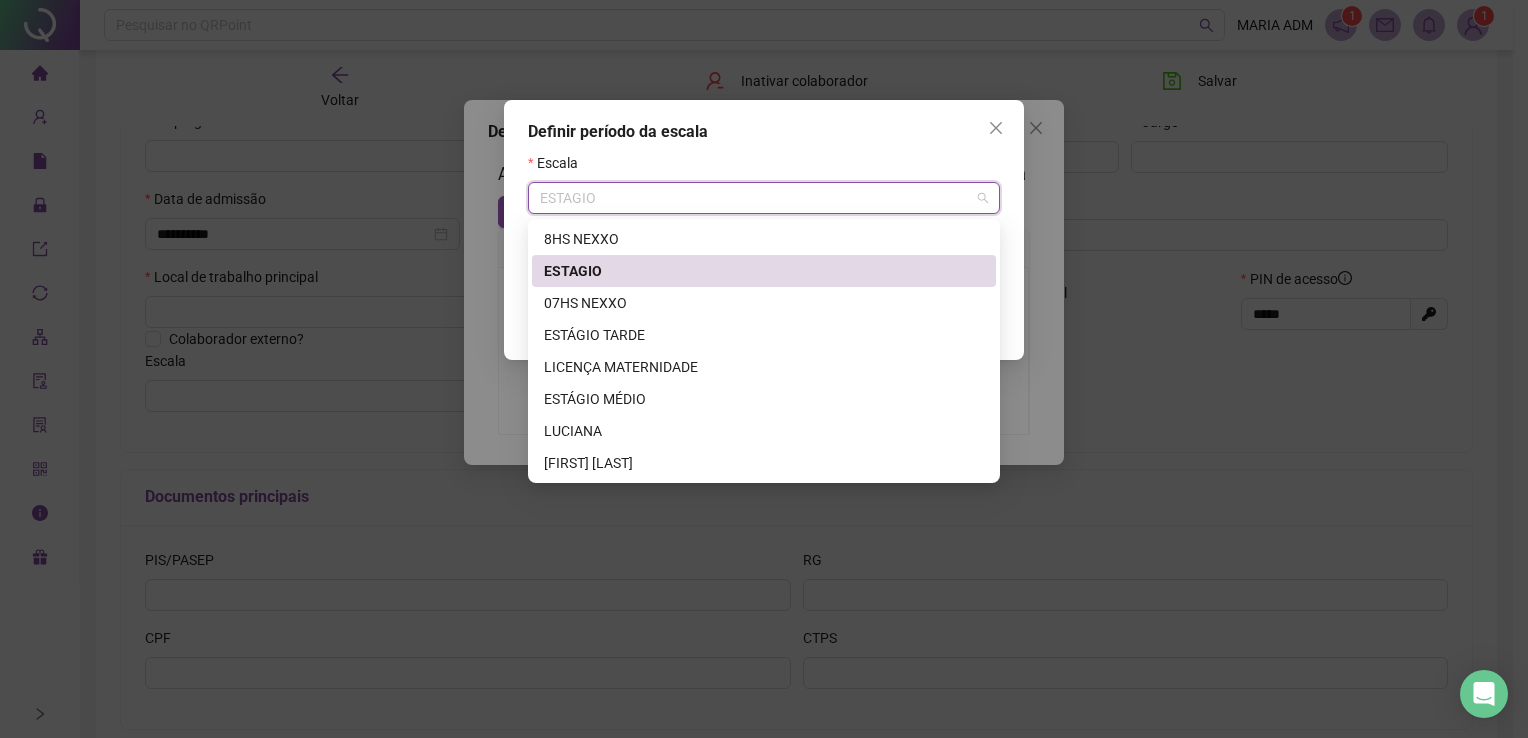 click on "ESTAGIO" at bounding box center (764, 271) 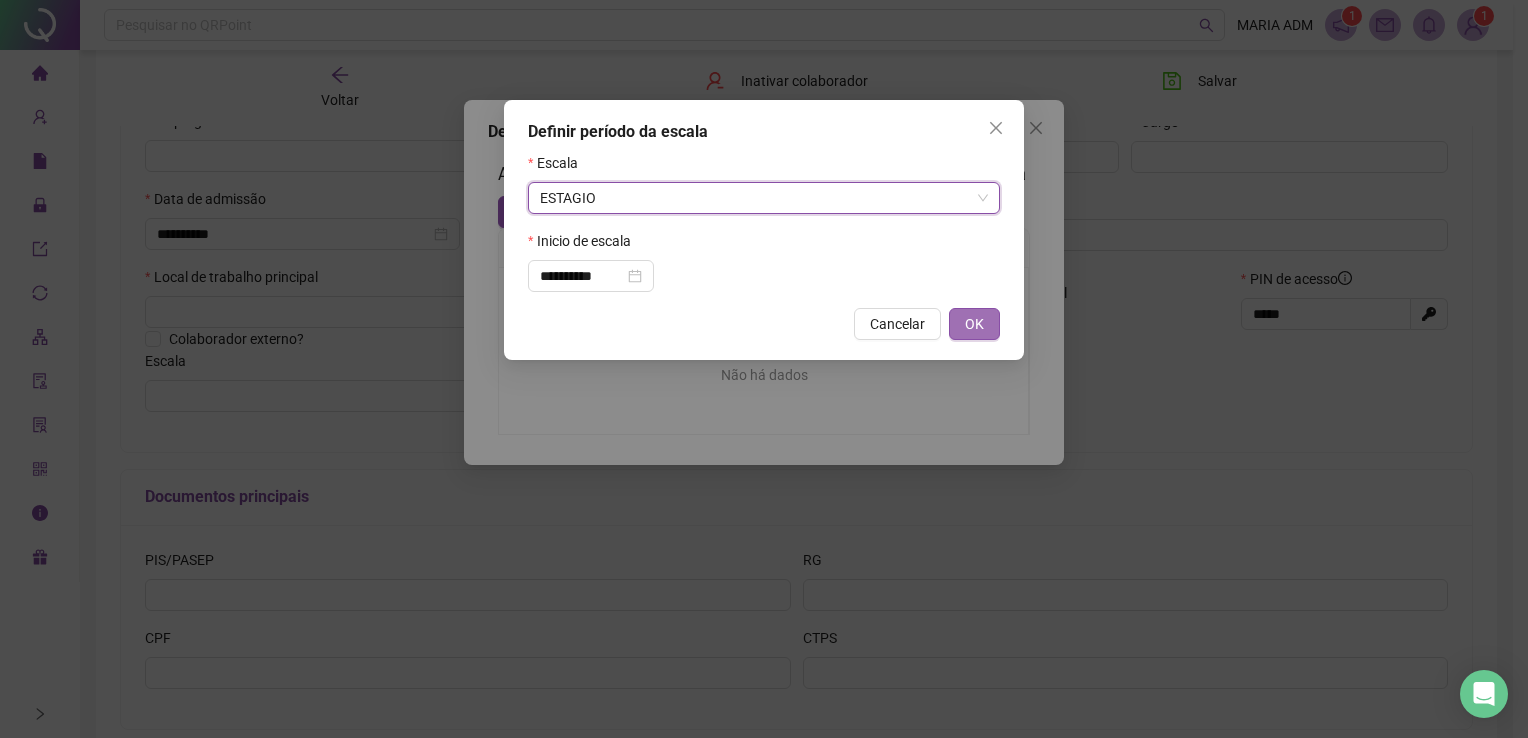 click on "OK" at bounding box center (974, 324) 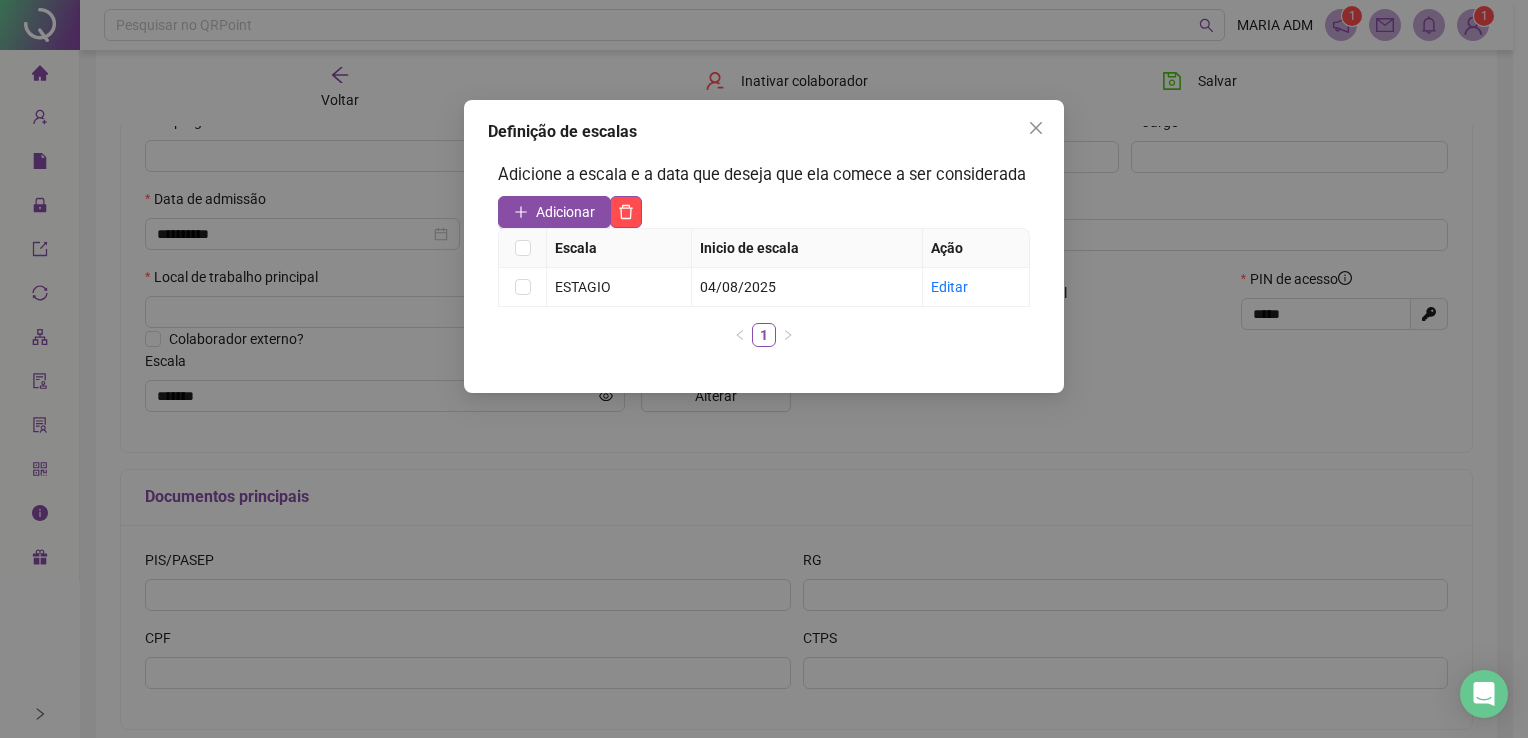 click on "Definição de escalas Adicione a escala e a data que deseja que ela comece a ser considerada Adicionar Escala Inicio de escala Ação         ESTAGIO   [DATE] Editar 1" at bounding box center [764, 246] 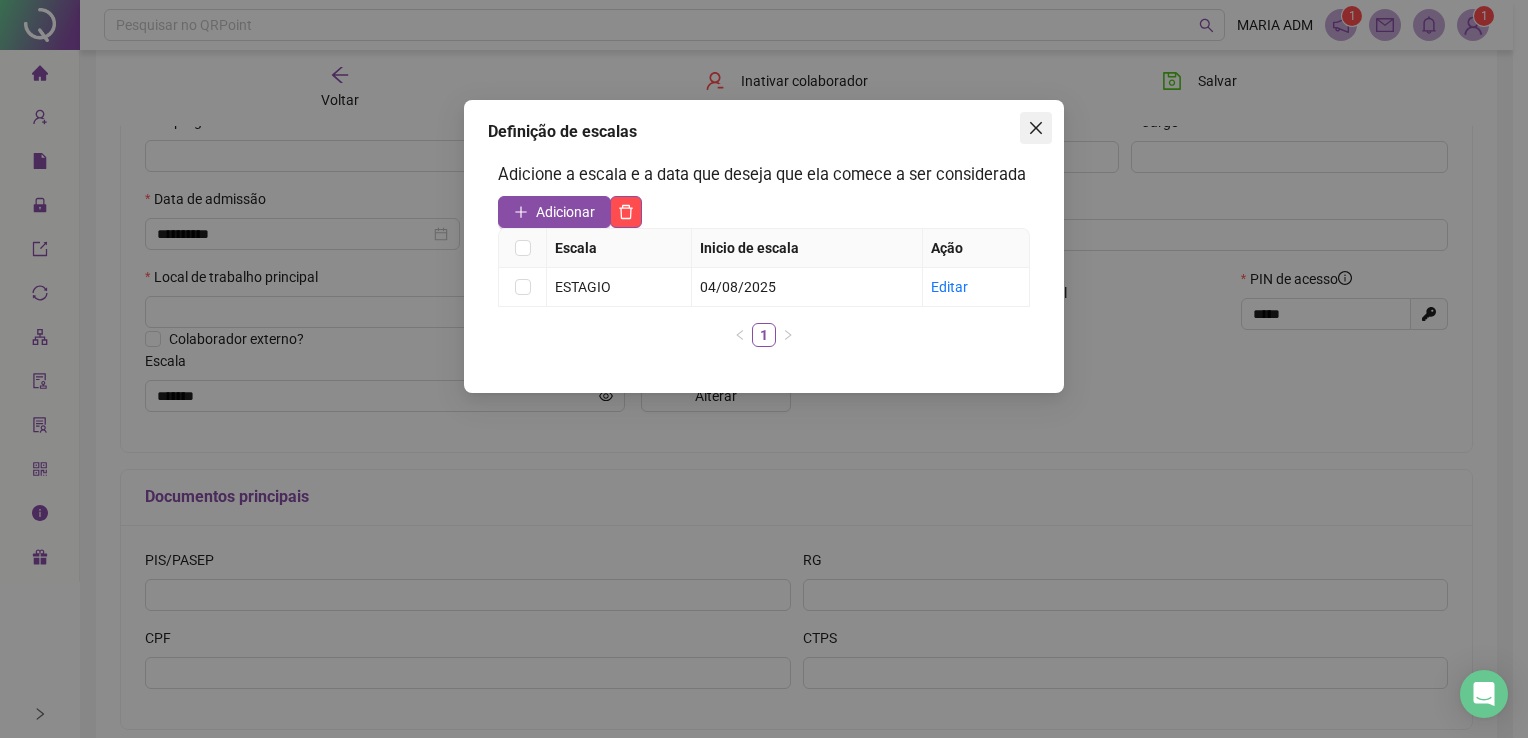 click at bounding box center (1036, 128) 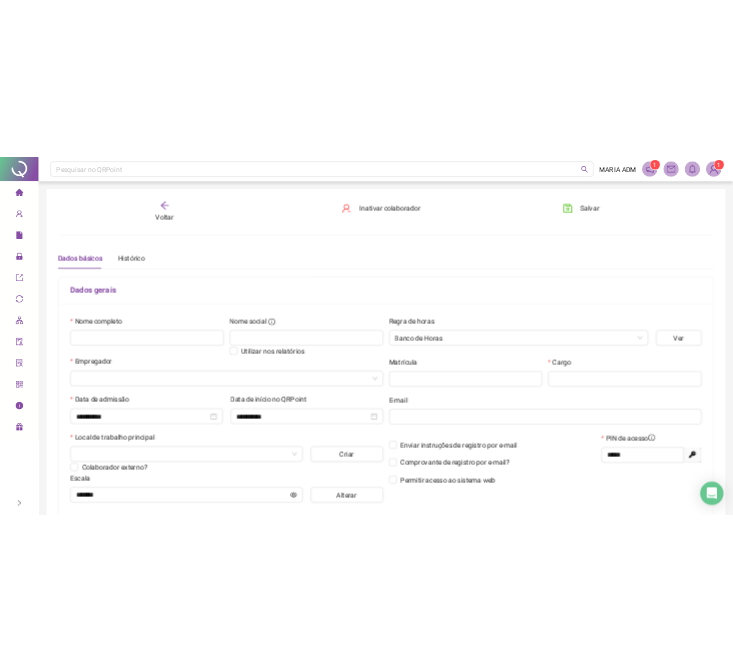 scroll, scrollTop: 0, scrollLeft: 0, axis: both 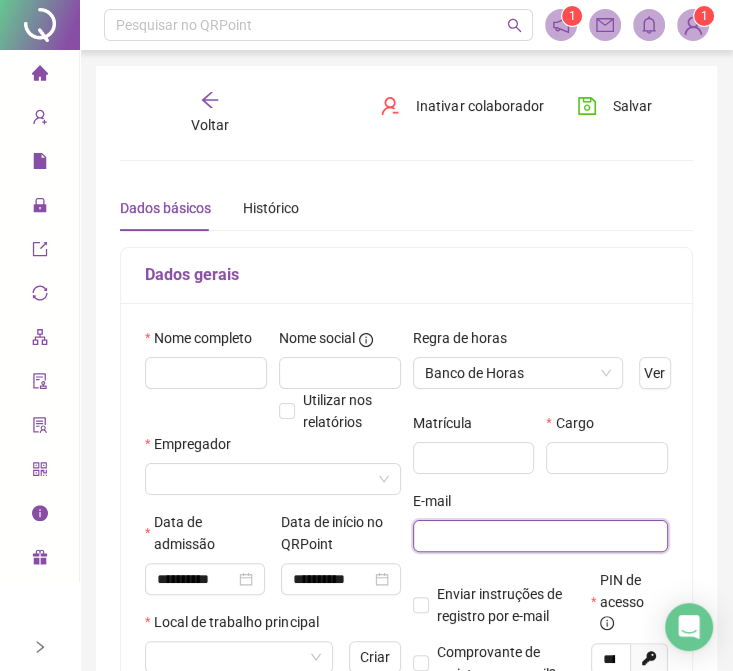 click at bounding box center (539, 536) 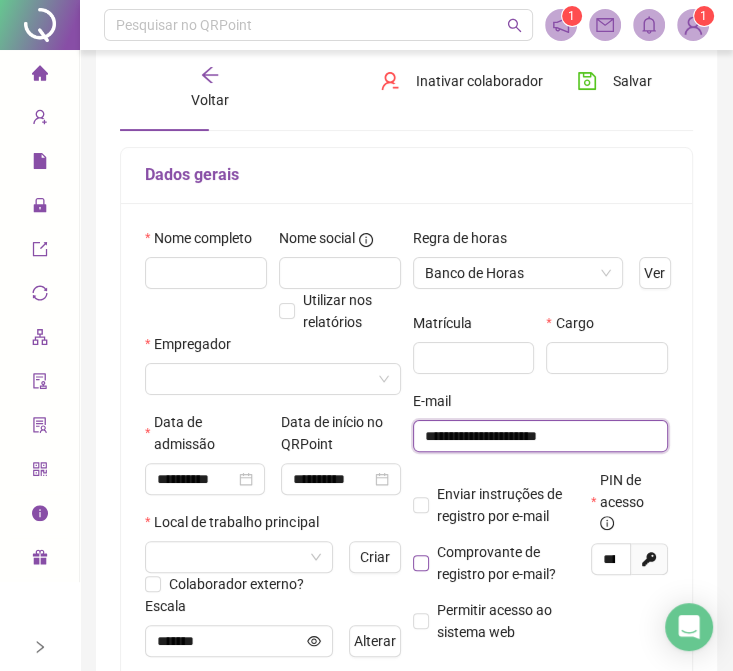 scroll, scrollTop: 100, scrollLeft: 0, axis: vertical 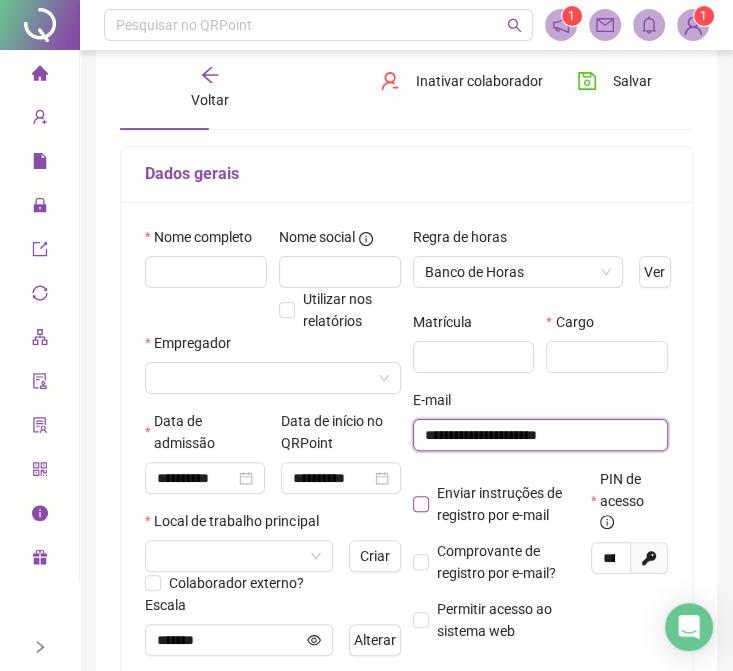 type on "**********" 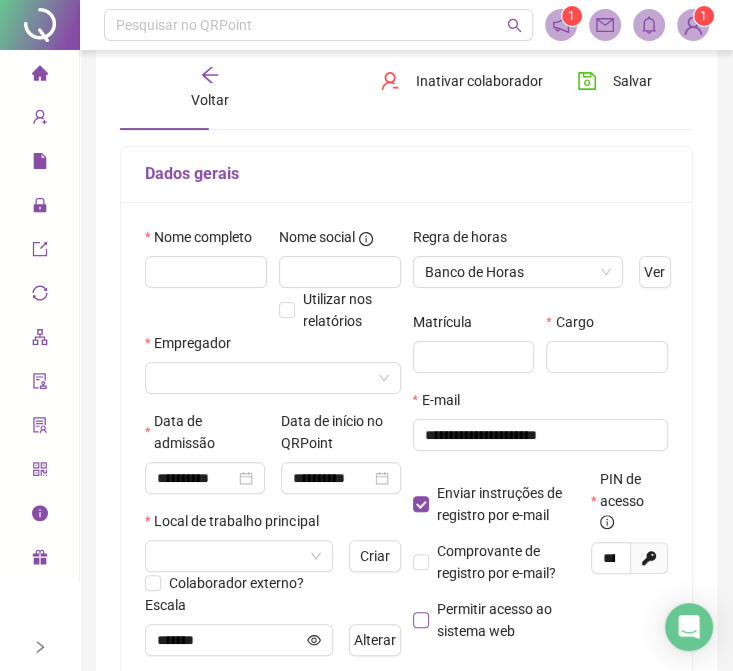 click on "Permitir acesso ao sistema web" at bounding box center [496, 620] 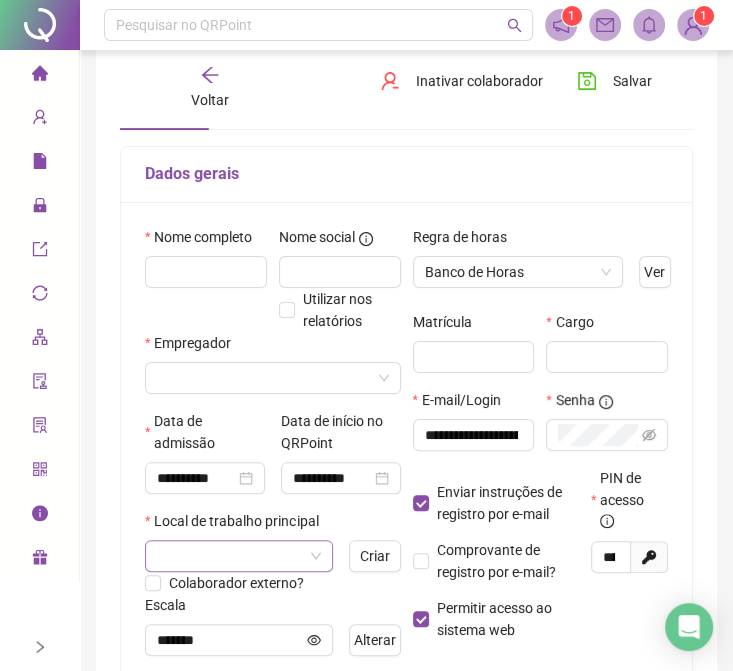 click at bounding box center (230, 556) 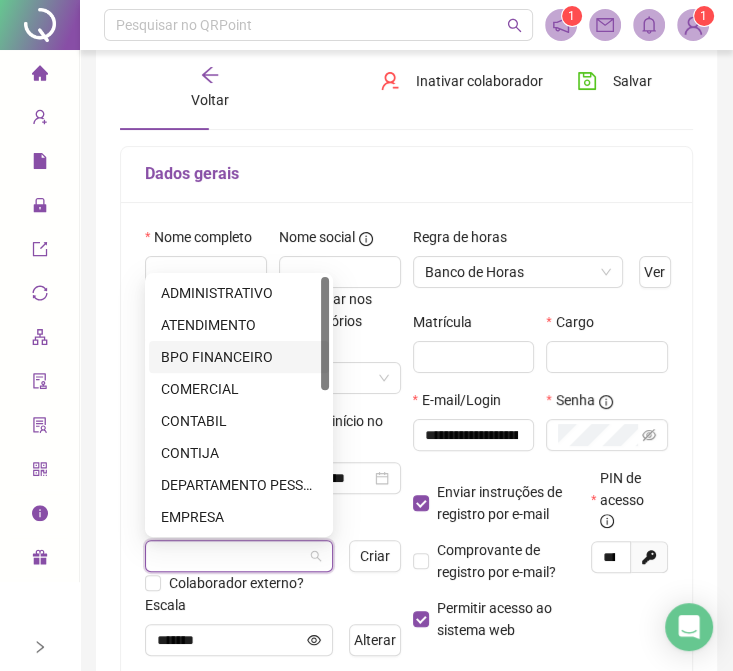 scroll, scrollTop: 300, scrollLeft: 0, axis: vertical 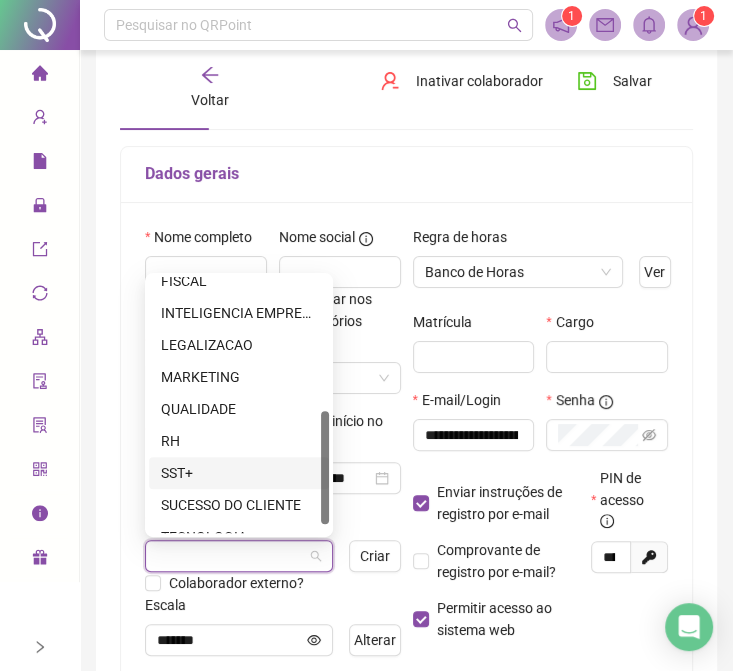 click on "SST+" at bounding box center (239, 473) 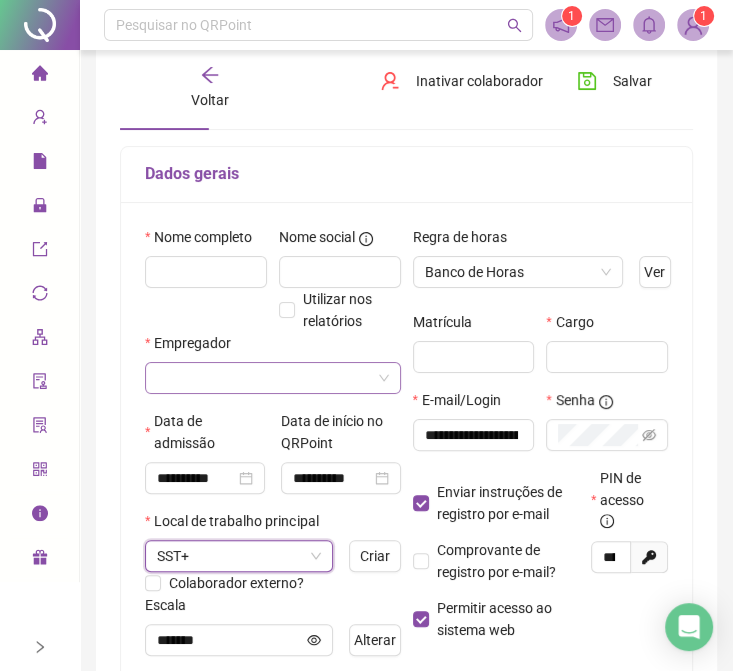 click at bounding box center (264, 378) 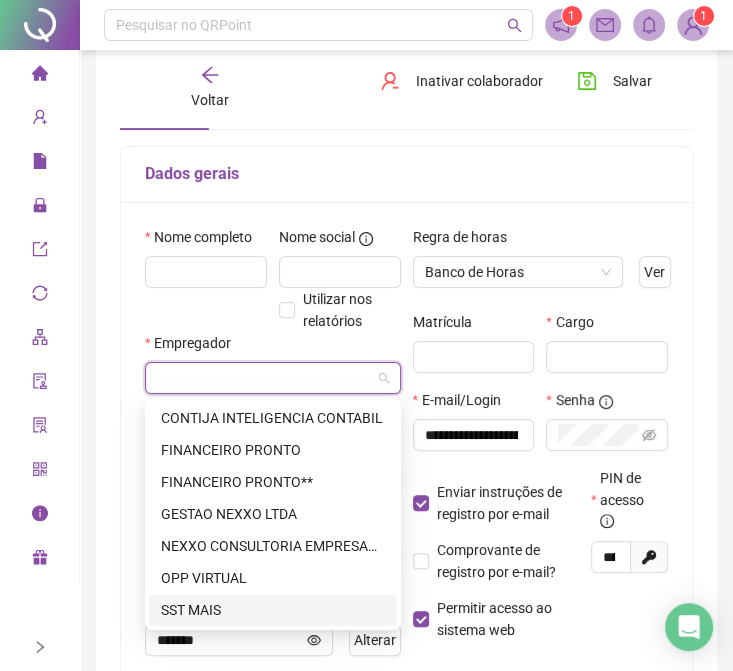 click on "SST MAIS" at bounding box center (273, 610) 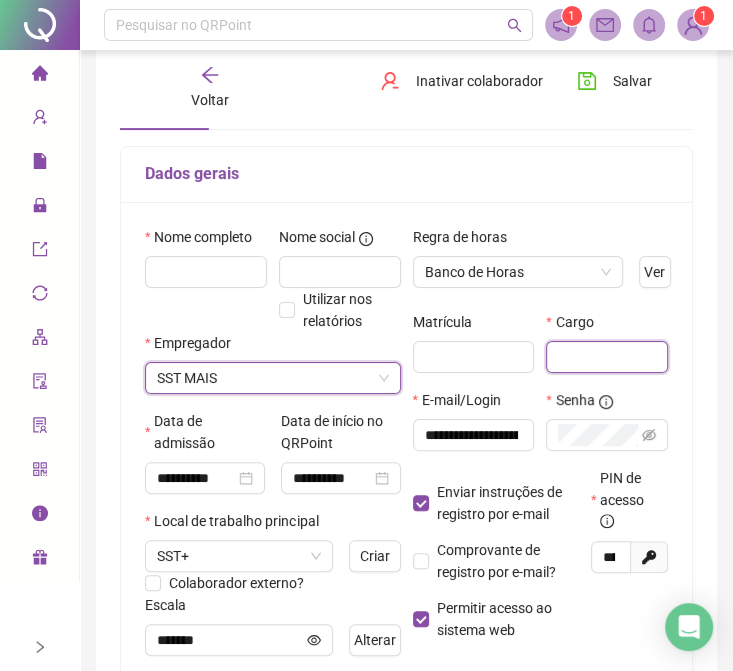 click at bounding box center [607, 357] 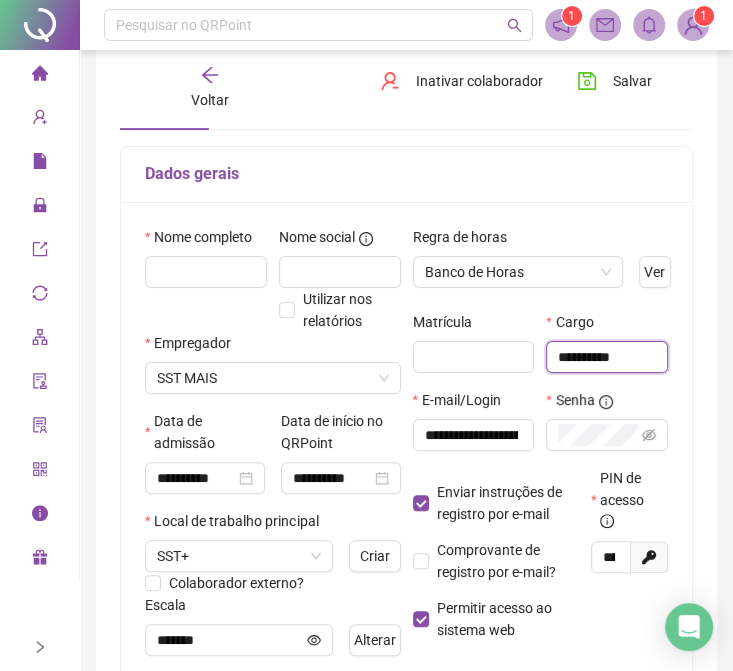 click on "**********" at bounding box center [607, 357] 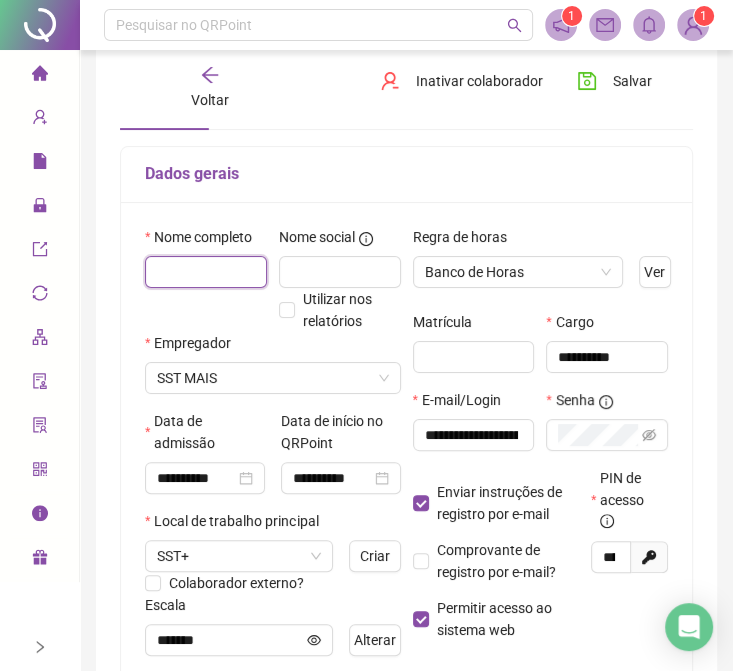 click on "Nome completo" at bounding box center (206, 279) 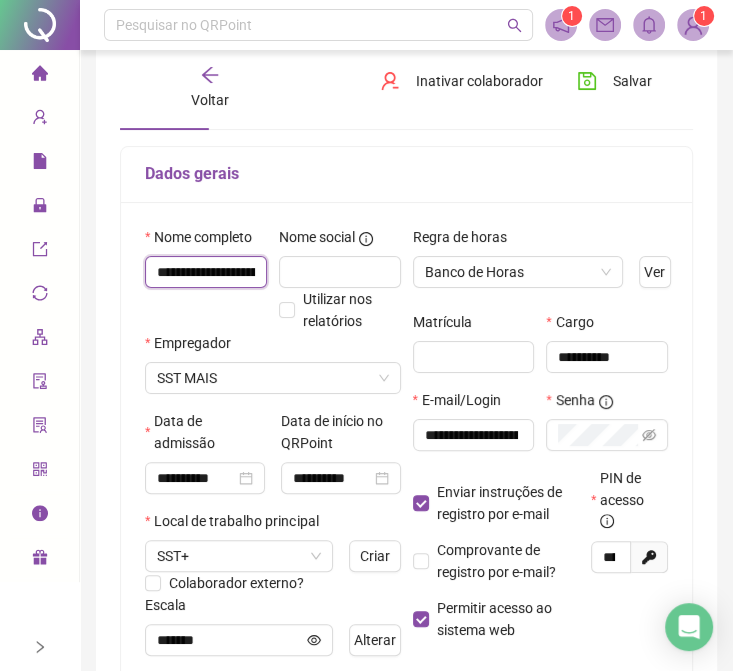 scroll, scrollTop: 0, scrollLeft: 108, axis: horizontal 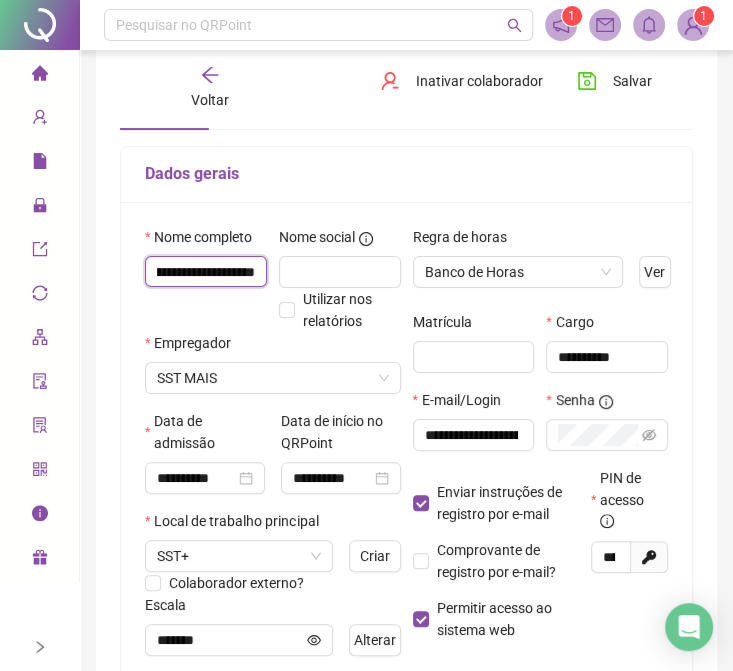 type on "**********" 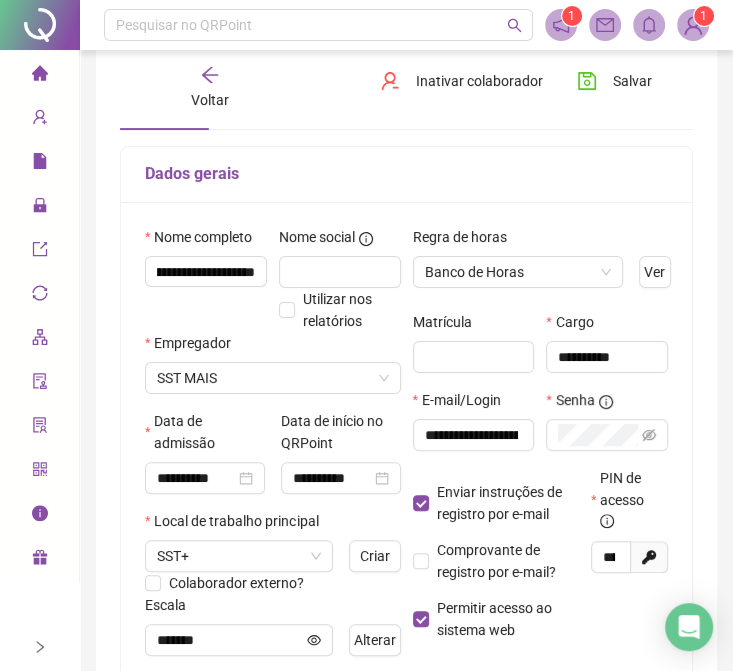 scroll, scrollTop: 0, scrollLeft: 0, axis: both 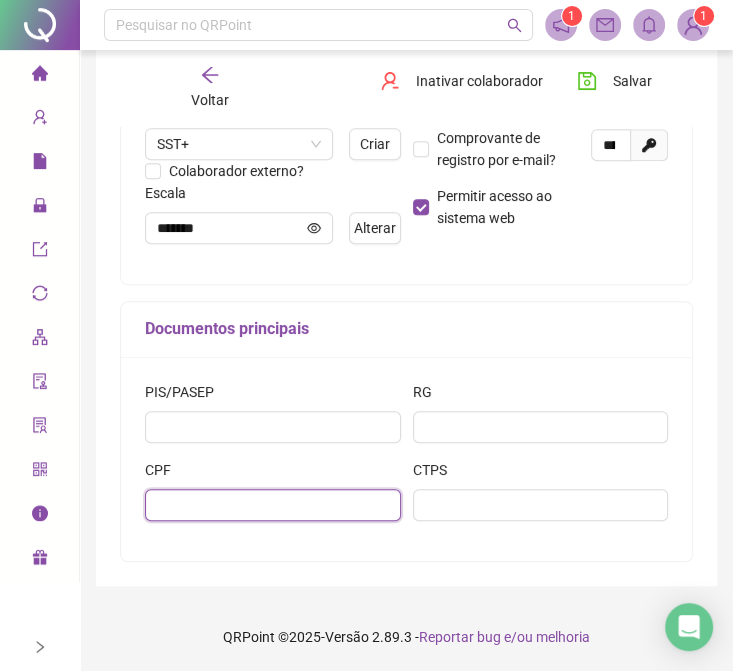 click at bounding box center (273, 505) 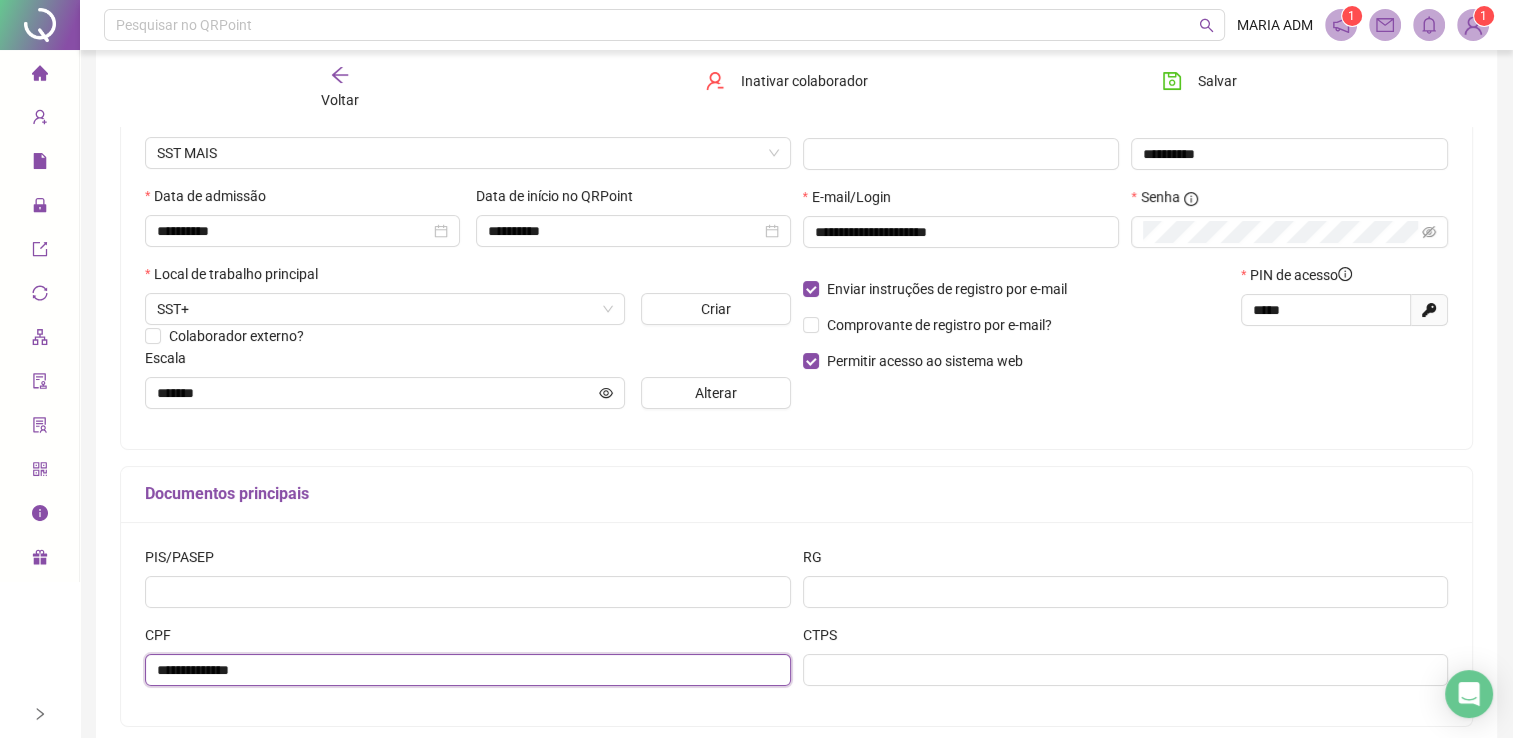 scroll, scrollTop: 302, scrollLeft: 0, axis: vertical 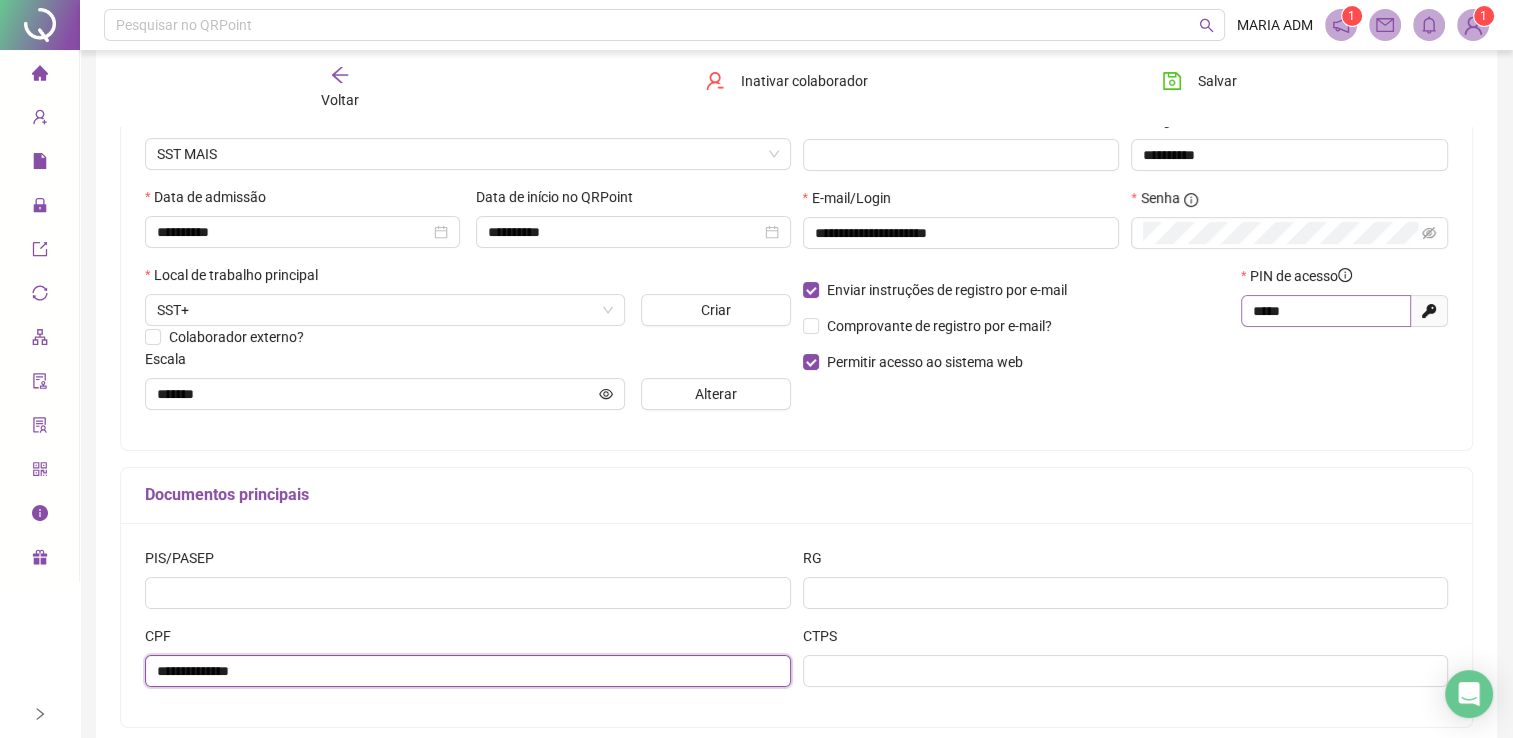 type on "**********" 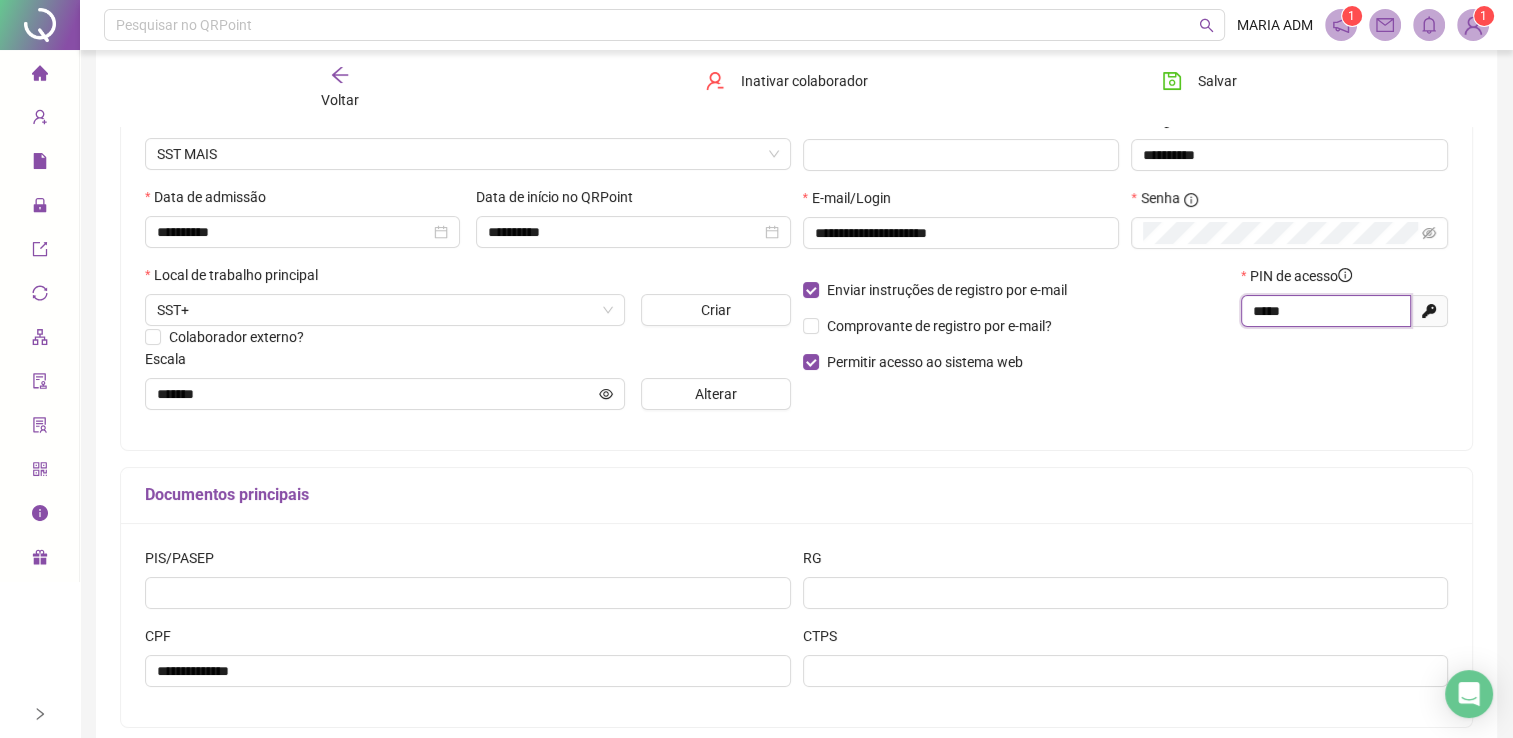 drag, startPoint x: 1305, startPoint y: 316, endPoint x: 1176, endPoint y: 315, distance: 129.00388 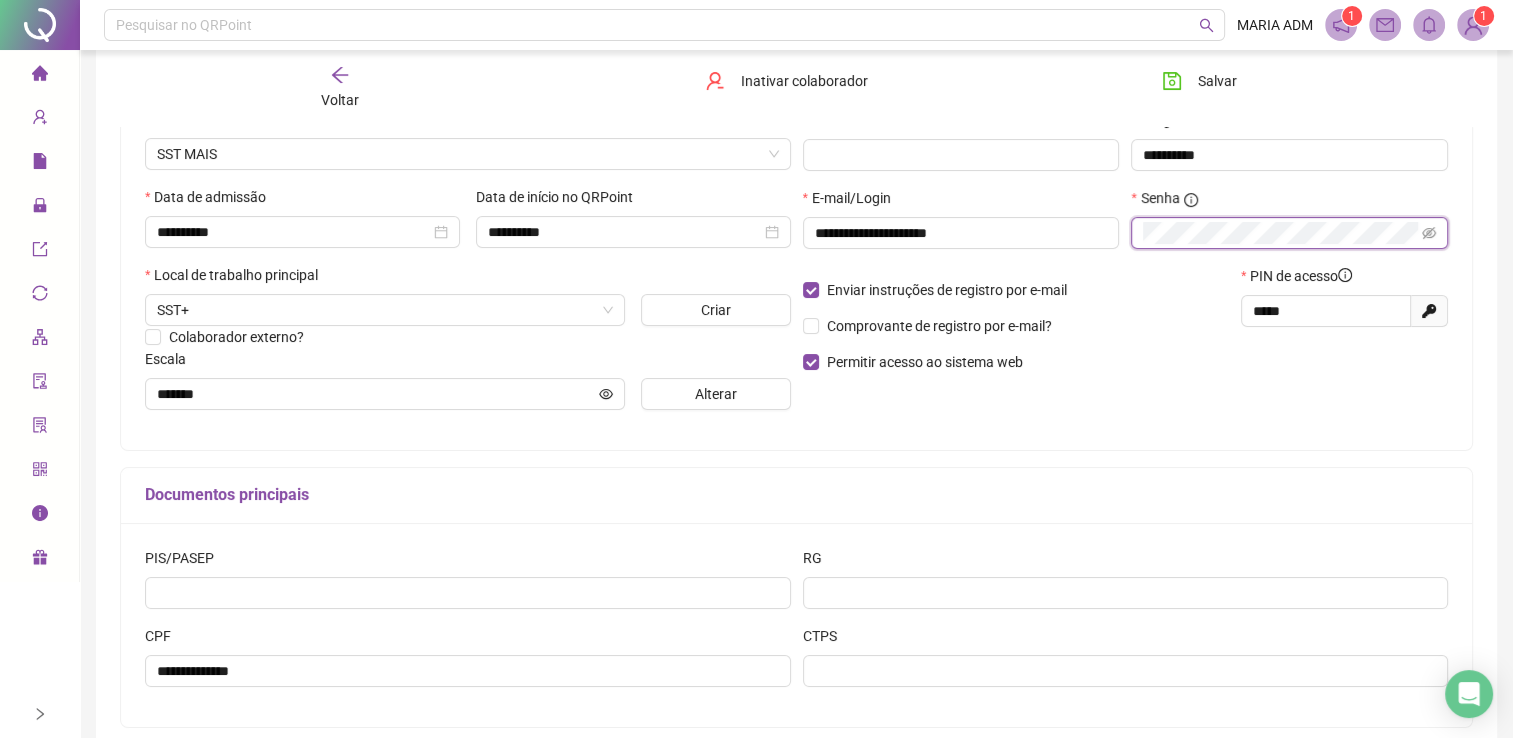 click at bounding box center (1429, 233) 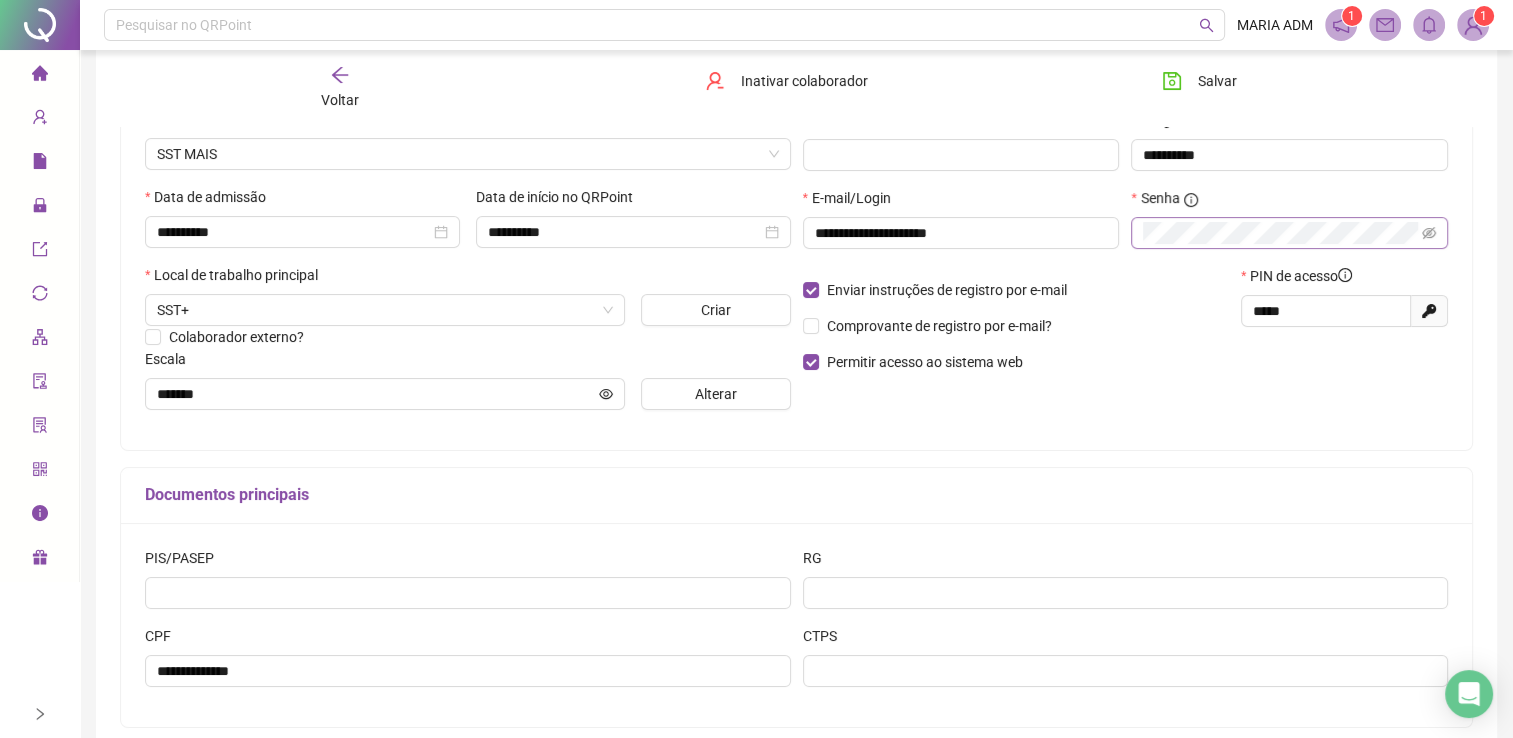 click at bounding box center [1429, 233] 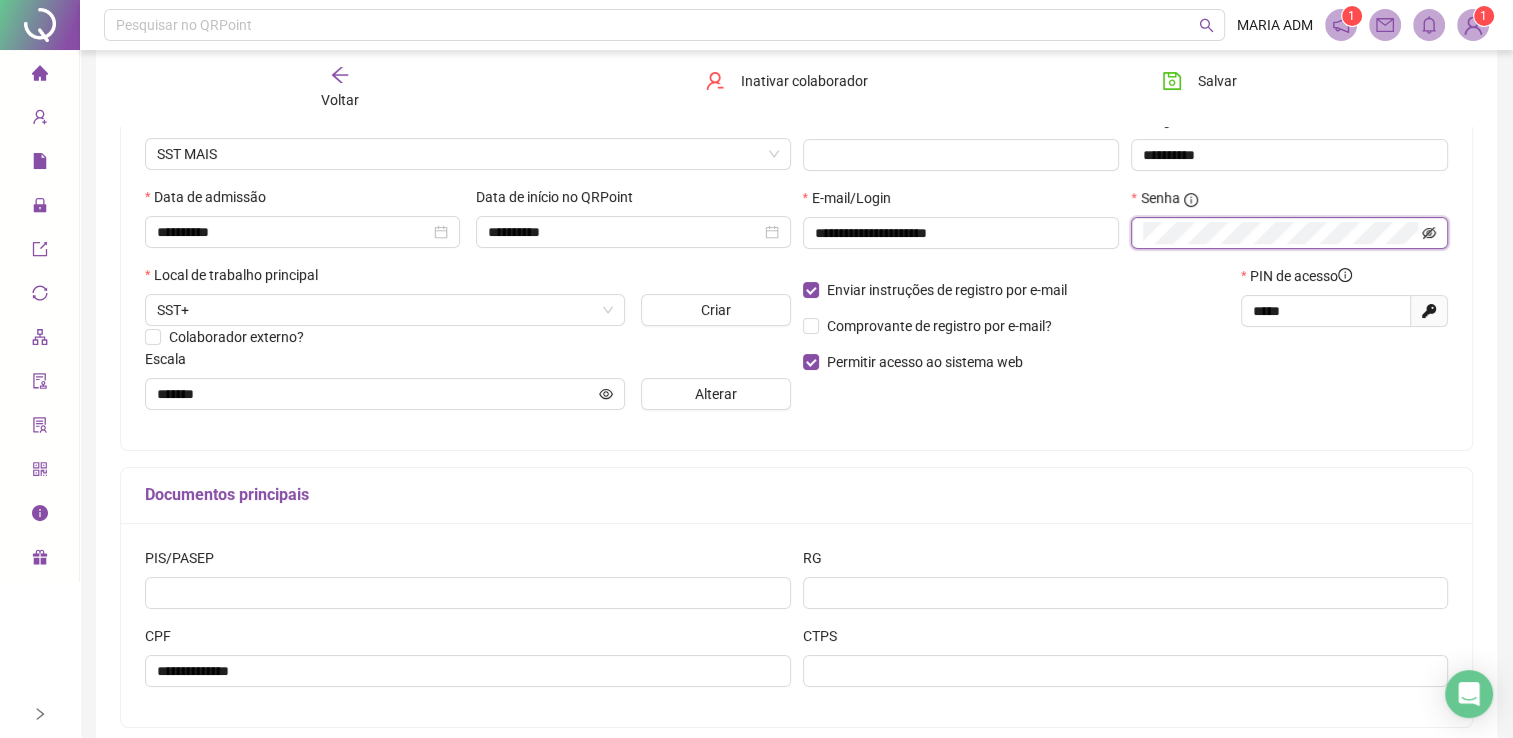 click 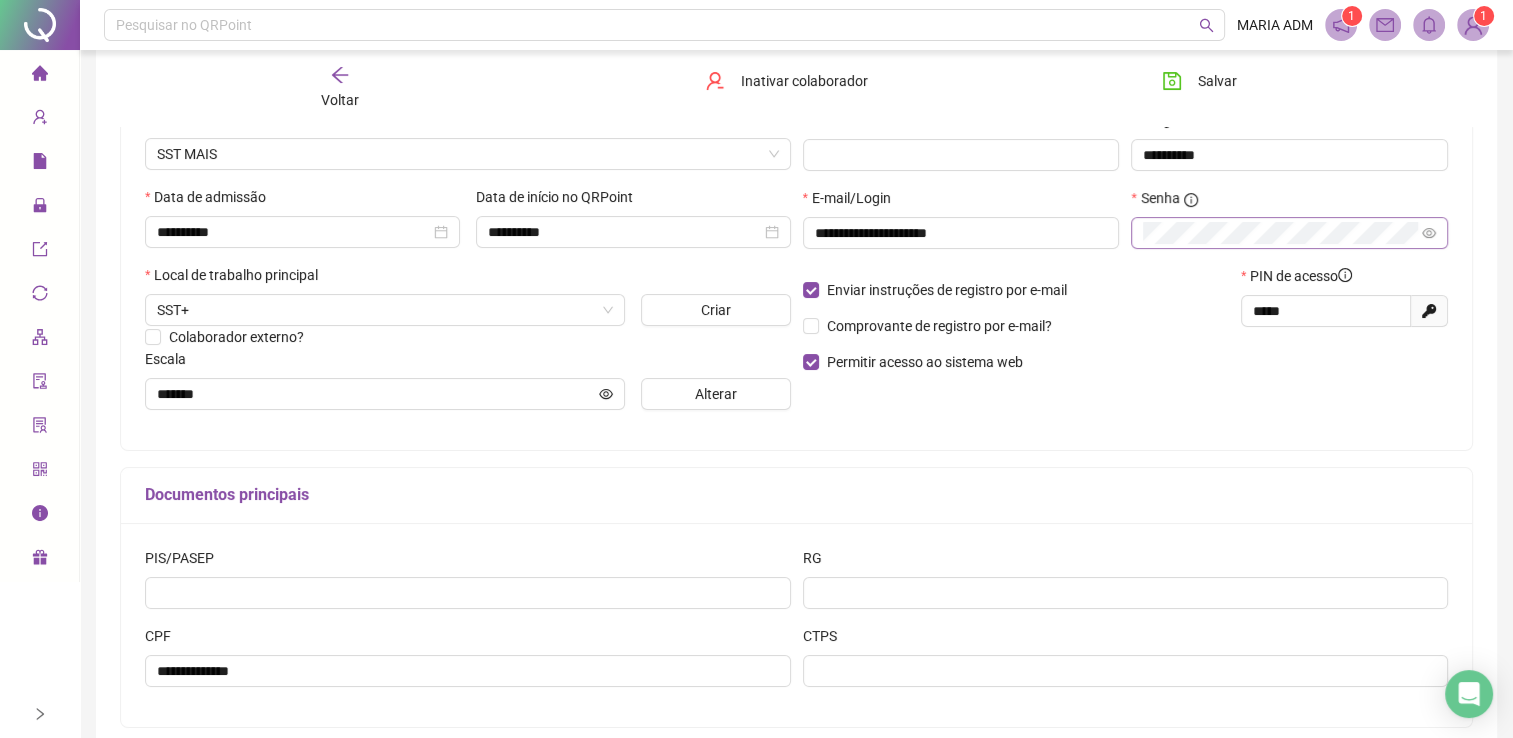 click on "Enviar instruções de registro por e-mail Comprovante de registro por e-mail? Permitir acesso ao sistema web" at bounding box center (1016, 326) 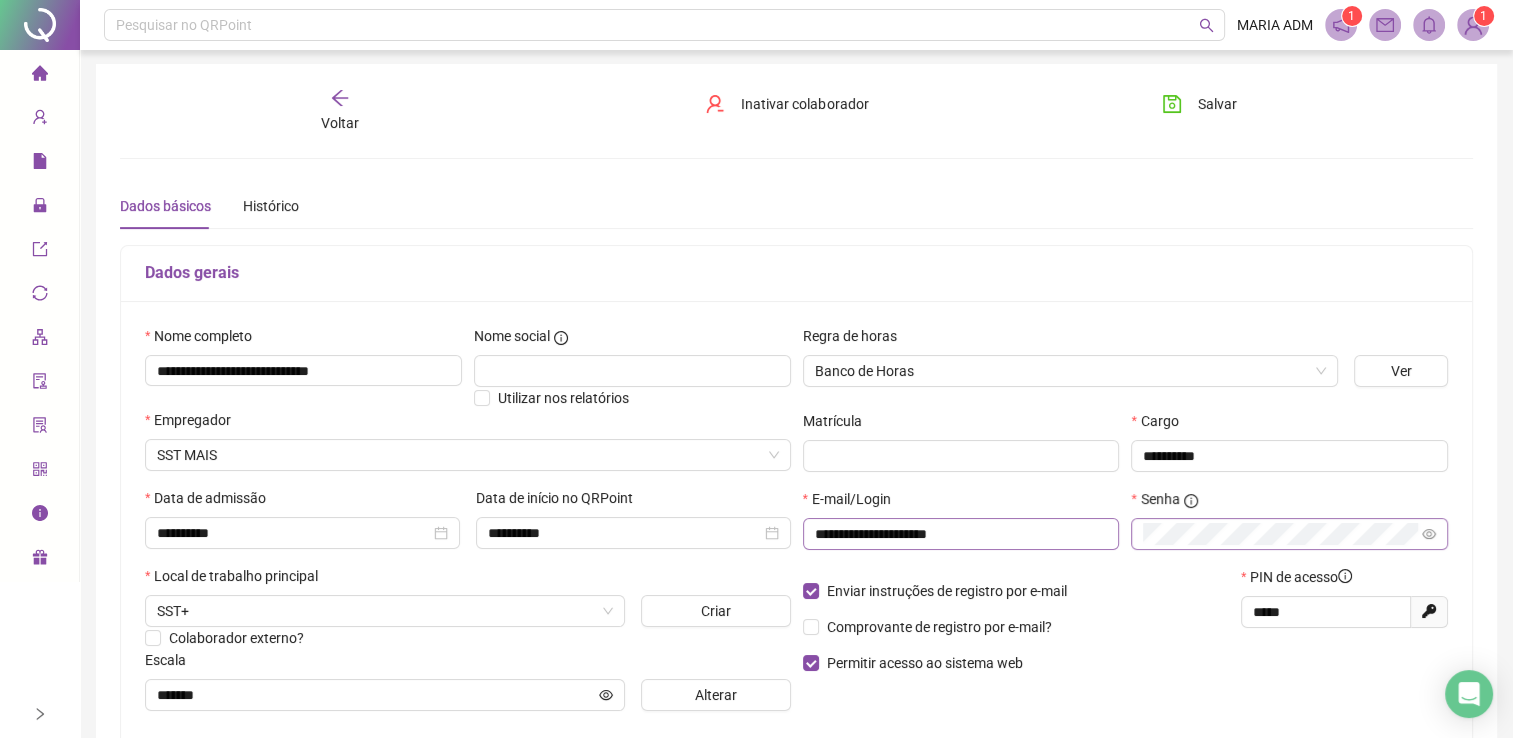 scroll, scrollTop: 0, scrollLeft: 0, axis: both 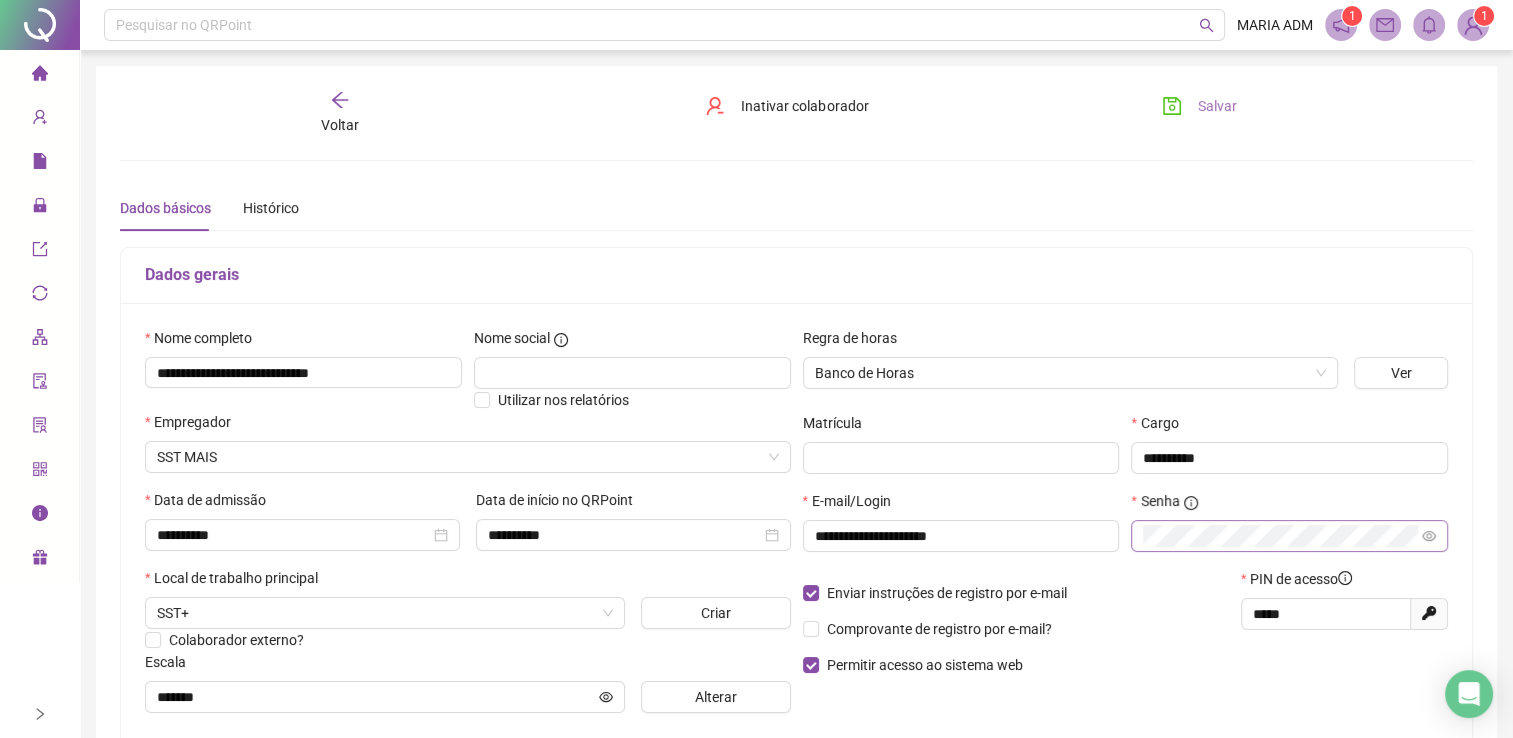click on "Salvar" at bounding box center [1217, 106] 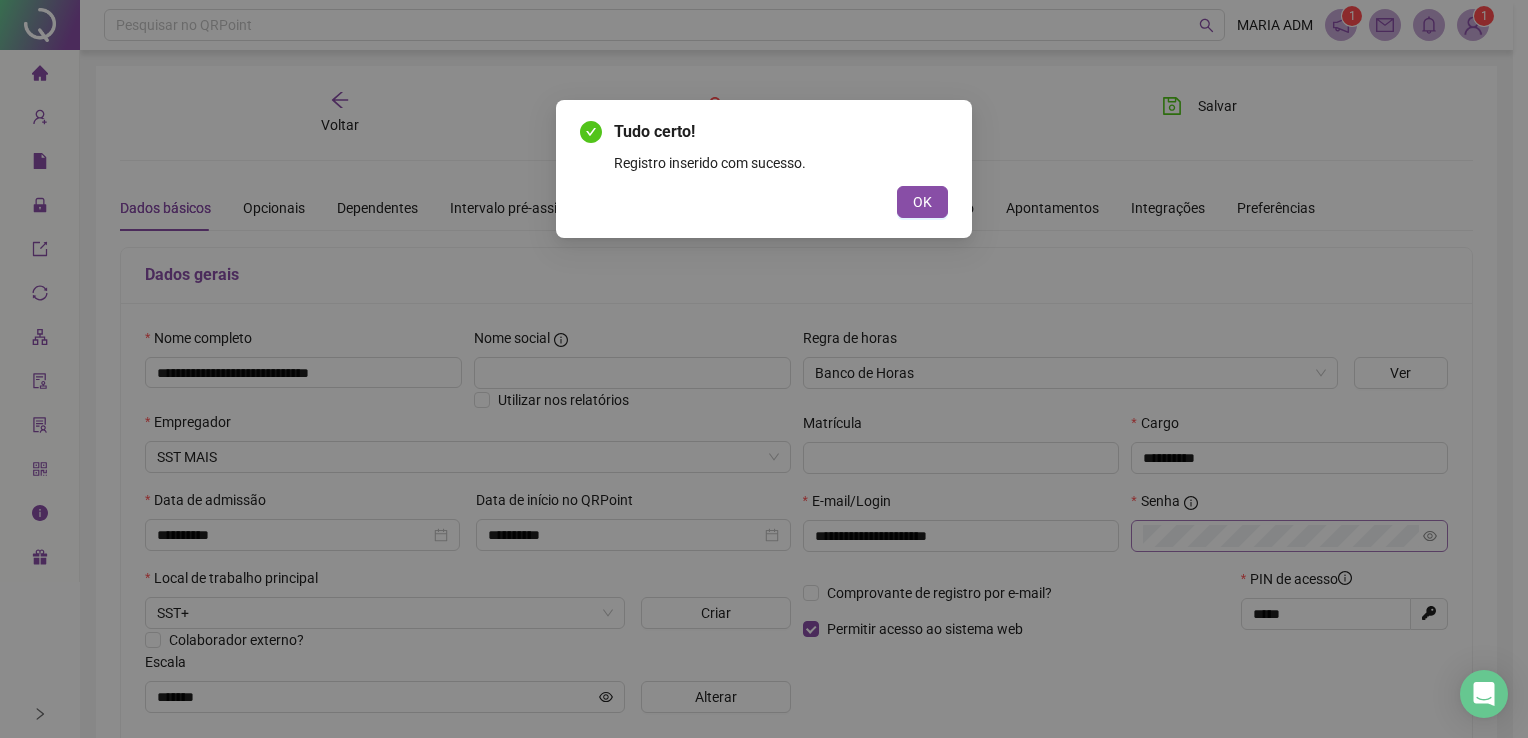 drag, startPoint x: 943, startPoint y: 198, endPoint x: 930, endPoint y: 197, distance: 13.038404 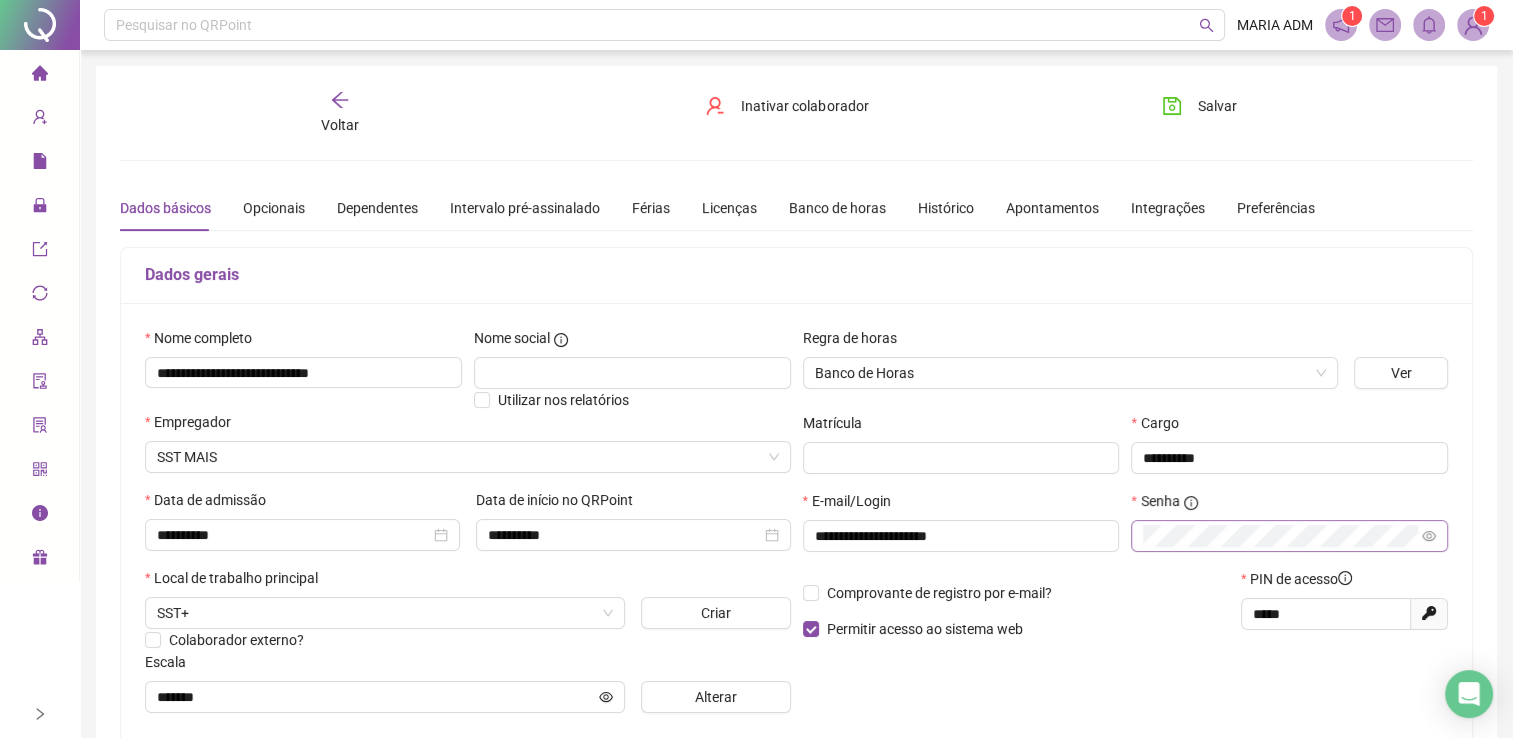 click 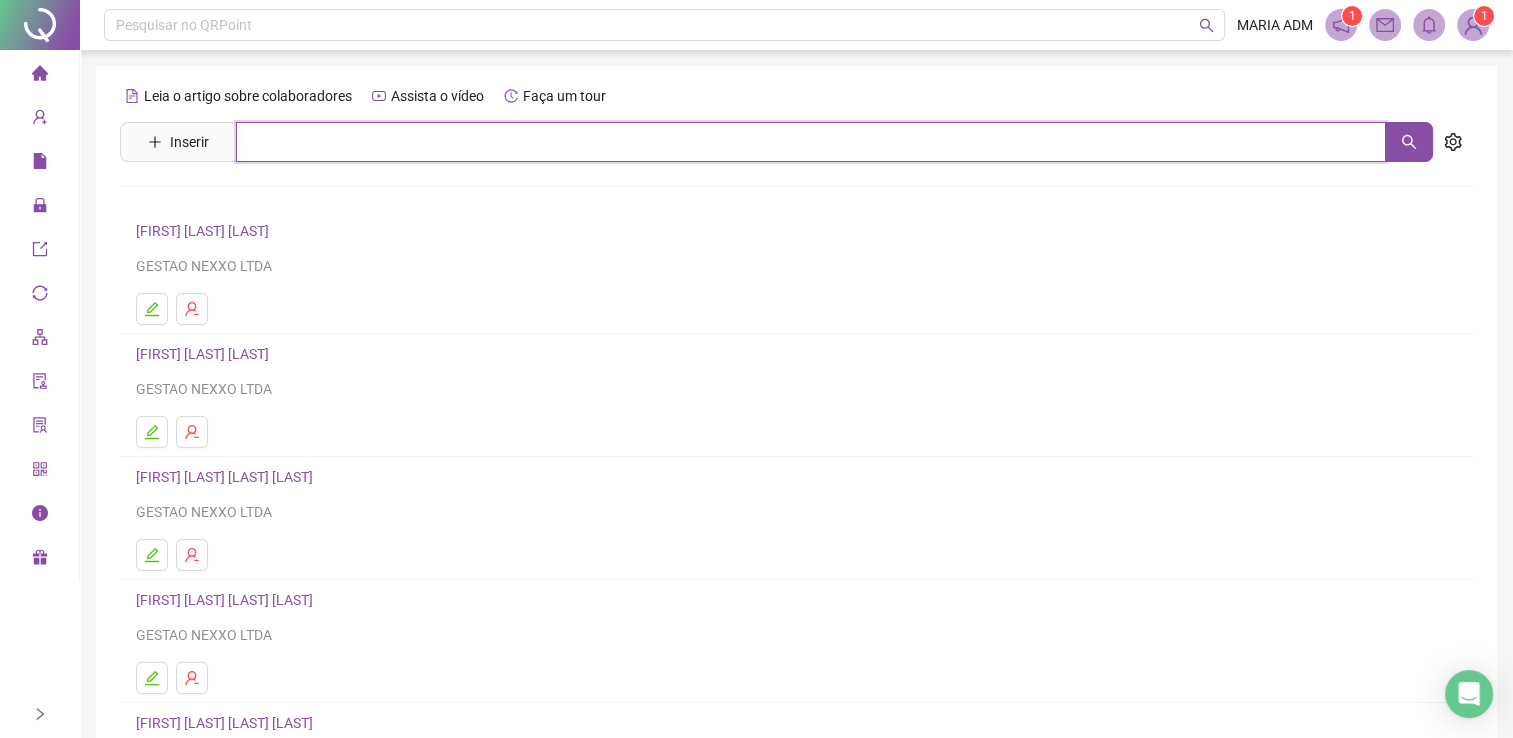 click at bounding box center [811, 142] 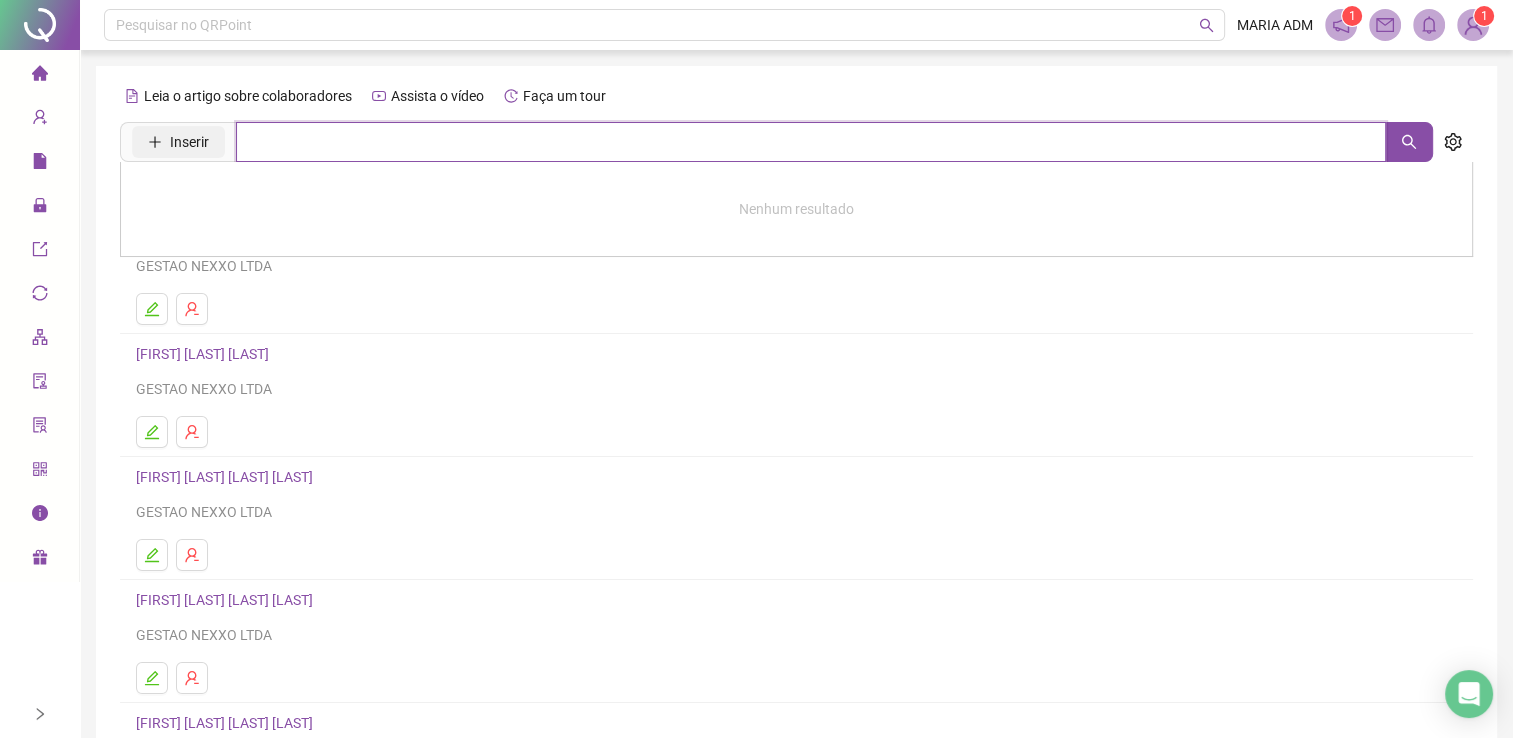 drag, startPoint x: 242, startPoint y: 135, endPoint x: 217, endPoint y: 138, distance: 25.179358 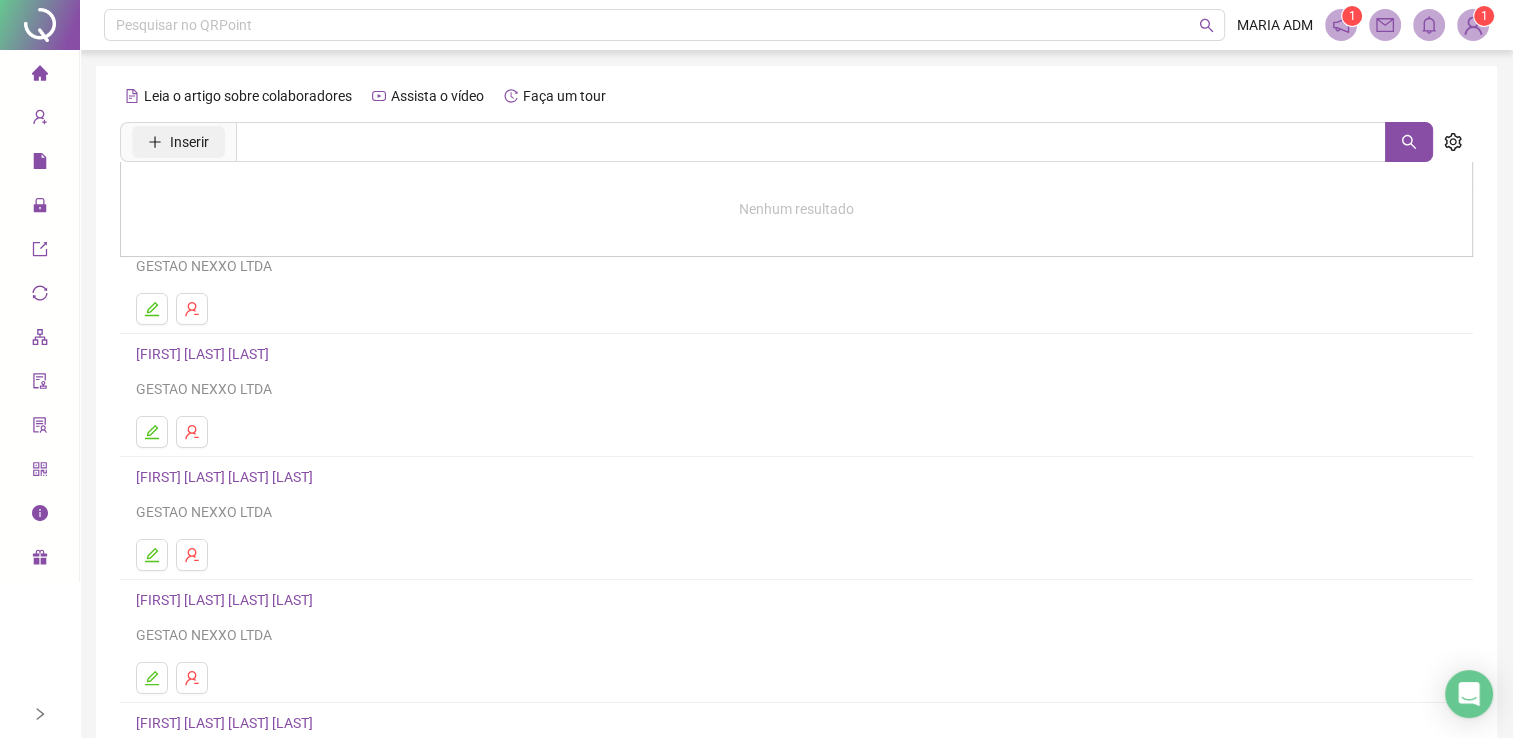 click on "Inserir" at bounding box center [178, 142] 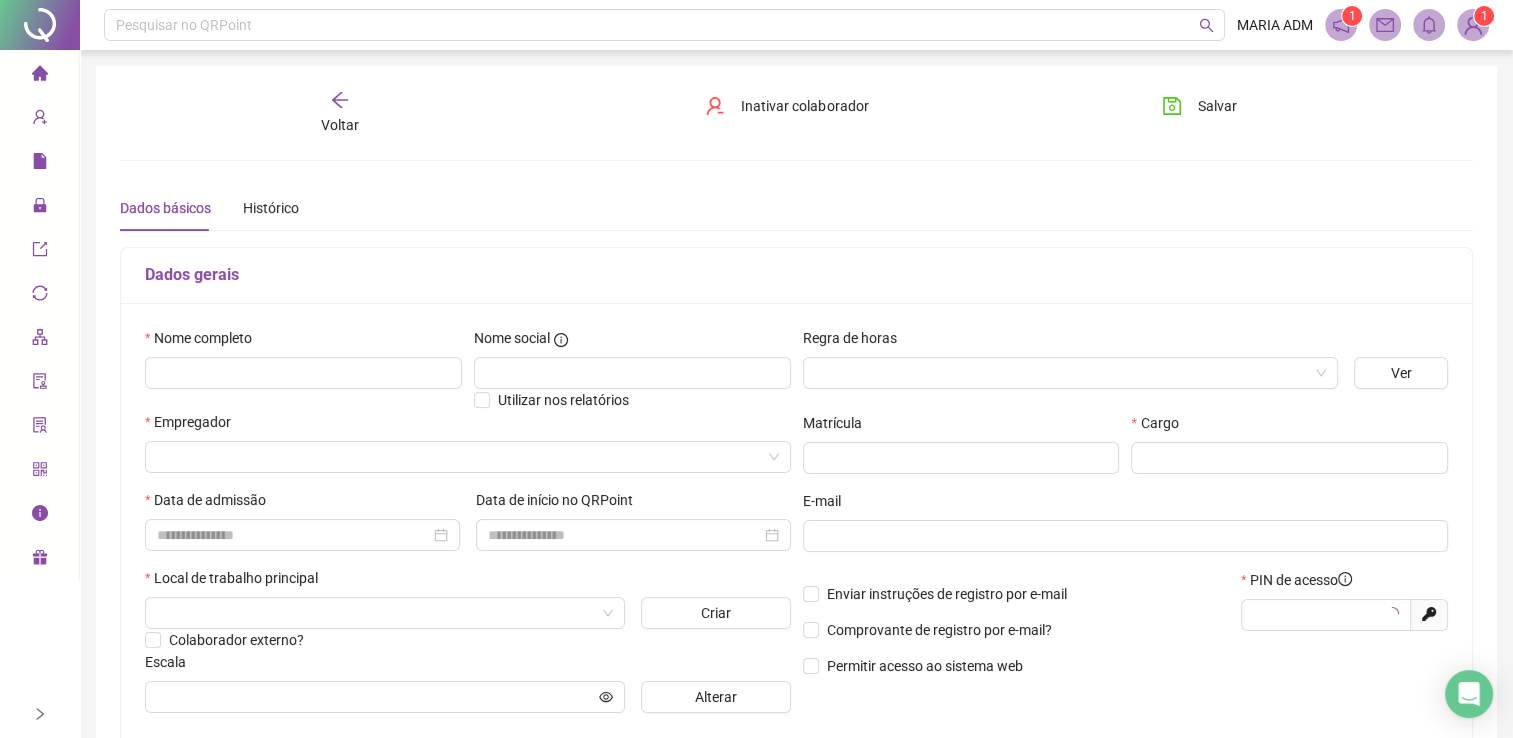 type on "*****" 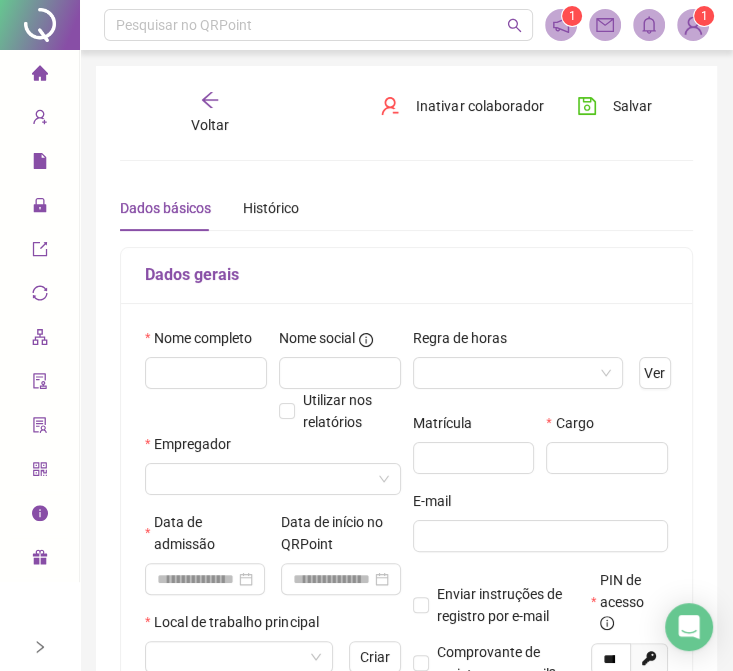 click 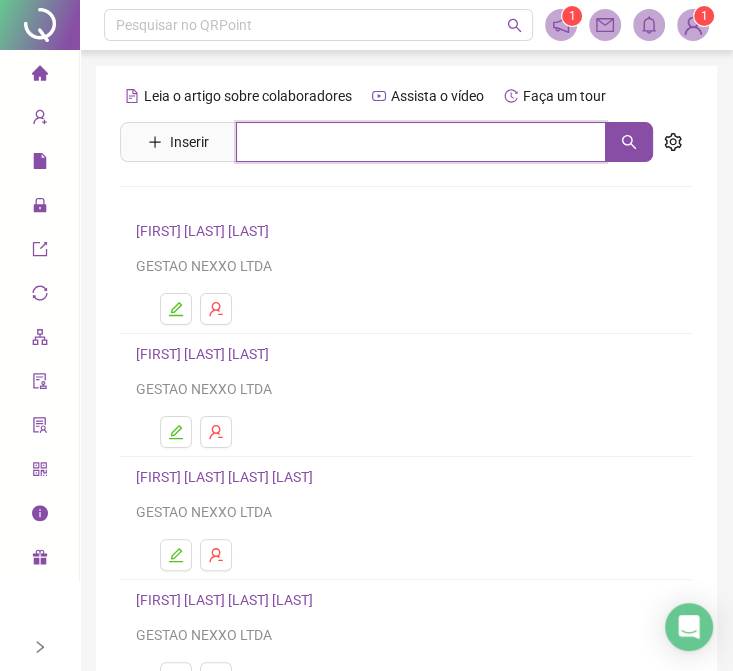 click at bounding box center (421, 142) 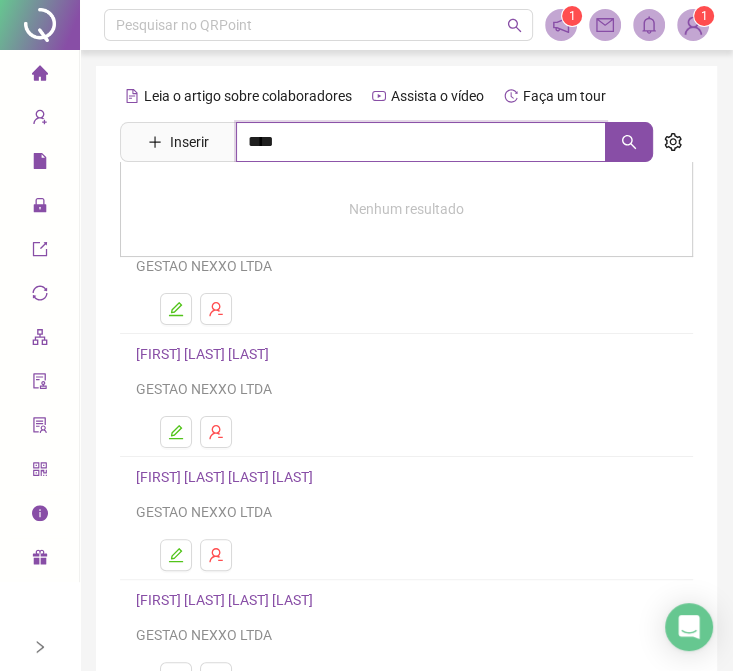 type on "****" 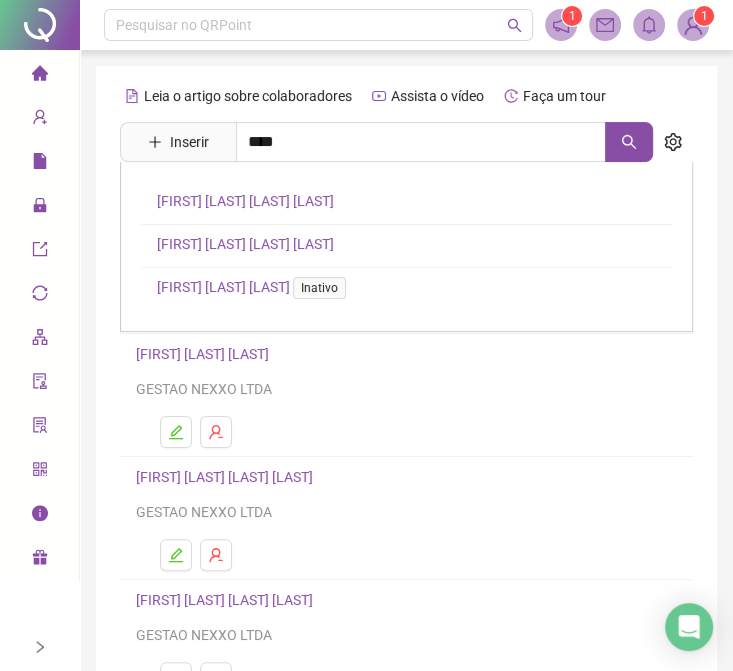 click on "[FIRST] [LAST] [LAST] [LAST]" at bounding box center (245, 201) 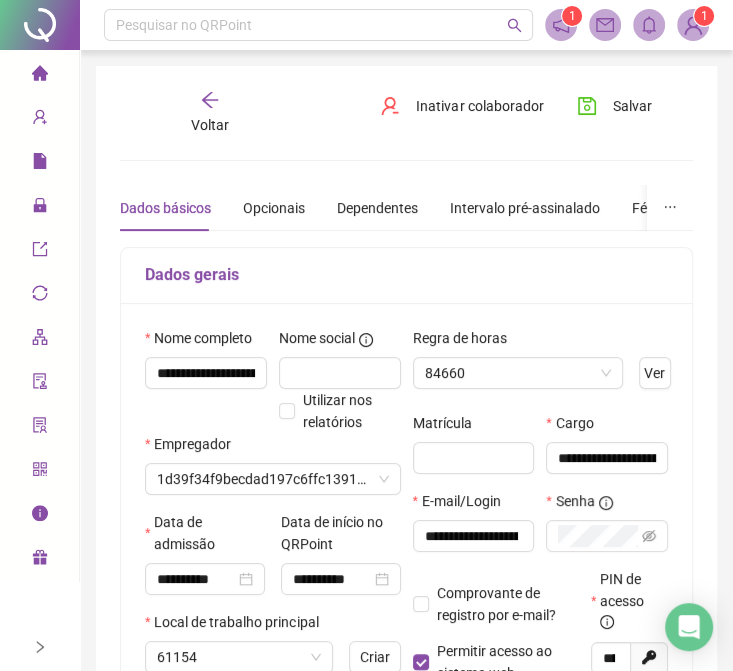 type on "*********" 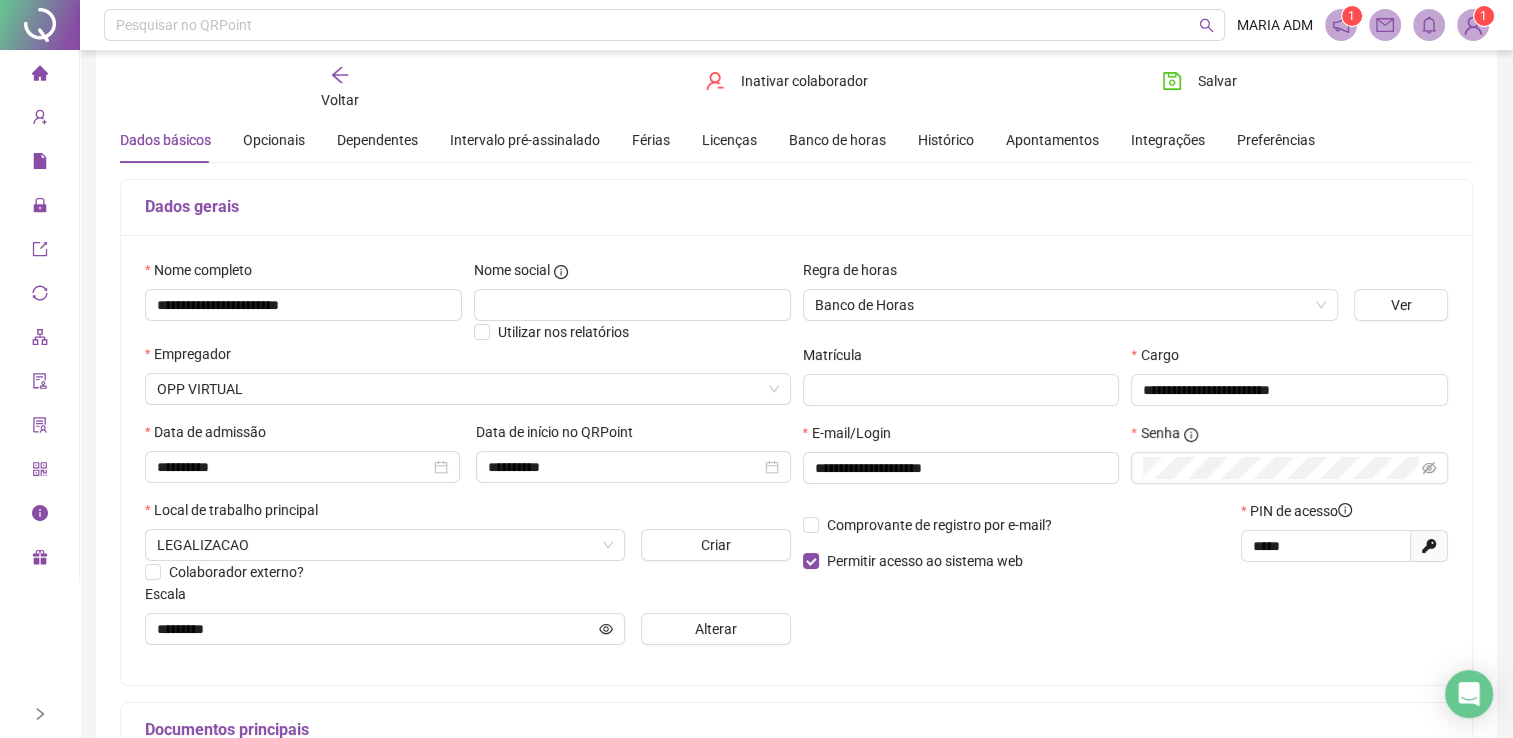 scroll, scrollTop: 100, scrollLeft: 0, axis: vertical 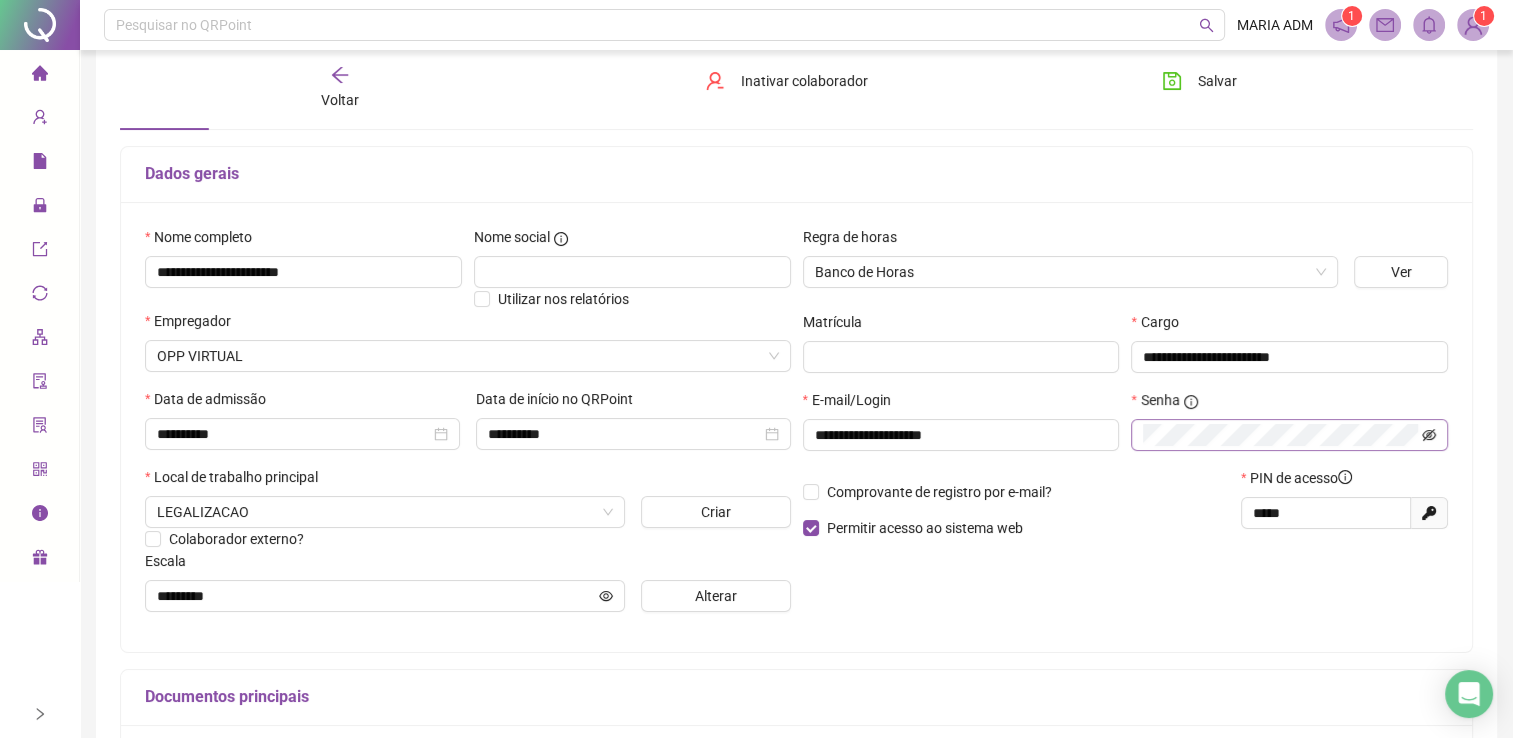 click 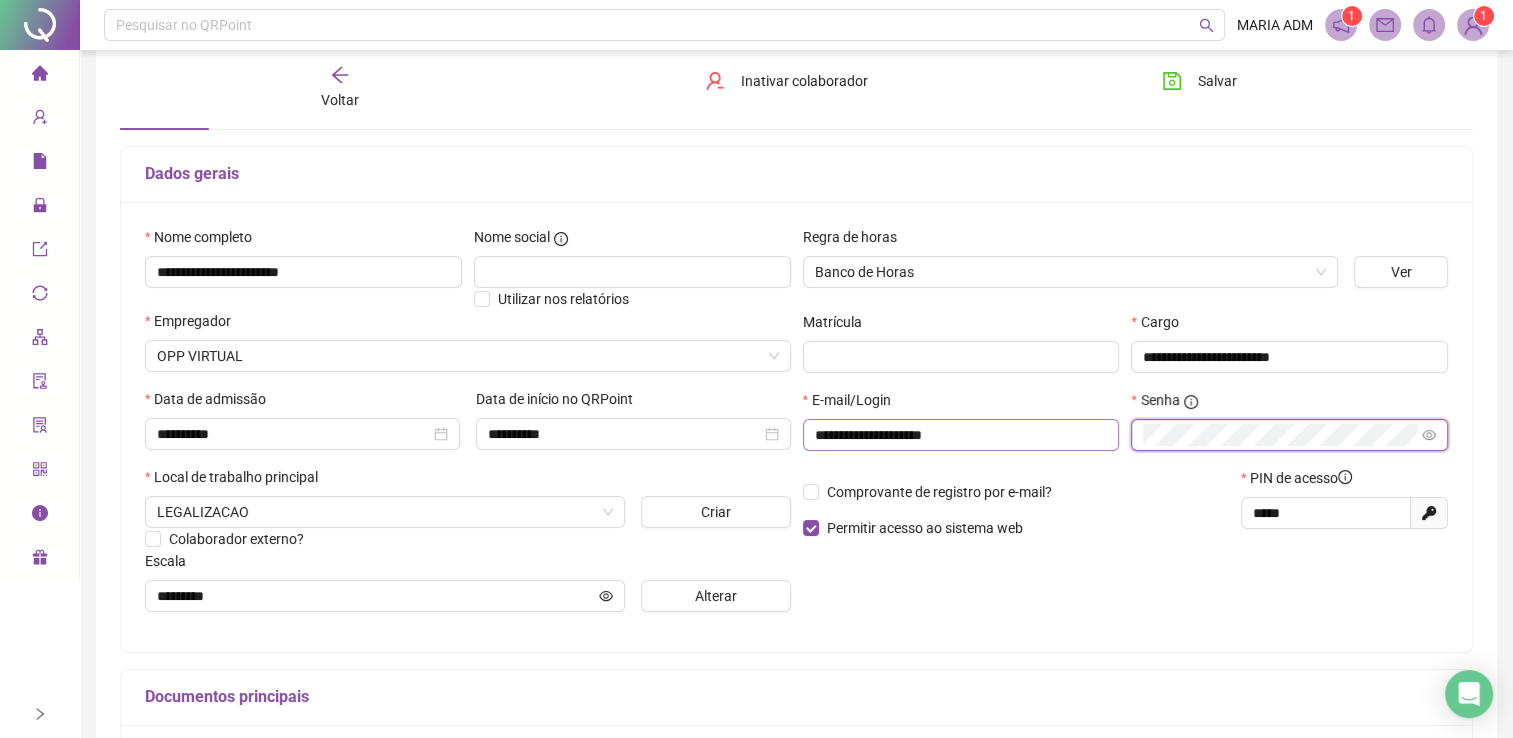 click on "**********" at bounding box center (1126, 428) 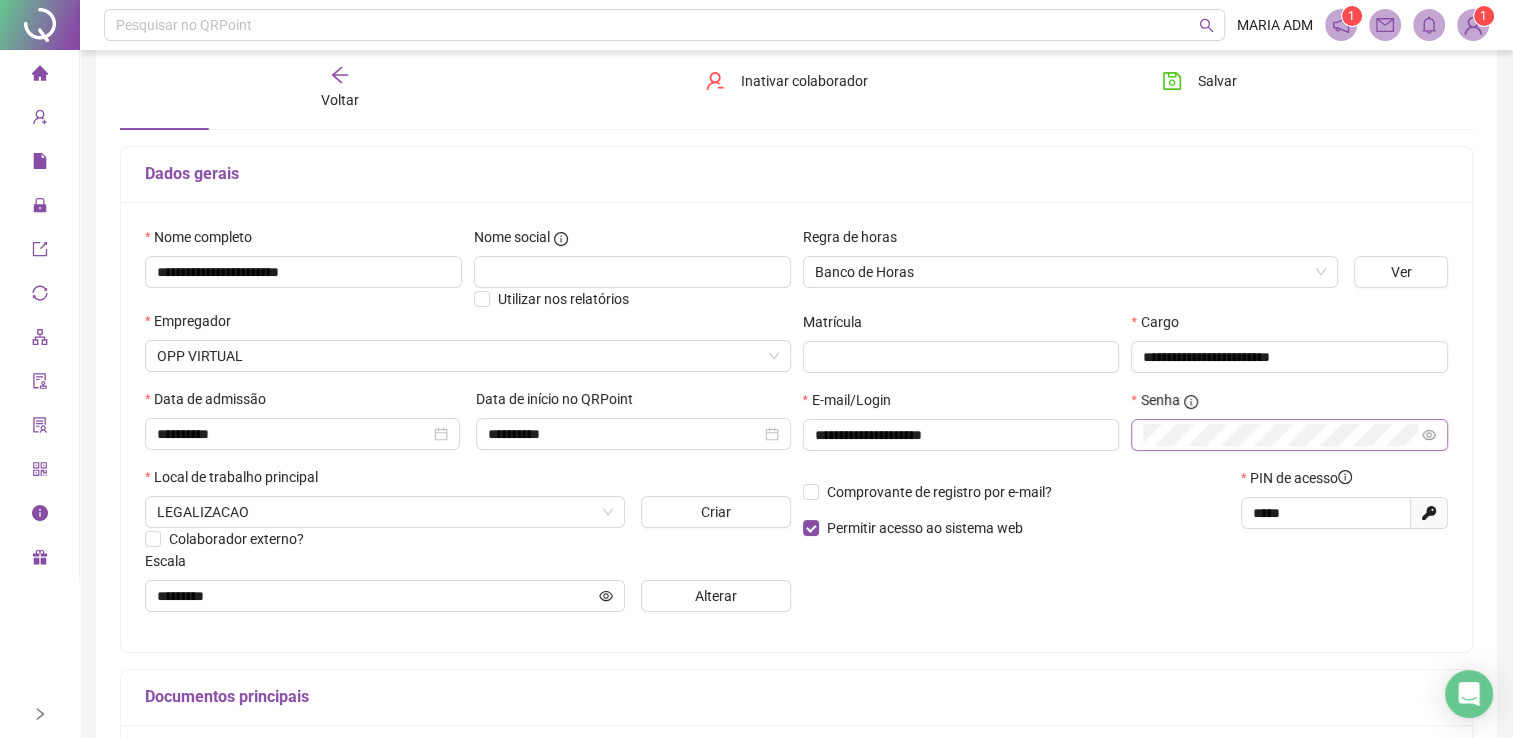 click on "Permitir acesso ao sistema web" at bounding box center [1016, 528] 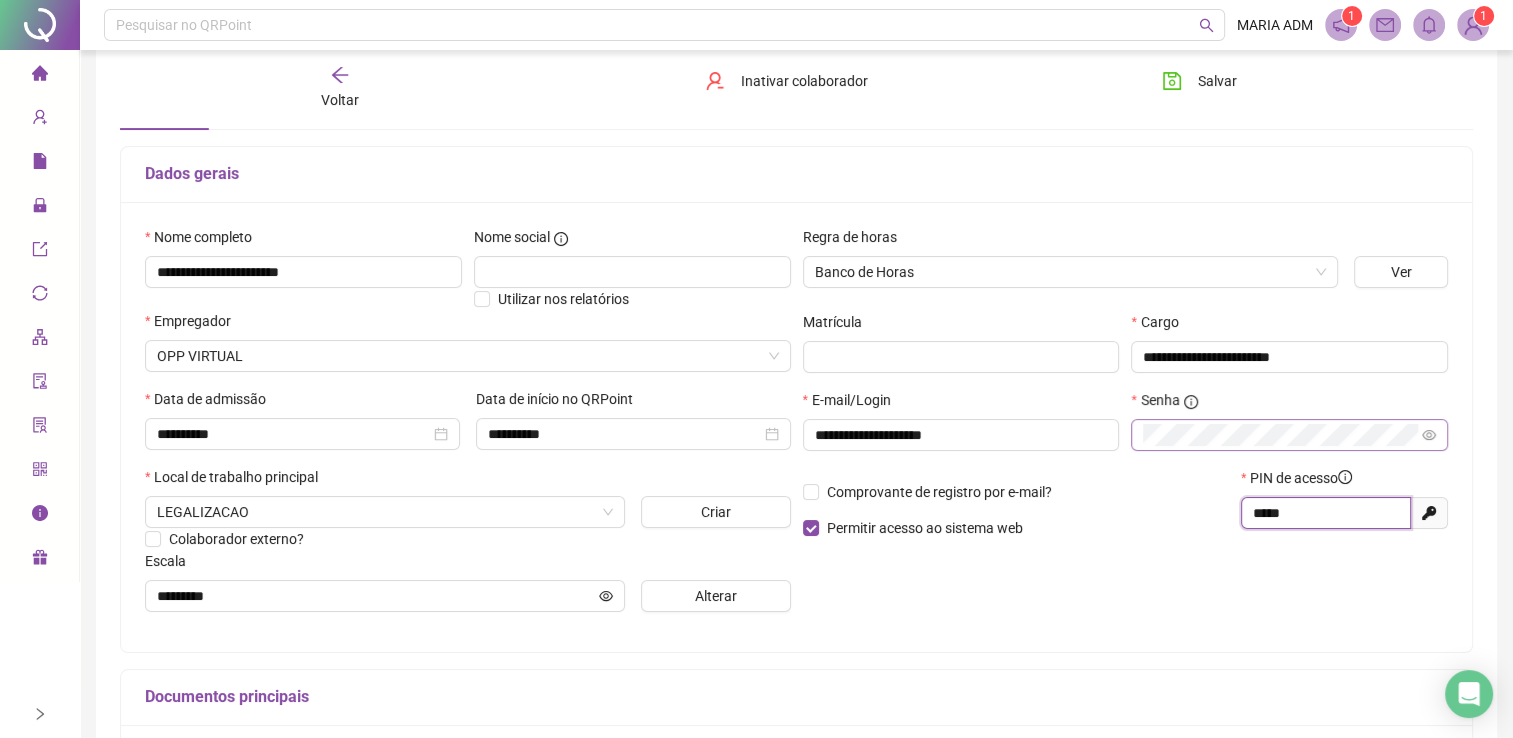 drag, startPoint x: 1329, startPoint y: 504, endPoint x: 1154, endPoint y: 513, distance: 175.23128 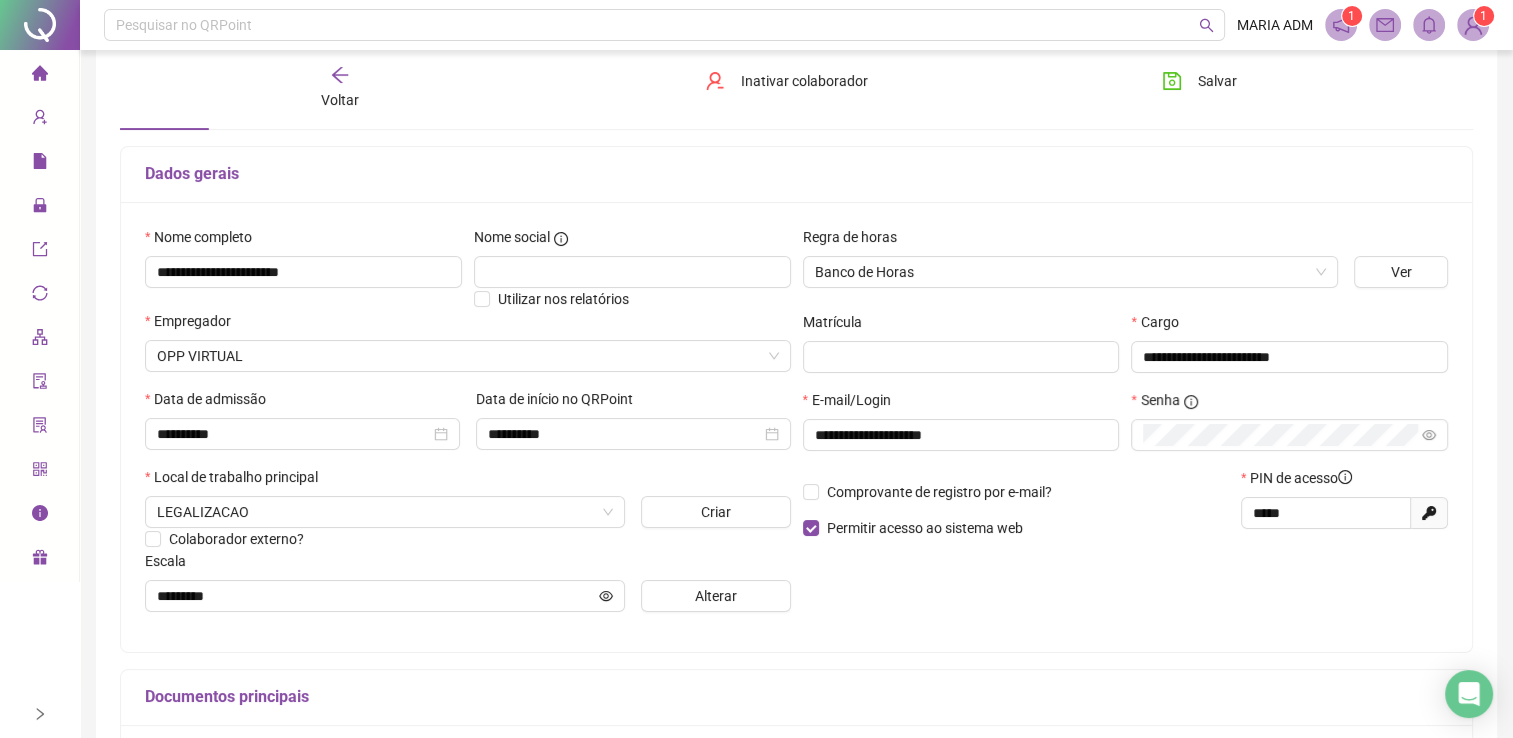 click on "Comprovante de registro por e-mail? Permitir acesso ao sistema web" at bounding box center [1016, 510] 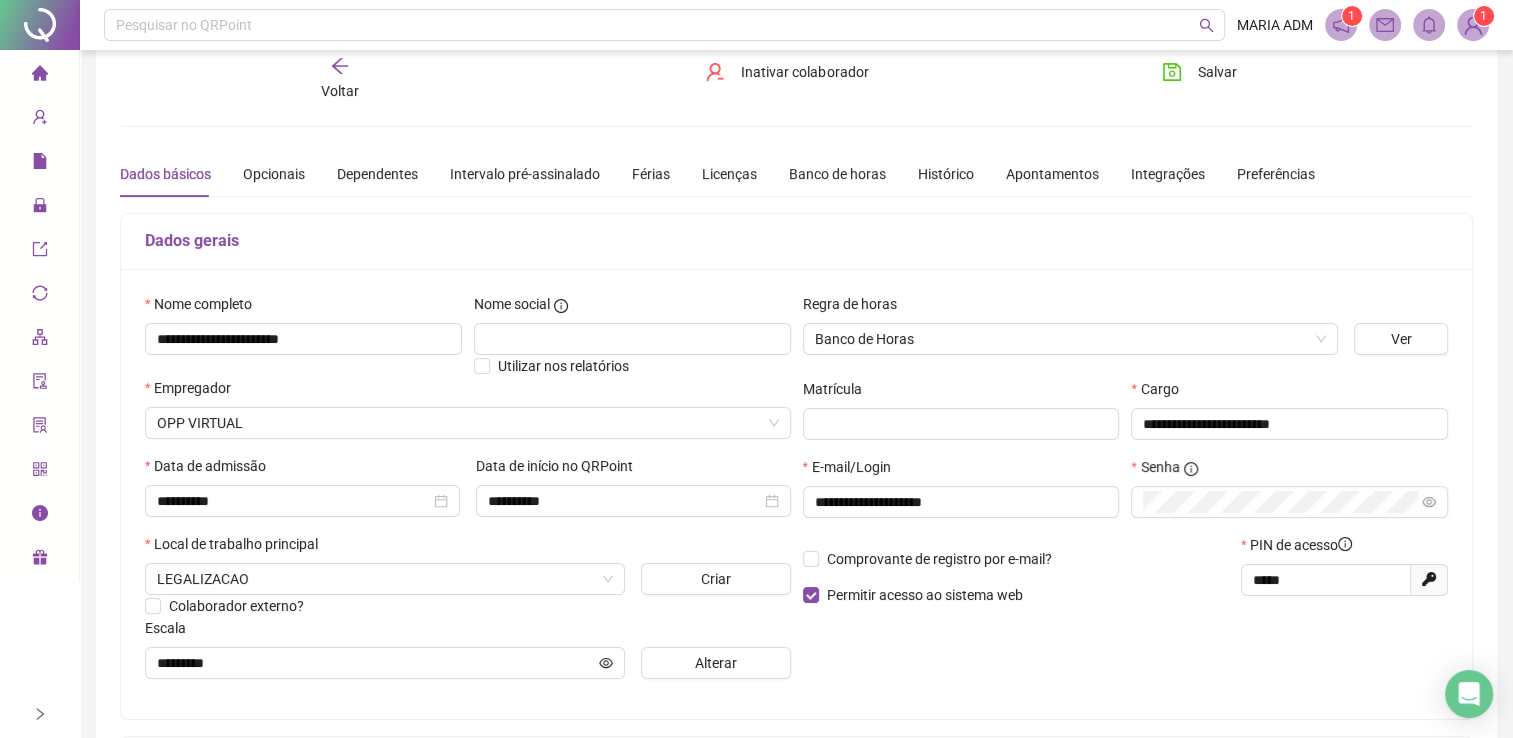 scroll, scrollTop: 0, scrollLeft: 0, axis: both 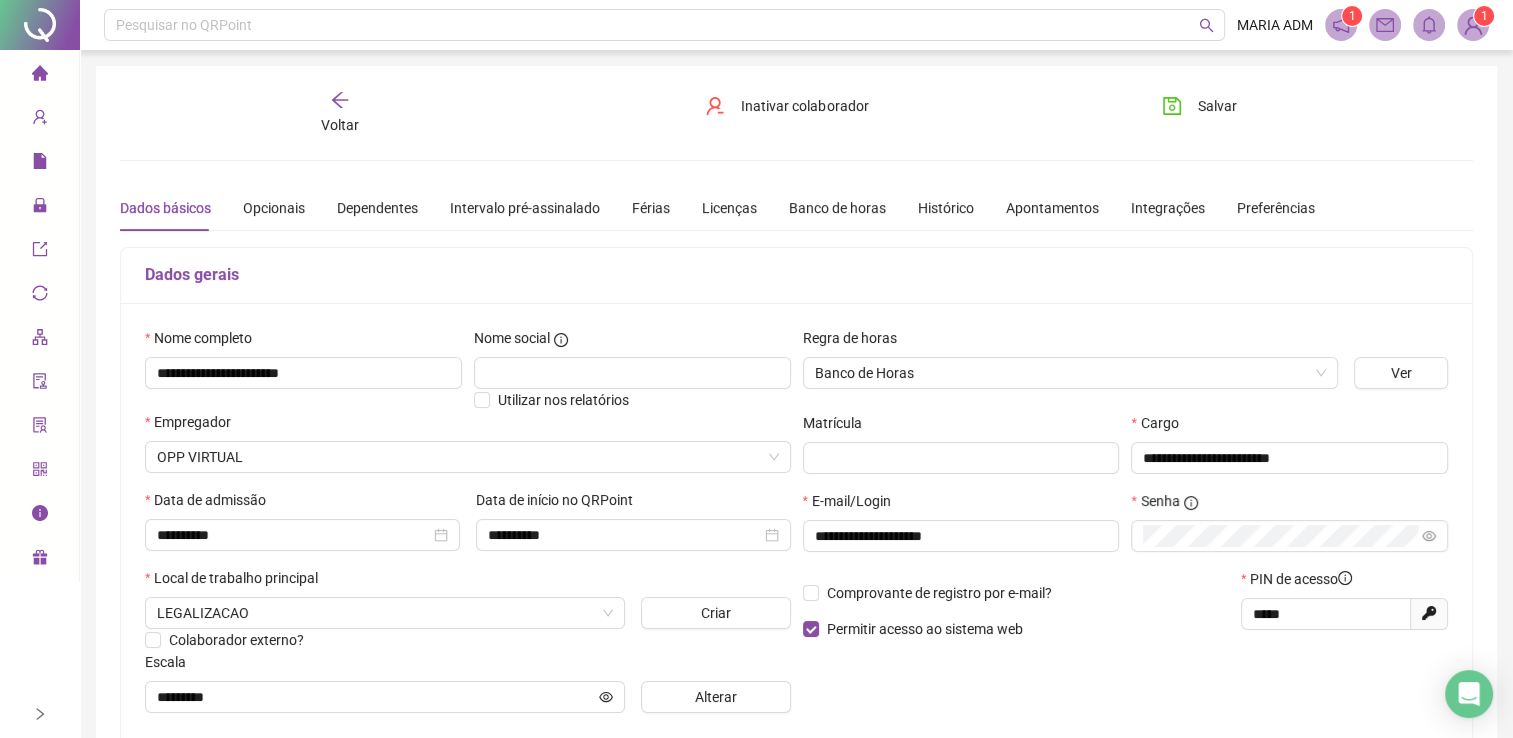 click on "Voltar" at bounding box center (340, 113) 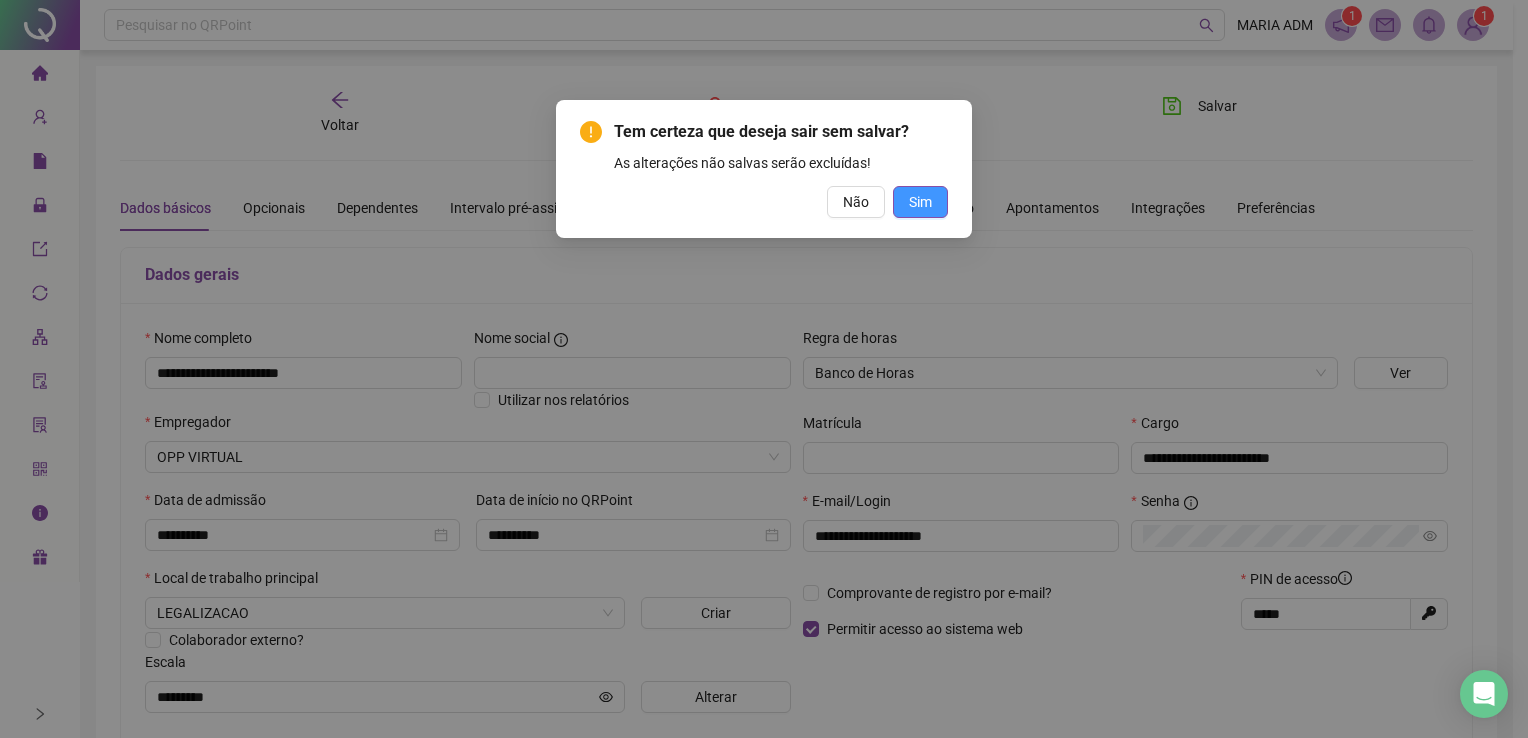 click on "Sim" at bounding box center (920, 202) 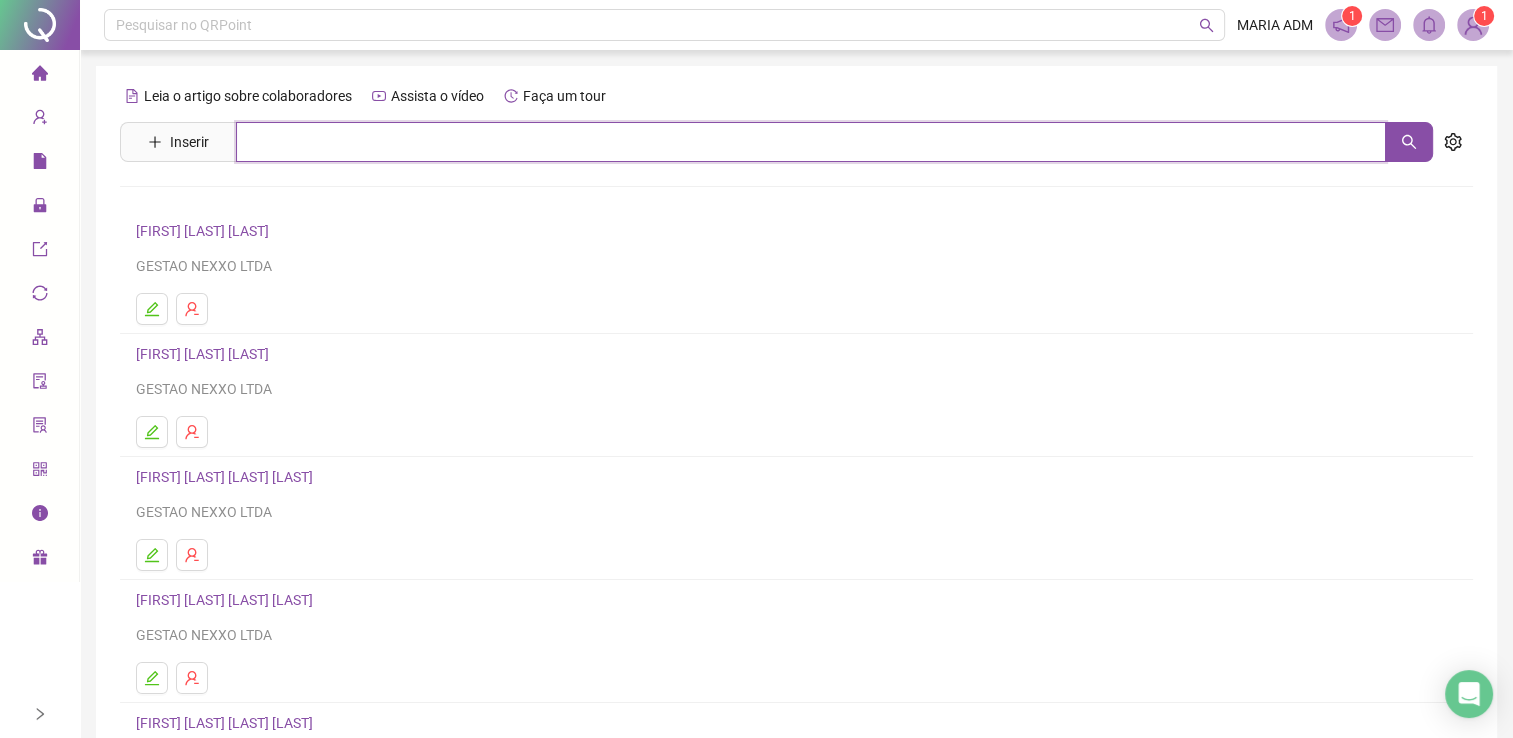 click at bounding box center (811, 142) 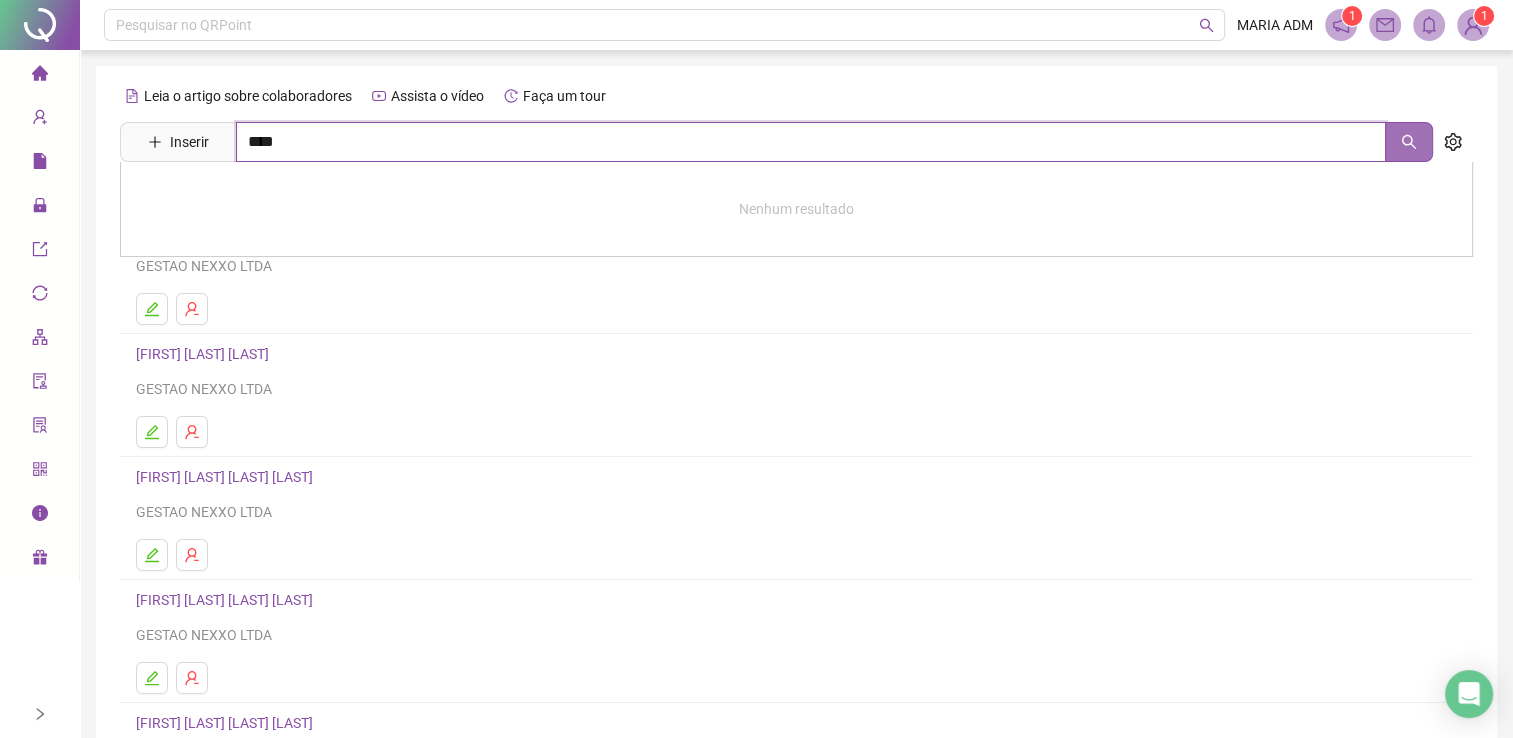 click 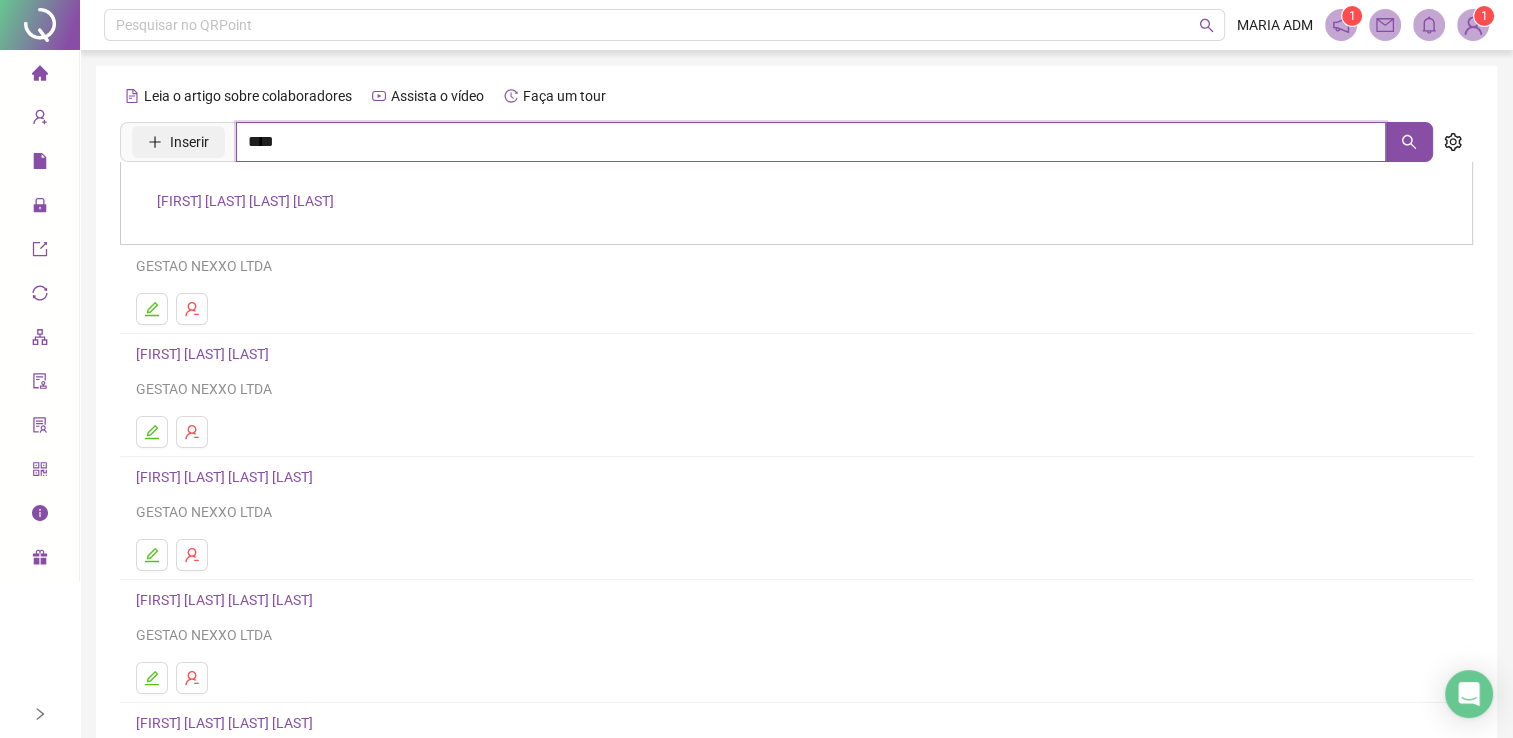 drag, startPoint x: 282, startPoint y: 142, endPoint x: 189, endPoint y: 139, distance: 93.04838 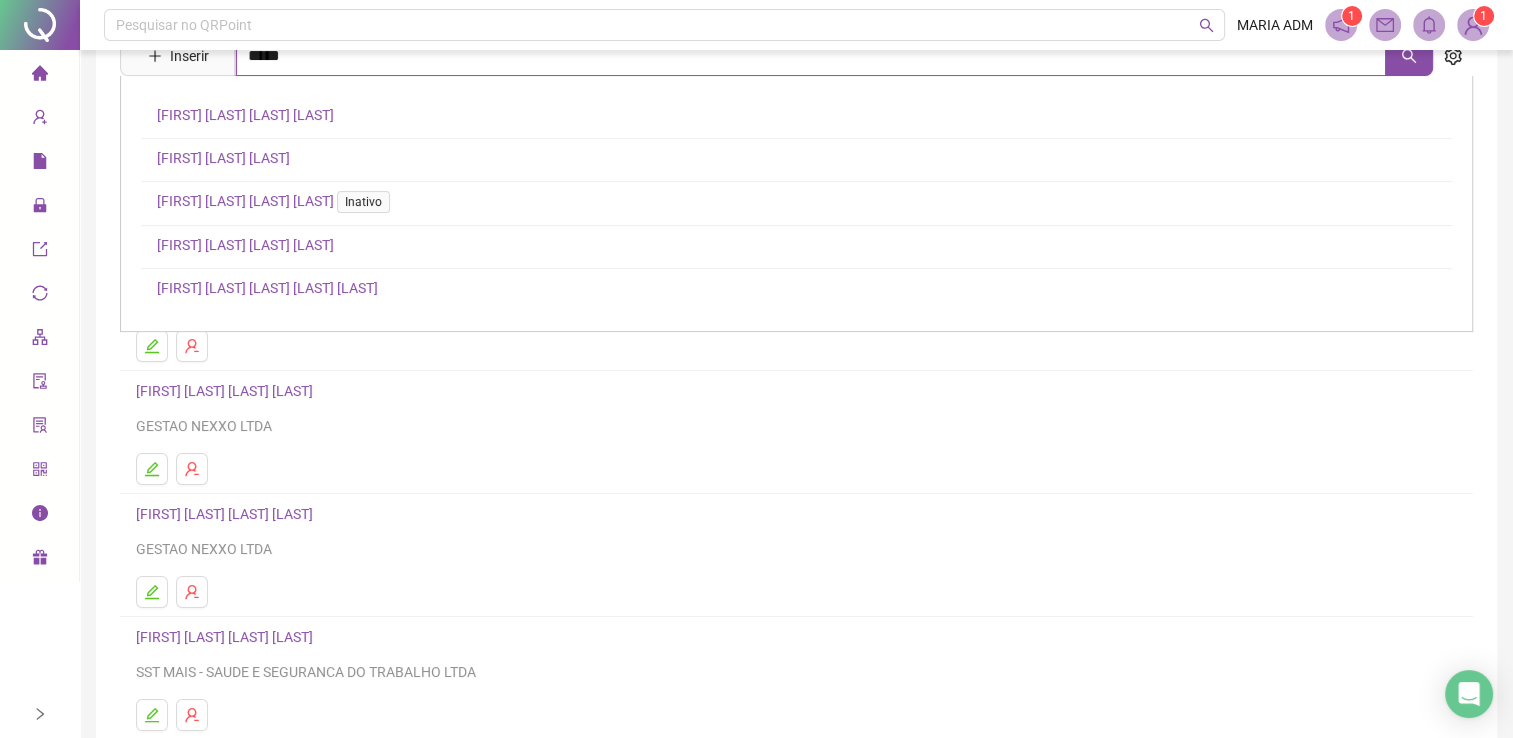 scroll, scrollTop: 0, scrollLeft: 0, axis: both 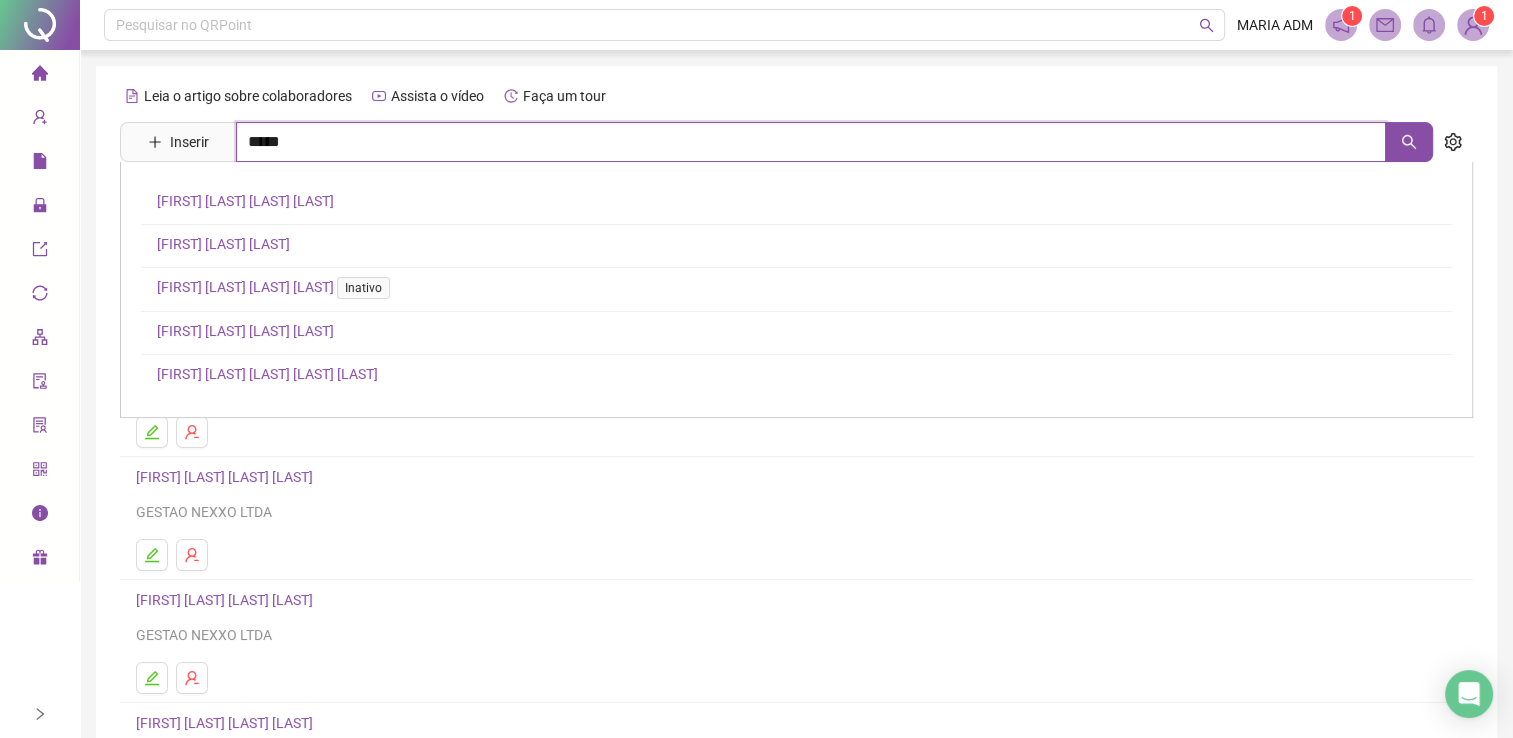 drag, startPoint x: 283, startPoint y: 147, endPoint x: 236, endPoint y: 142, distance: 47.26521 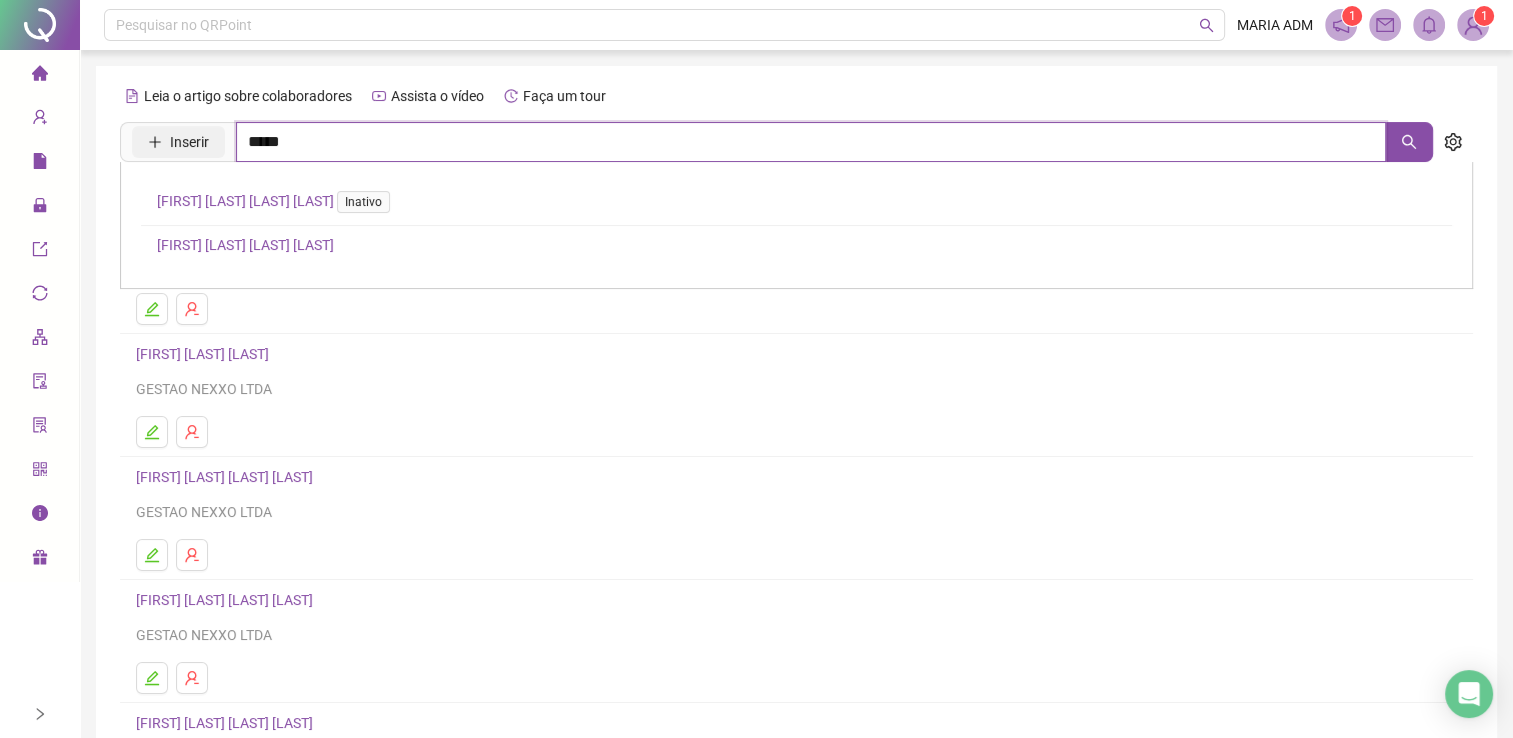 drag, startPoint x: 290, startPoint y: 150, endPoint x: 192, endPoint y: 130, distance: 100.02 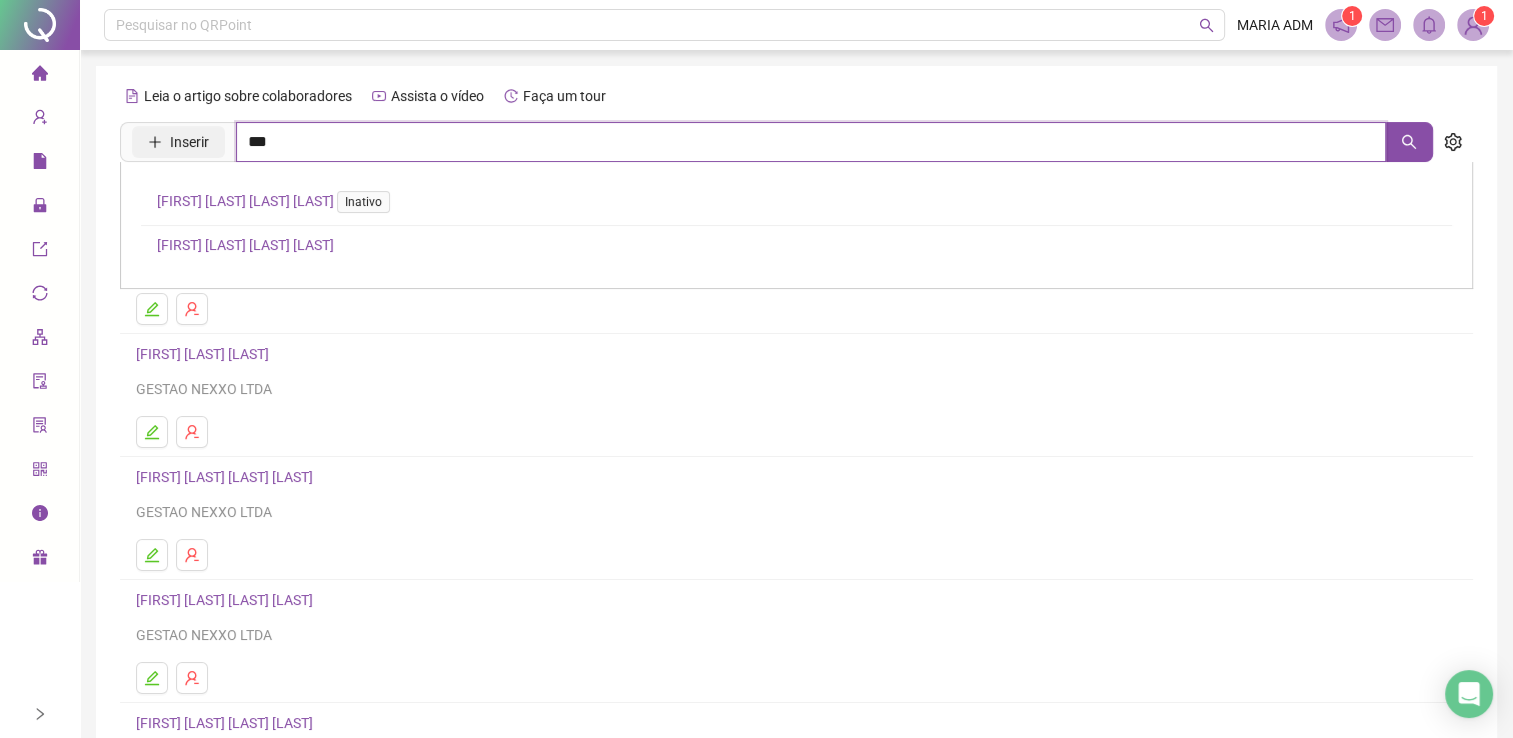 type on "***" 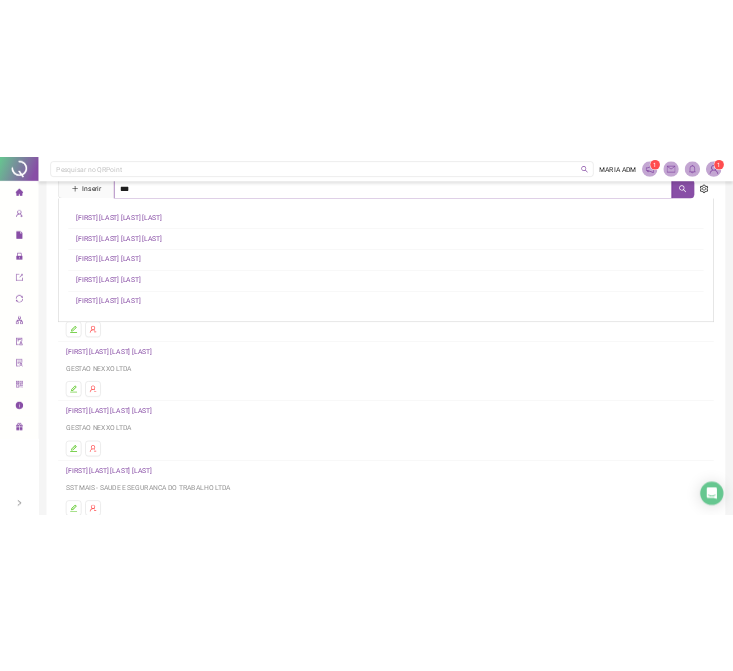 scroll, scrollTop: 0, scrollLeft: 0, axis: both 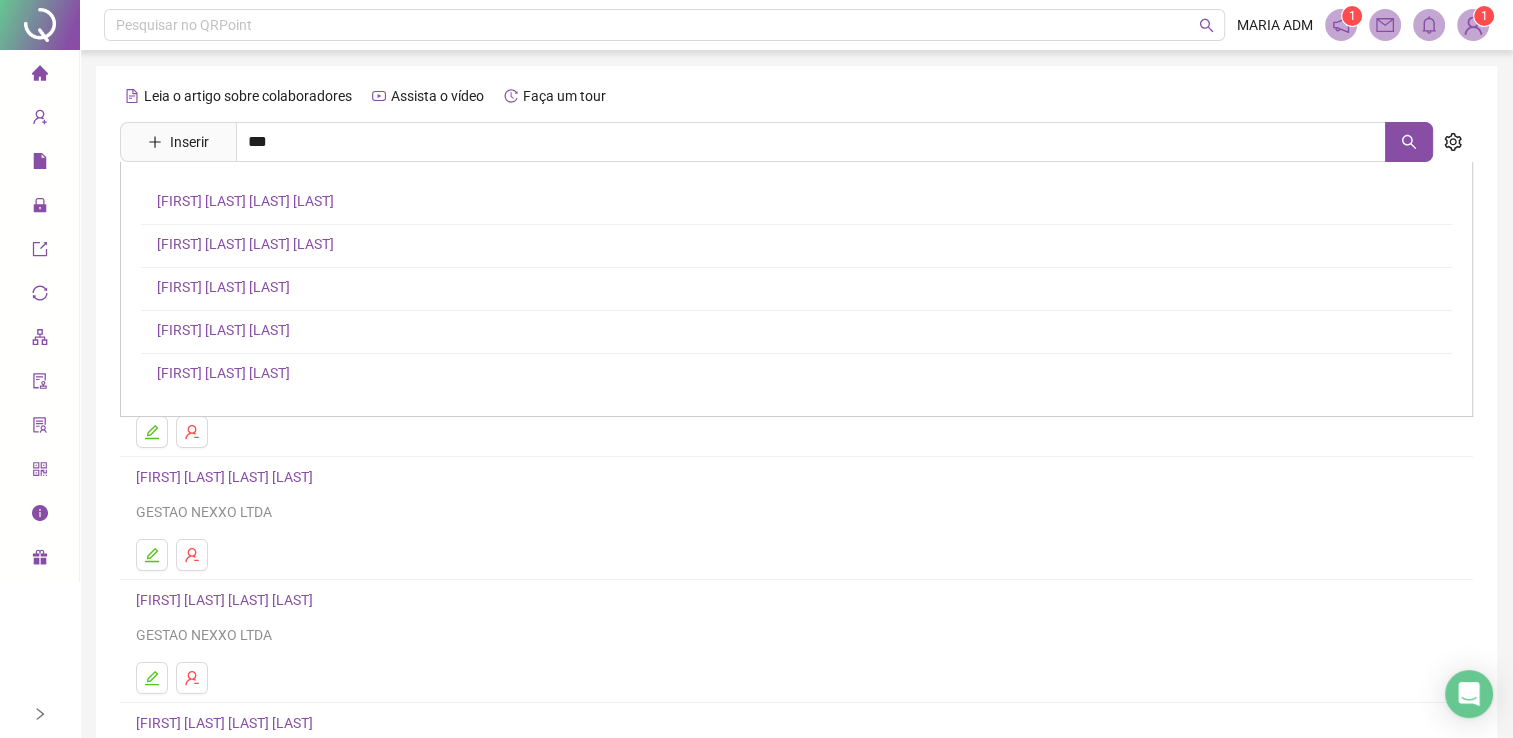 click on "Leia o artigo sobre colaboradores Assista o vídeo Faça um tour Inserir *** [FIRST] [LAST] [LAST] [LAST]   [FIRST] [LAST] [LAST] [LAST]   [FIRST] [LAST] [LAST] [LAST]   [FIRST] [LAST] [LAST] [LAST]   [FIRST] [LAST] [LAST] [LAST]   [FIRST] [LAST] [LAST] [LAST]    GESTAO NEXXO LTDA [FIRST] [LAST] [LAST]    GESTAO NEXXO LTDA [FIRST] [LAST] [LAST] [LAST]    GESTAO NEXXO LTDA [FIRST] [LAST] [LAST] [LAST]    GESTAO NEXXO LTDA [FIRST] [LAST] [LAST] [LAST]    SST MAIS - SAUDE E SEGURANCA DO TRABALHO LTDA 1 2 3 4 5 ••• 25" at bounding box center (796, 473) 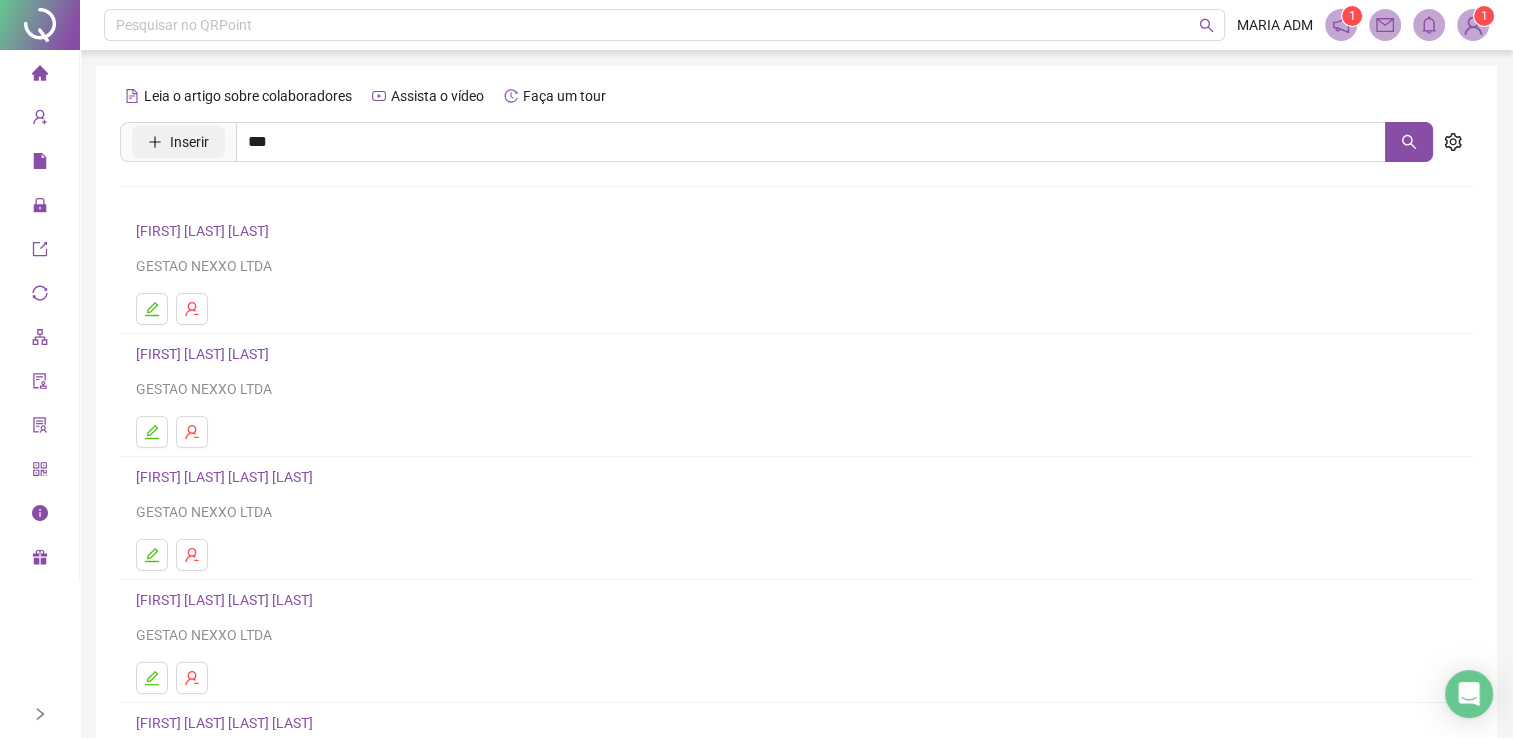 click 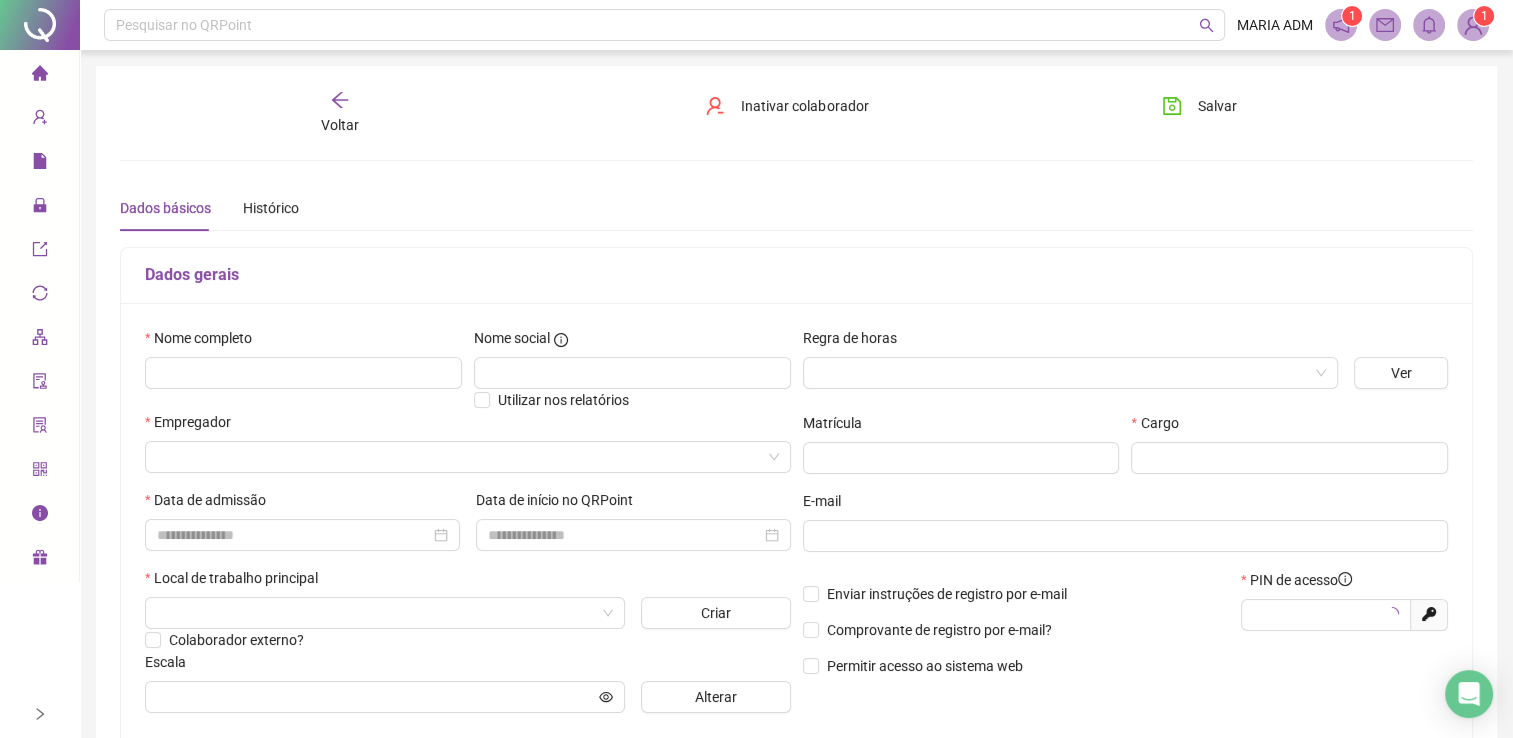 type on "*****" 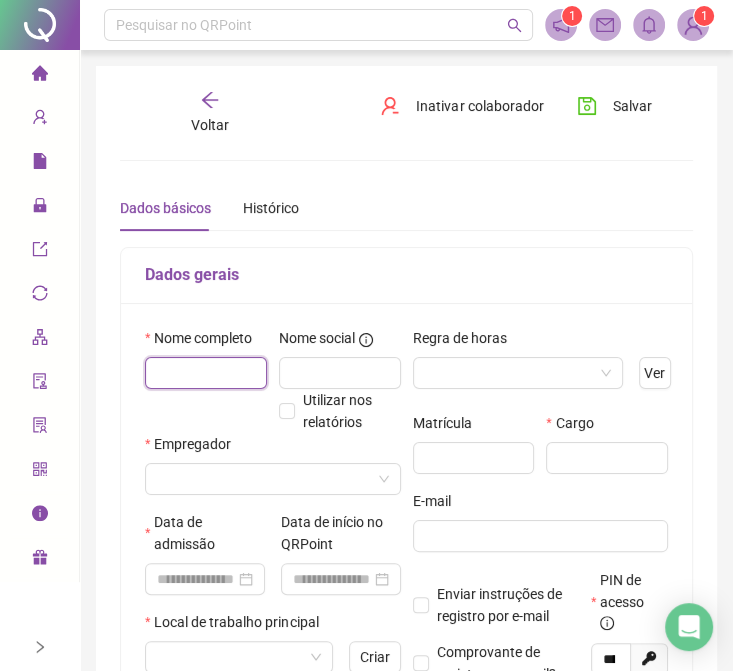 click at bounding box center (206, 373) 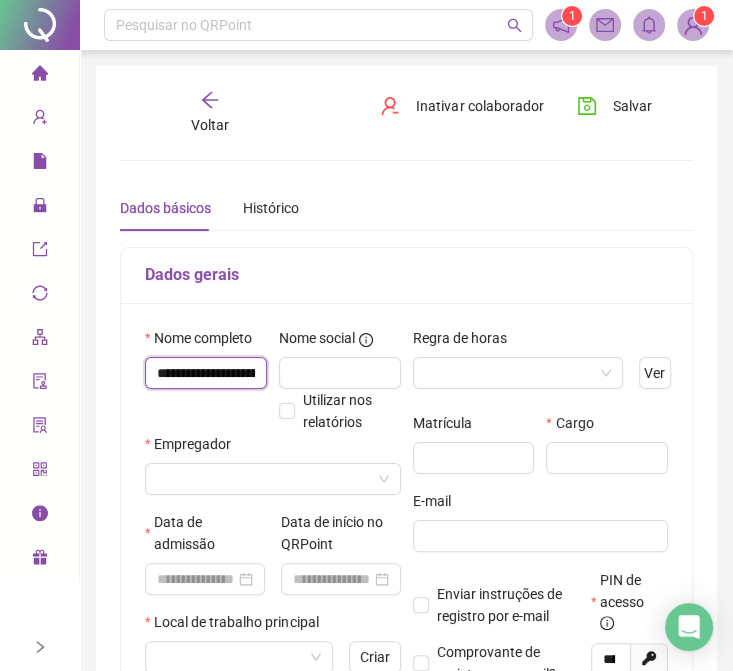 scroll, scrollTop: 0, scrollLeft: 73, axis: horizontal 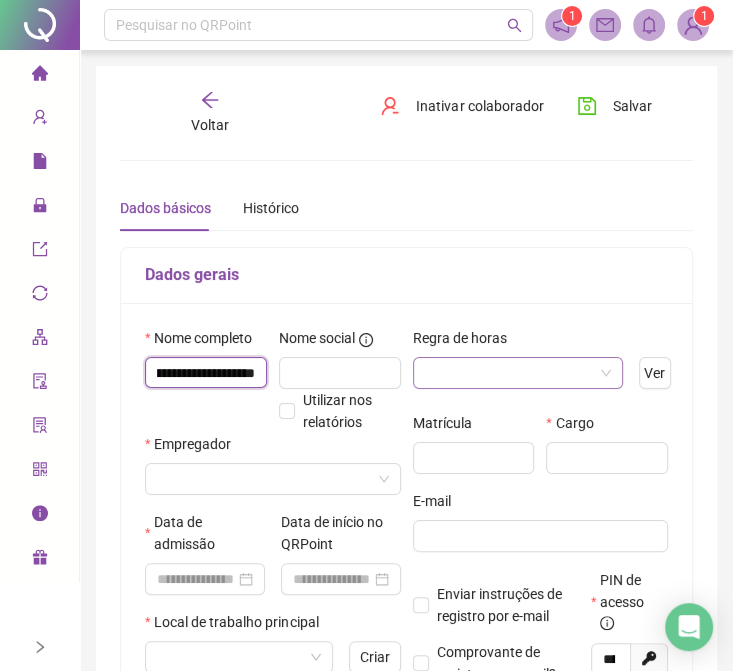 type on "**********" 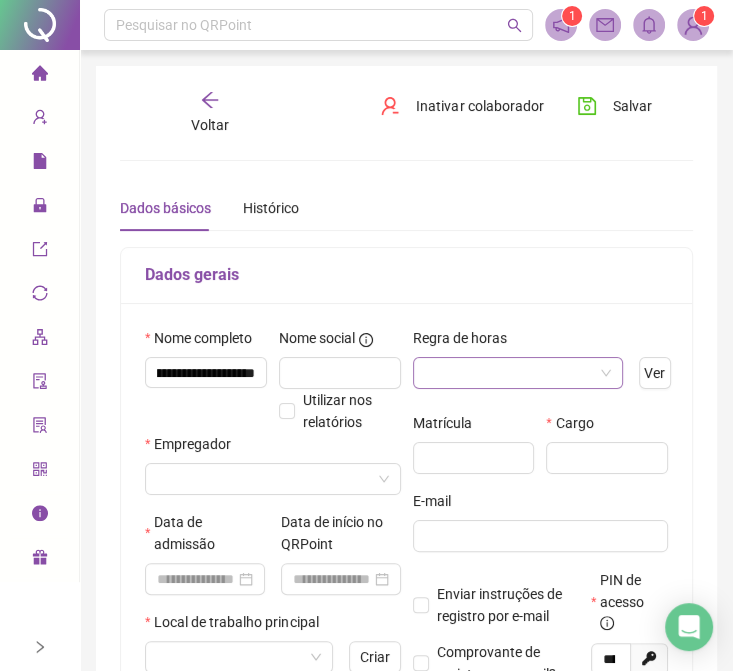 click at bounding box center (509, 373) 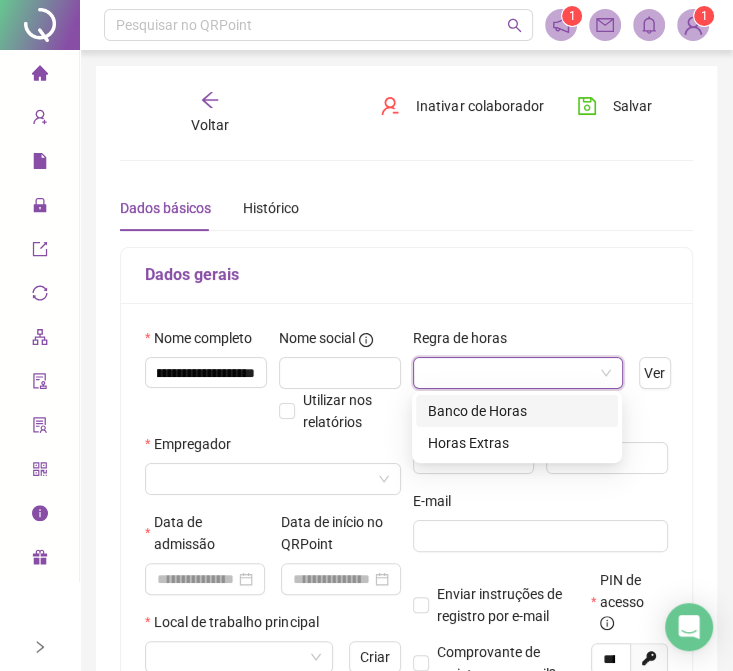 scroll, scrollTop: 0, scrollLeft: 0, axis: both 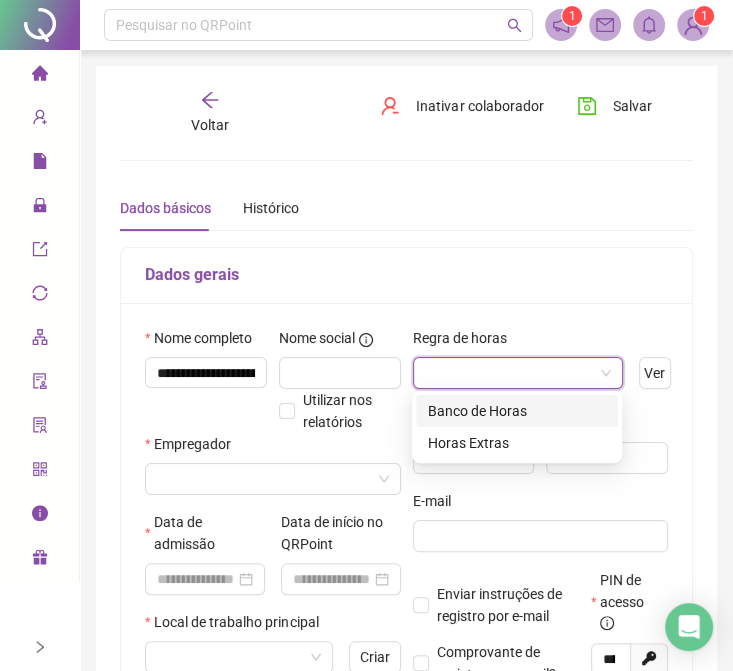 click on "Banco de Horas" at bounding box center [517, 411] 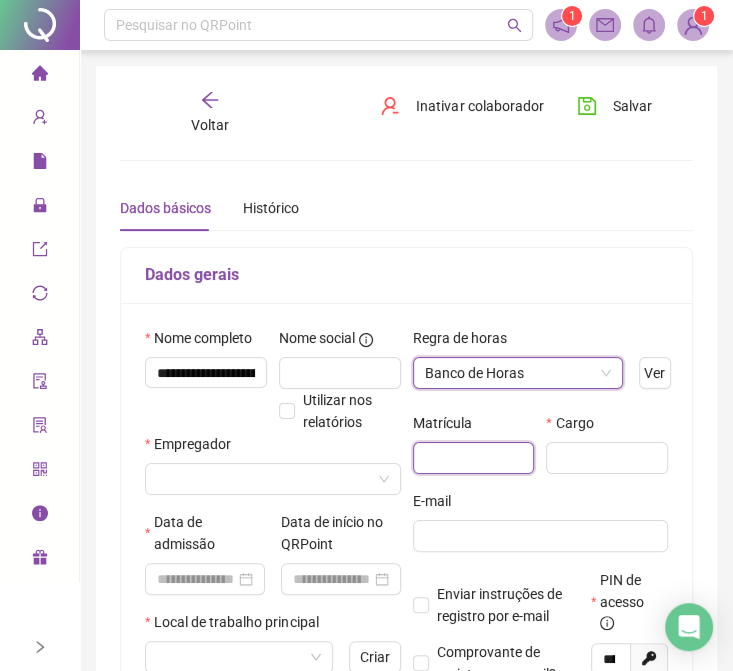 click at bounding box center [474, 458] 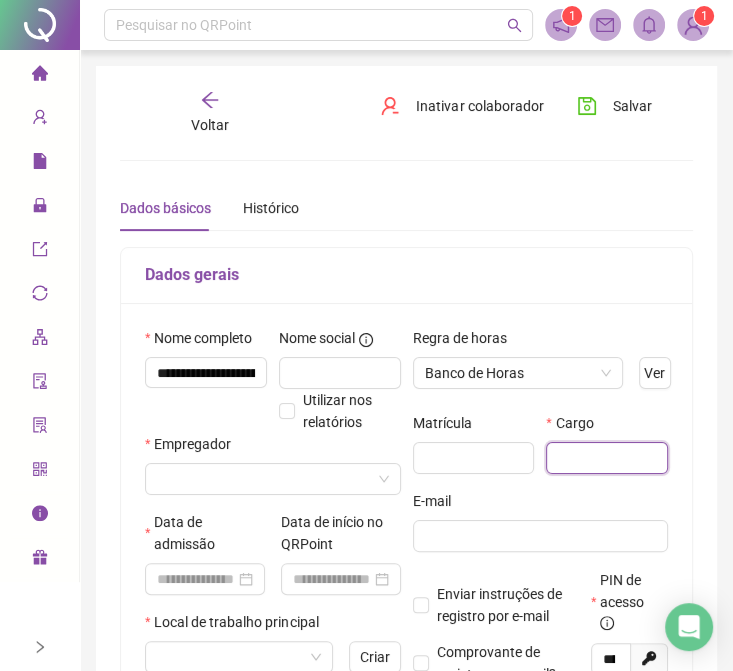 click at bounding box center [607, 458] 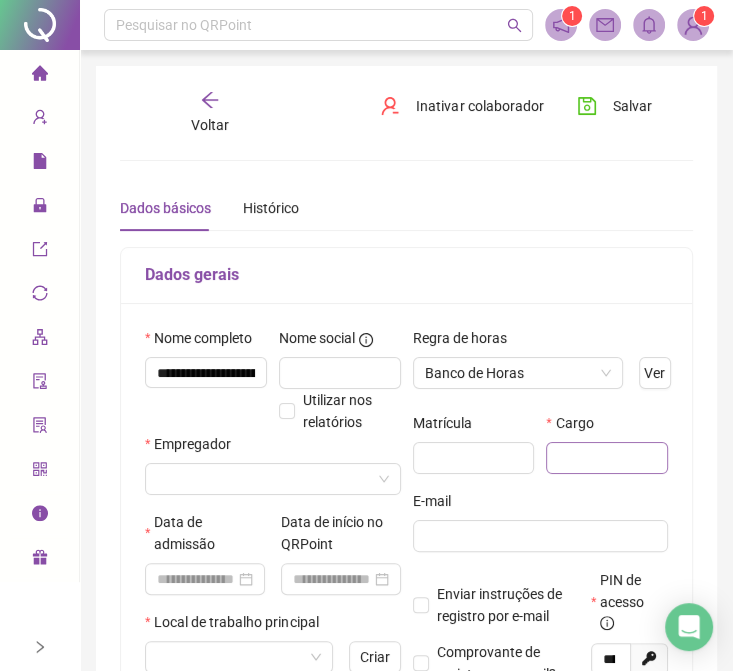click on "Cargo" at bounding box center (607, 451) 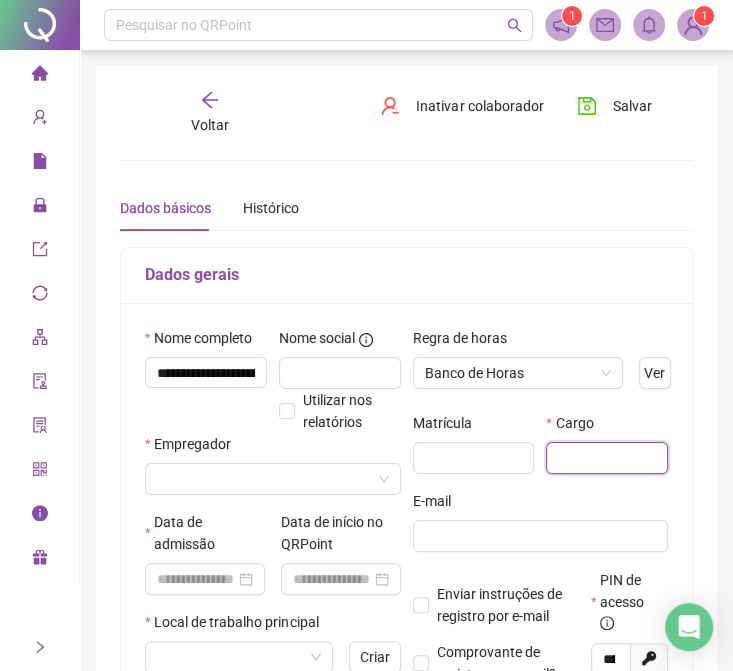click at bounding box center [607, 458] 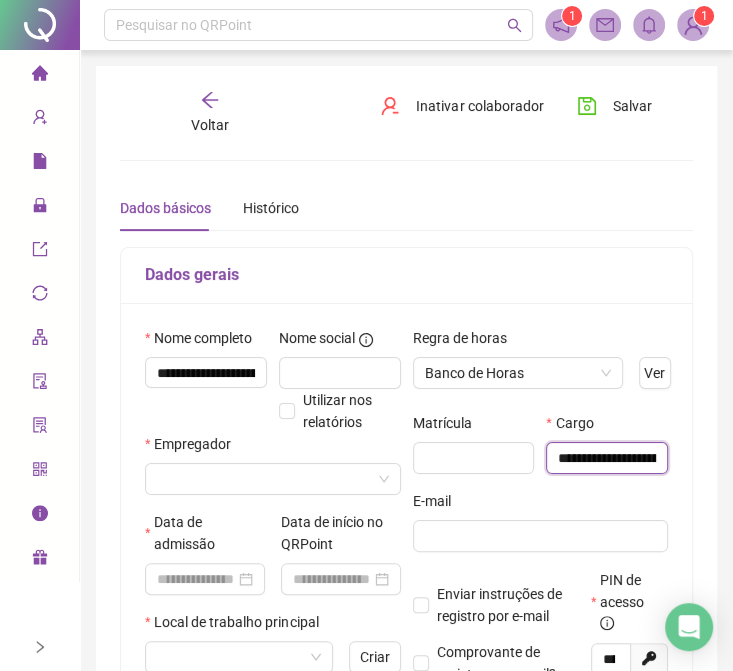 scroll, scrollTop: 0, scrollLeft: 84, axis: horizontal 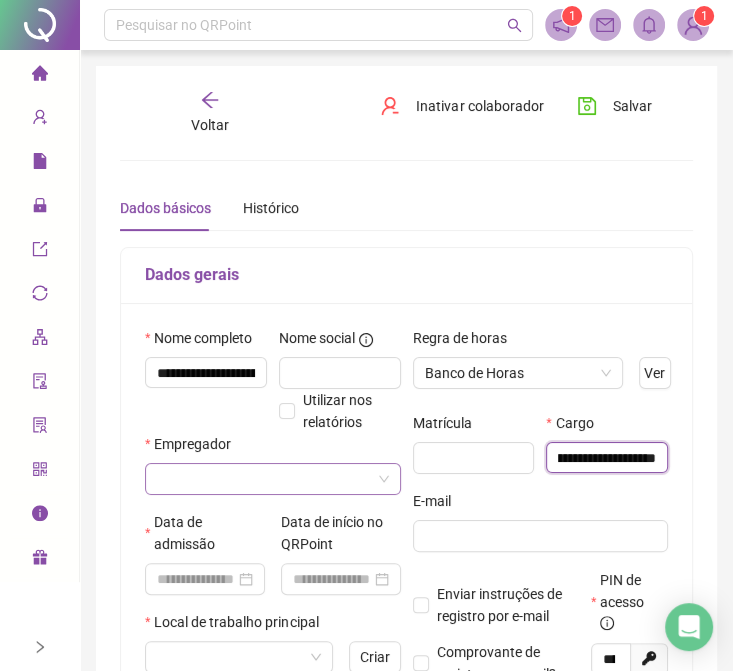 type on "**********" 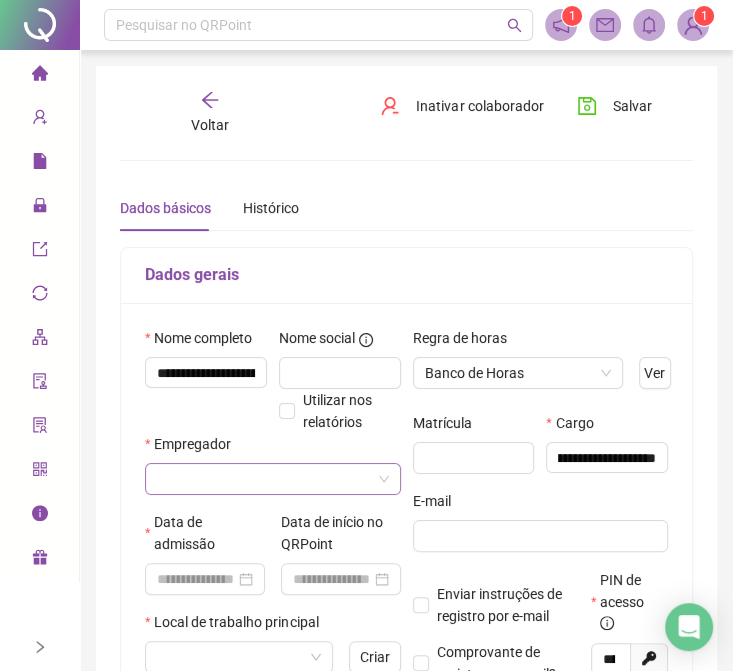 click at bounding box center [264, 479] 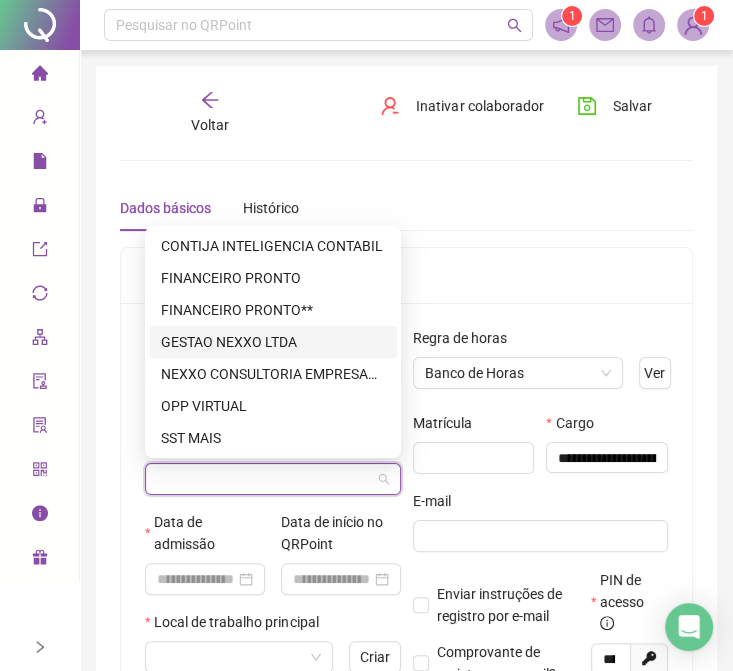 click on "GESTAO NEXXO LTDA" at bounding box center (273, 342) 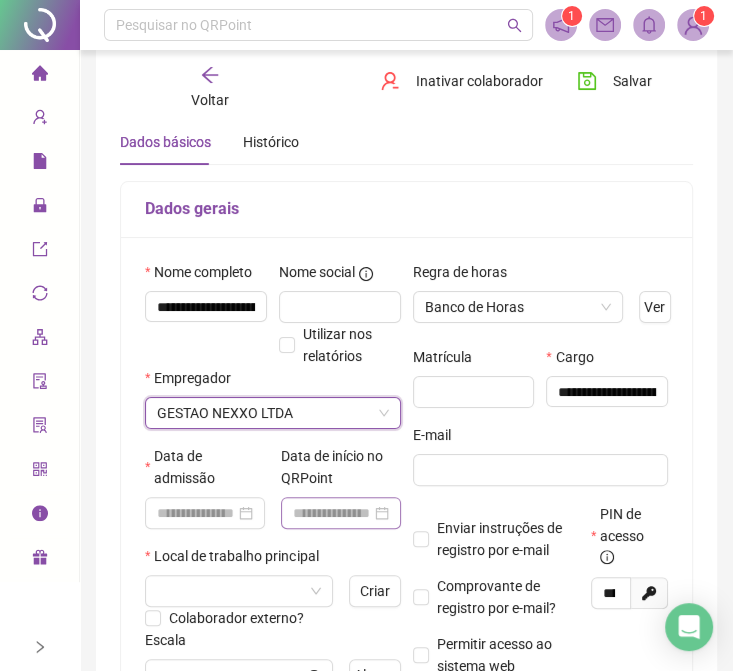 scroll, scrollTop: 100, scrollLeft: 0, axis: vertical 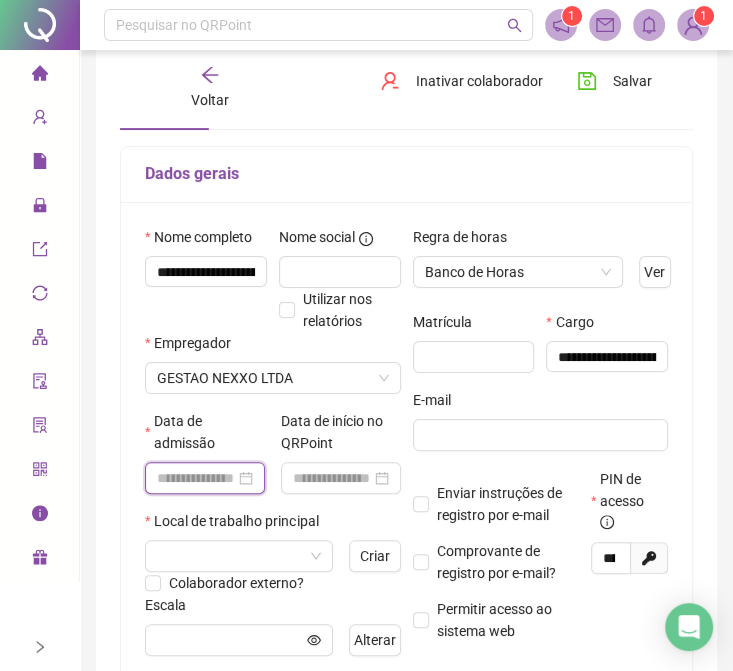 click at bounding box center (205, 478) 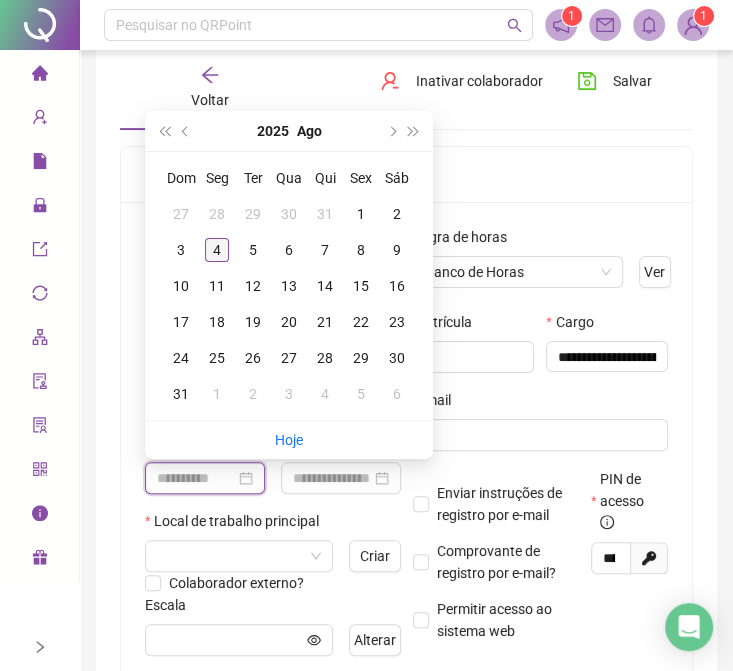 type on "**********" 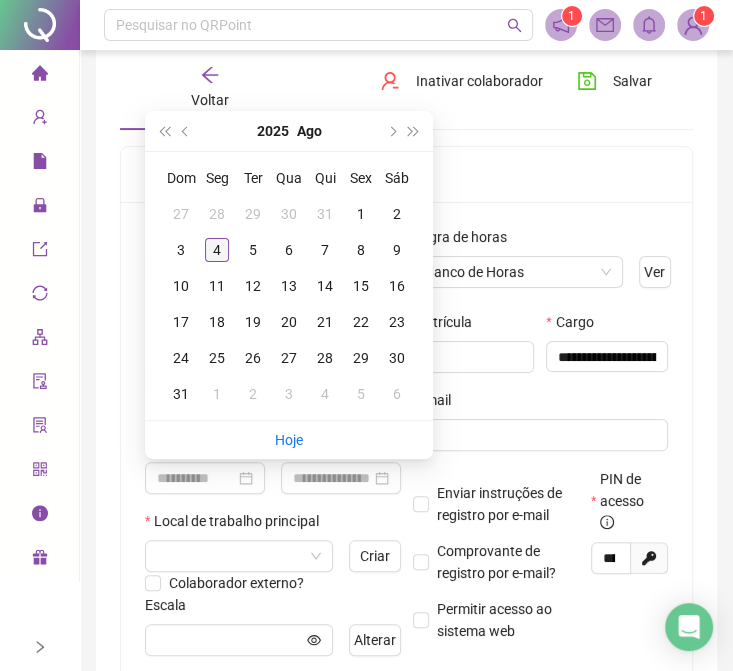 click on "4" at bounding box center (217, 250) 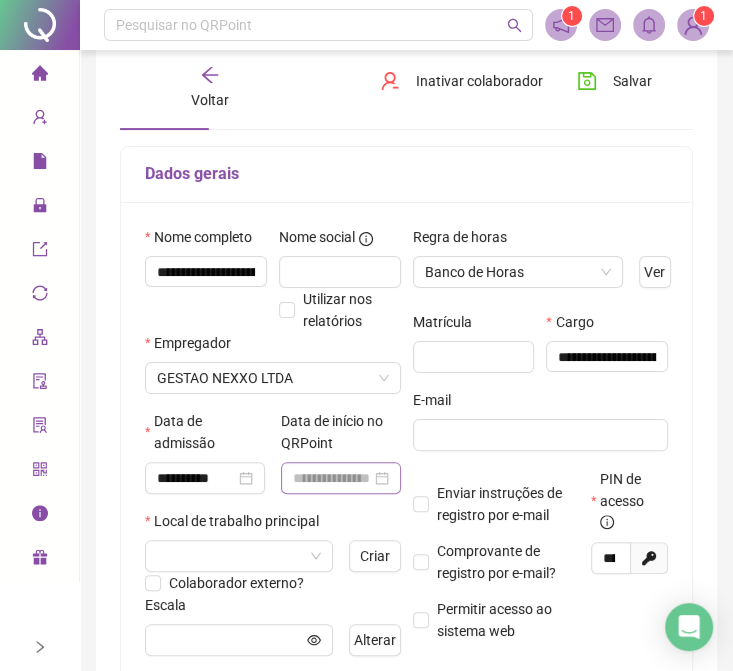 click at bounding box center (341, 478) 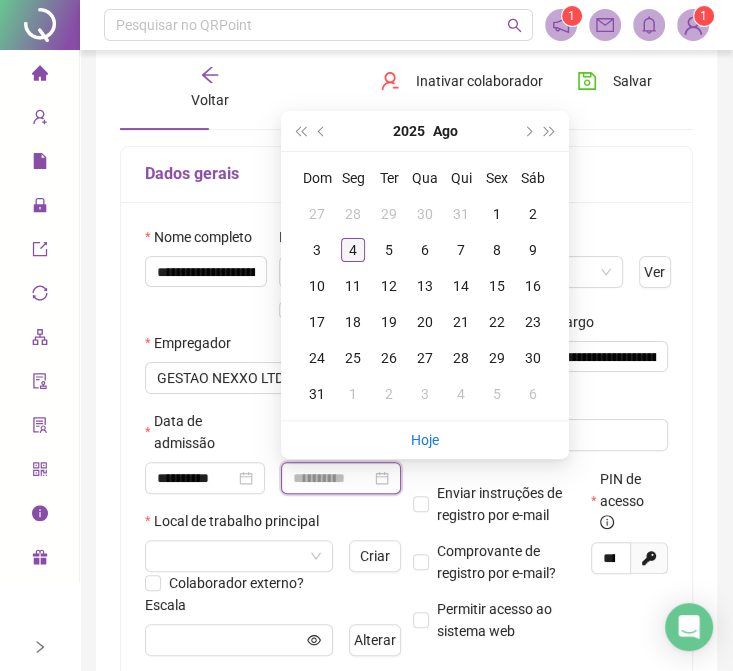 type on "**********" 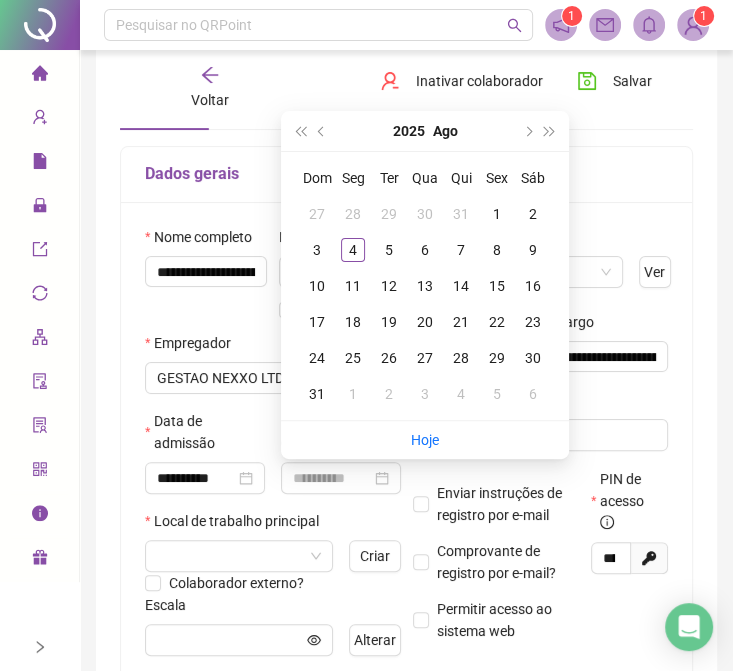 click on "4" at bounding box center [353, 250] 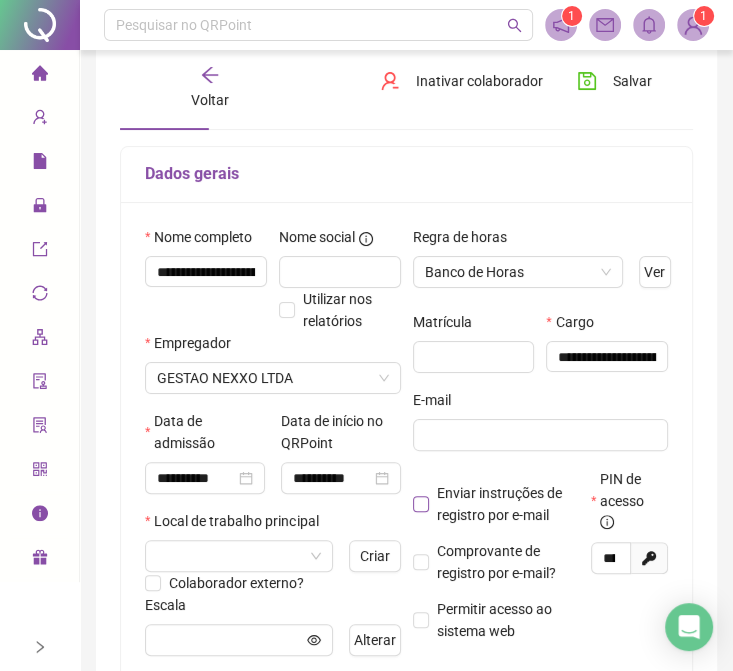 click on "Enviar instruções de registro por e-mail" at bounding box center [504, 504] 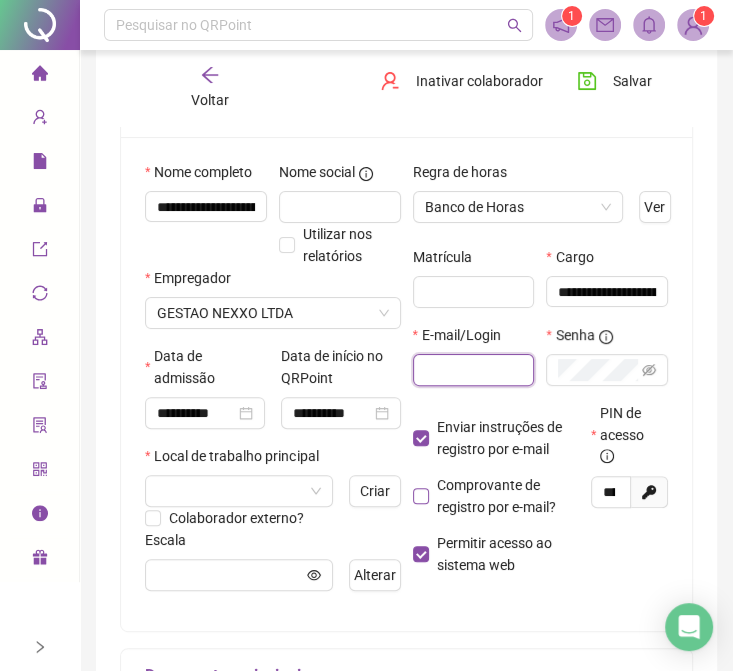 type on "**********" 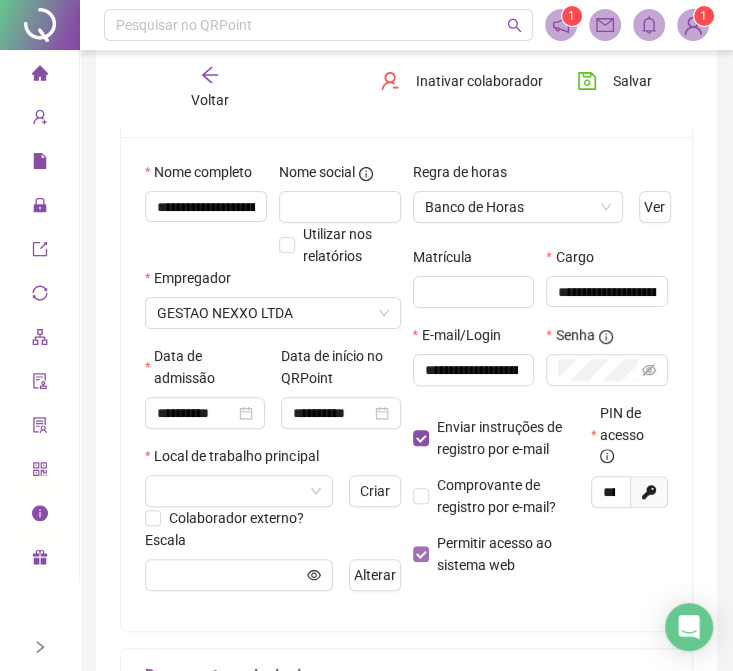 scroll, scrollTop: 200, scrollLeft: 0, axis: vertical 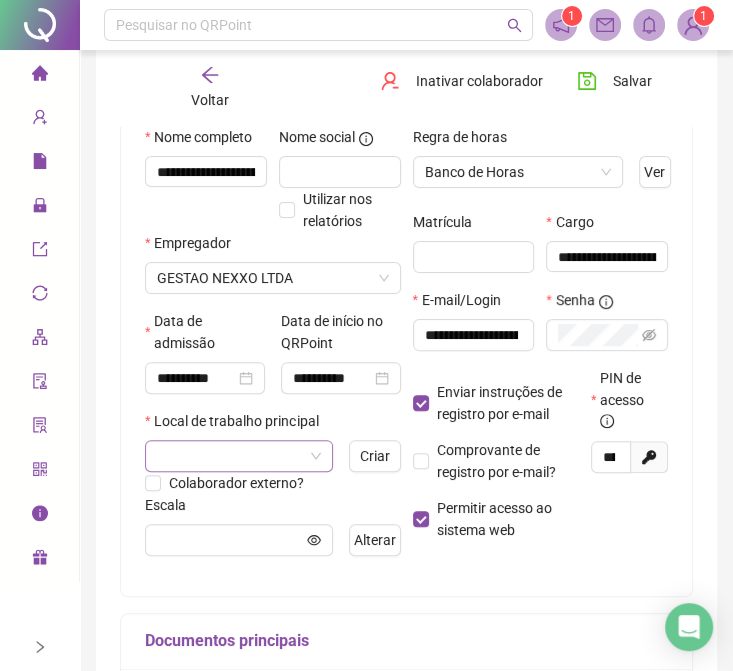 click at bounding box center (230, 456) 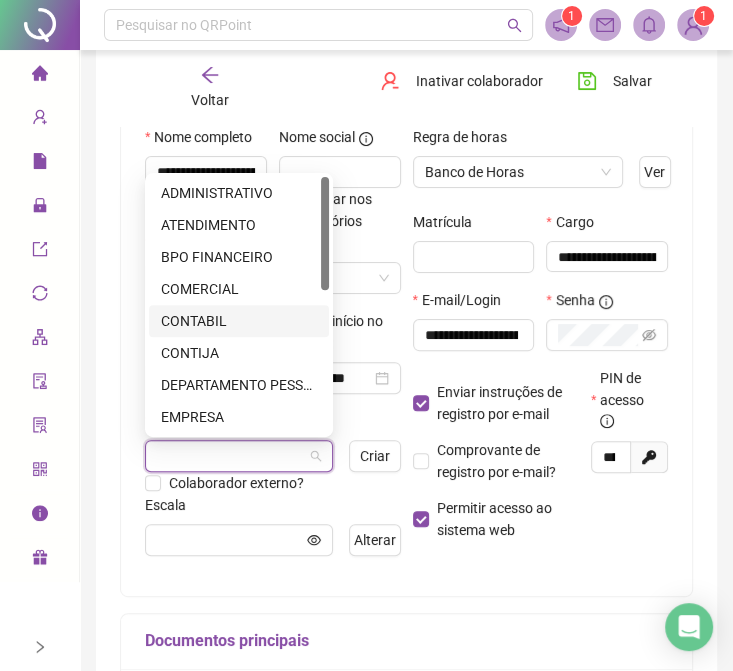 click on "CONTABIL" at bounding box center (239, 321) 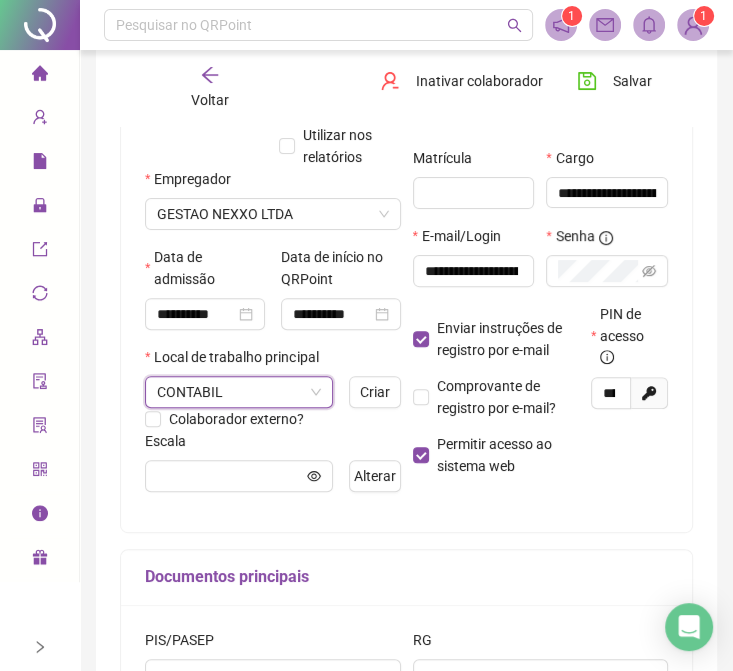 scroll, scrollTop: 300, scrollLeft: 0, axis: vertical 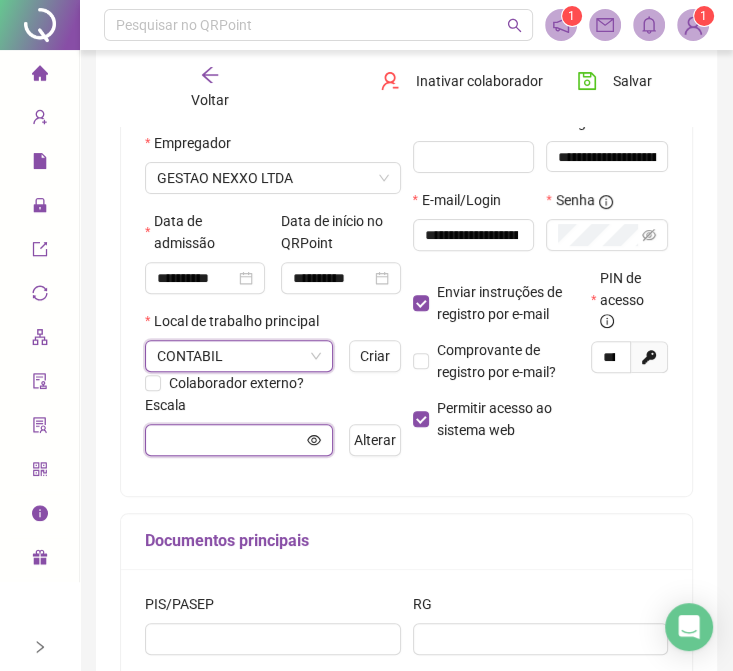 click at bounding box center [230, 440] 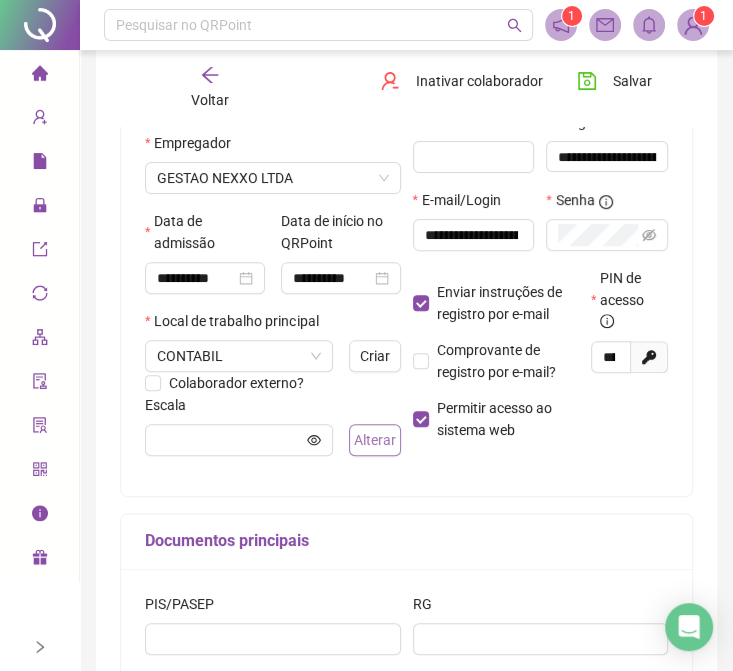 click on "Alterar" at bounding box center [375, 440] 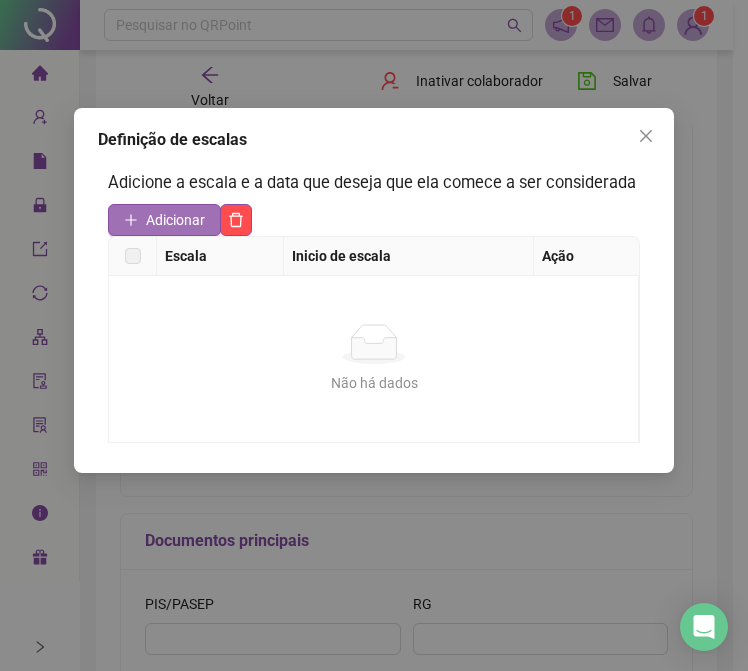 click on "Adicionar" at bounding box center [164, 220] 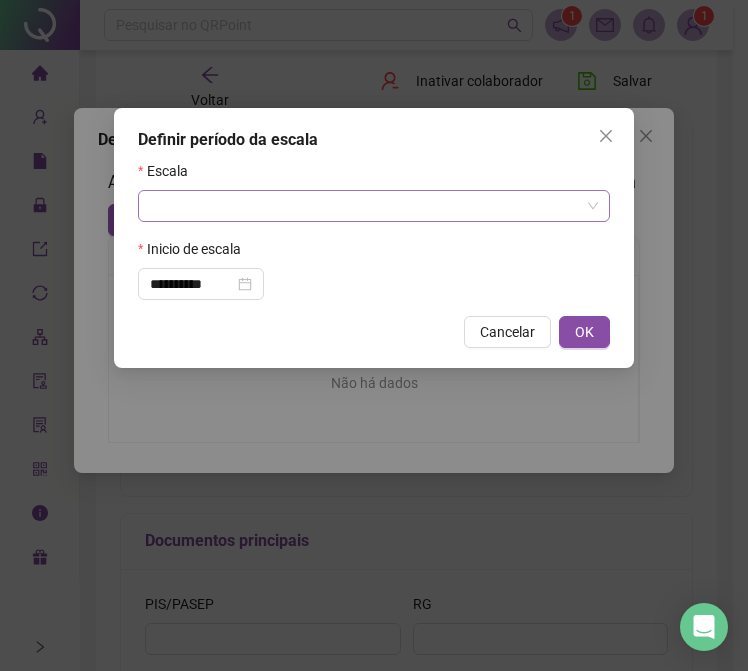 click at bounding box center [365, 206] 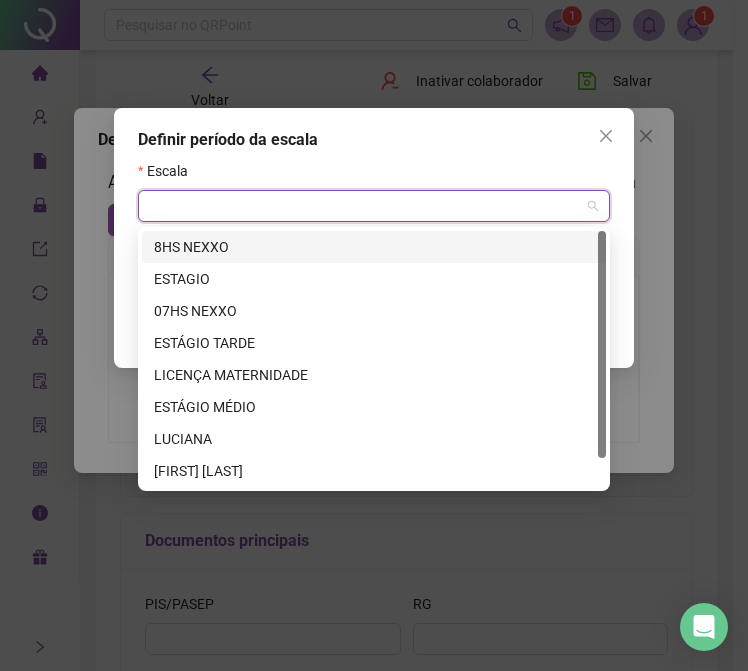 click on "8HS NEXXO" at bounding box center (374, 247) 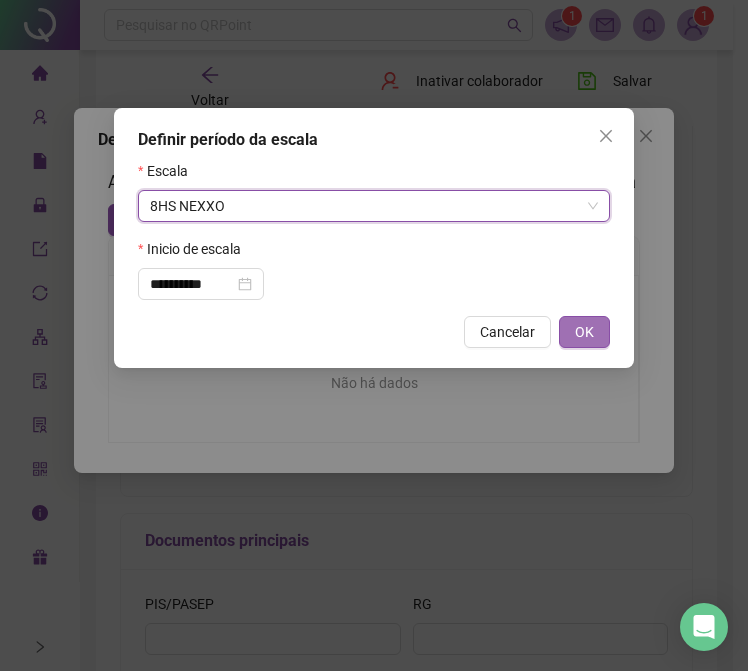 click on "OK" at bounding box center [584, 332] 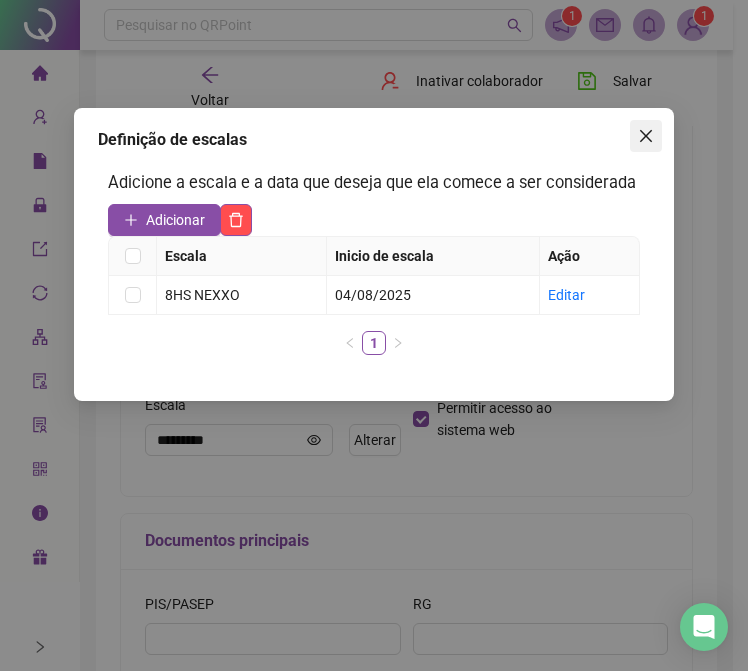 click 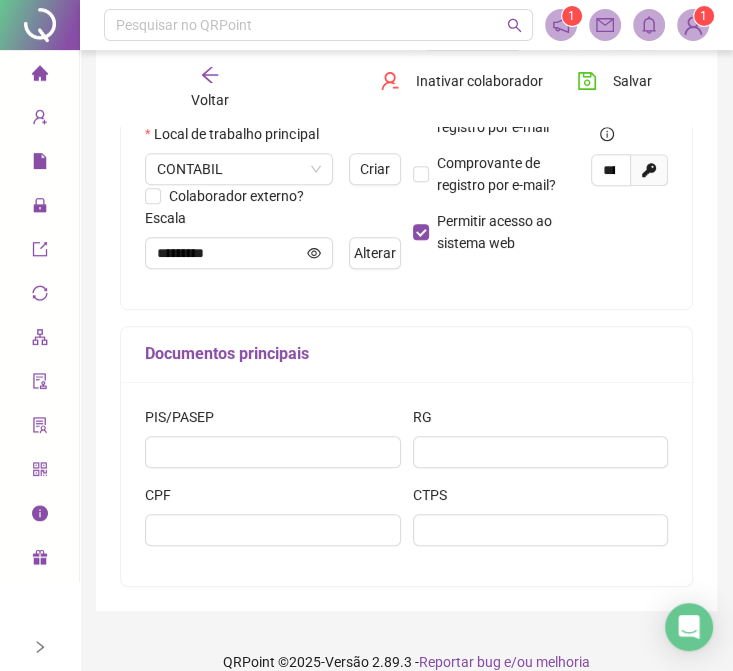 scroll, scrollTop: 500, scrollLeft: 0, axis: vertical 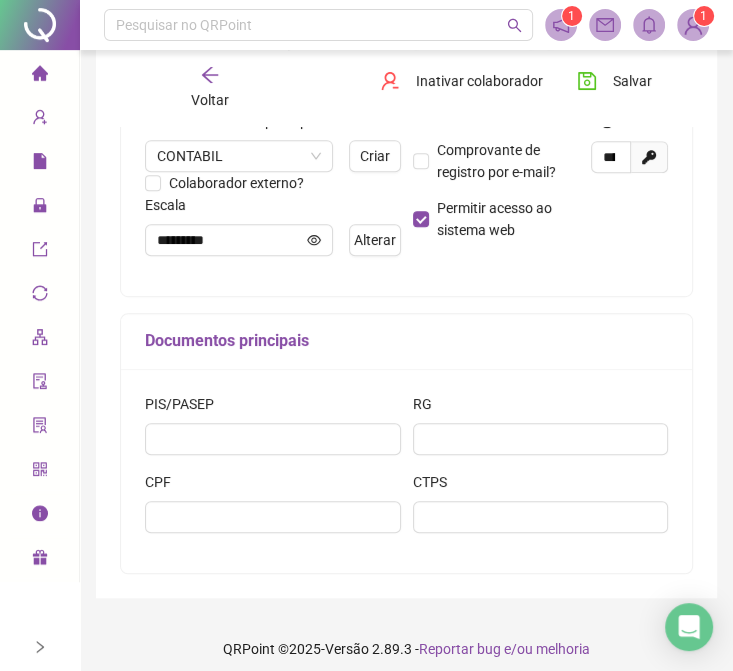 click on "CPF" at bounding box center (273, 486) 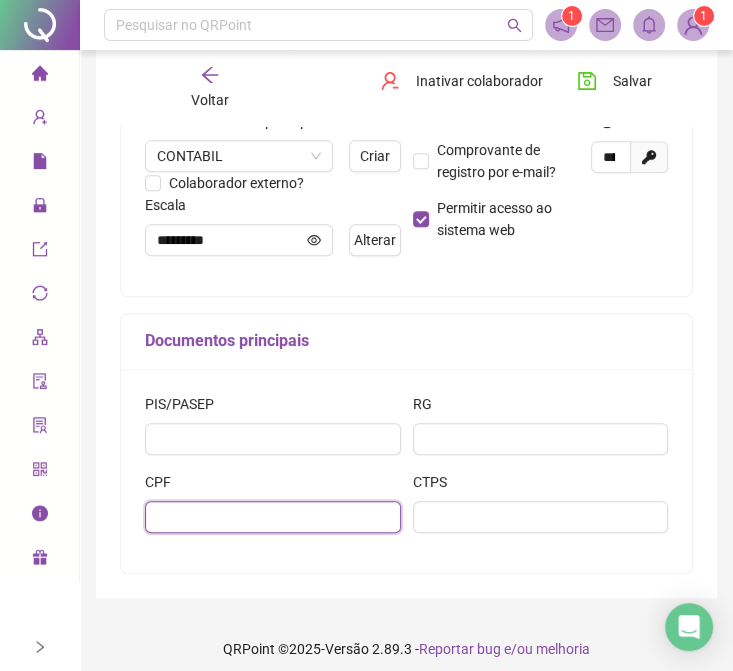 click at bounding box center [273, 517] 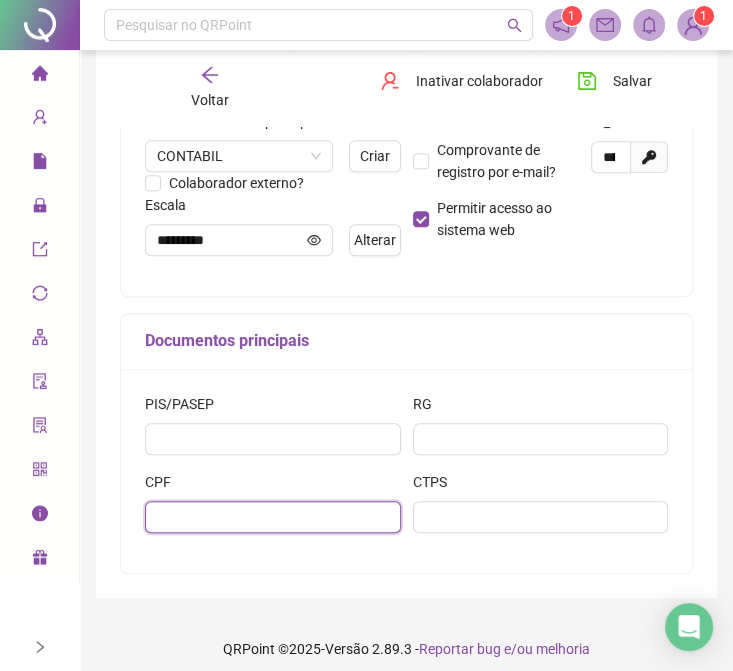 drag, startPoint x: 216, startPoint y: 503, endPoint x: 316, endPoint y: 519, distance: 101.27191 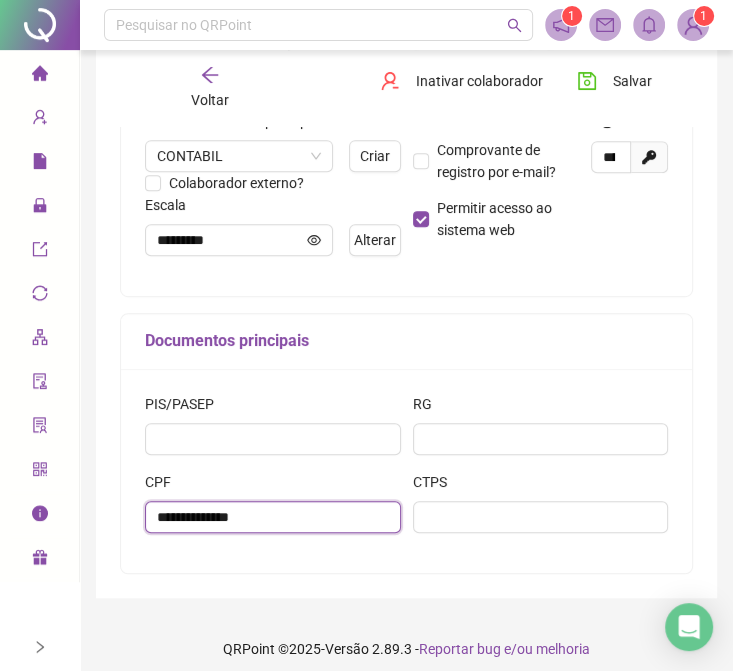 type on "**********" 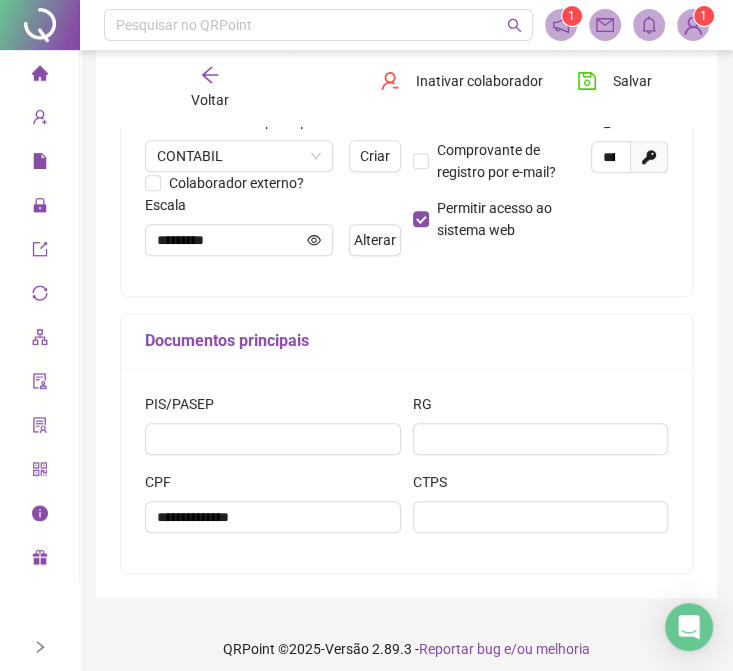 click on "Voltar Inativar colaborador Salvar Dados básicos Histórico Este colaborador é apenas para ser utilizado como teste e será excluído após a contratação.  Venha aprender a como registrar um ponto! Dados gerais Nome completo [NAME] Nome social Utilizar nos relatórios Empregador GESTAO NEXXO LTDA Data de admissão [DATE] Data de início no QRPoint [DATE] Local de trabalho principal CONTABIL Criar Colaborador externo? Escala [SHIFT] Alterar Regra de horas Banco de Horas   Ver Matrícula Cargo [JOB_TITLE] E-mail/Login [EMAIL] Senha Enviar instruções de registro por e-mail Comprovante de registro por e-mail? Permitir acesso ao sistema web PIN de acesso  [PIN] Gerar novo pin Documentos principais PIS/PASEP RG CPF [DOCUMENT_ID] CTPS" at bounding box center [406, 82] 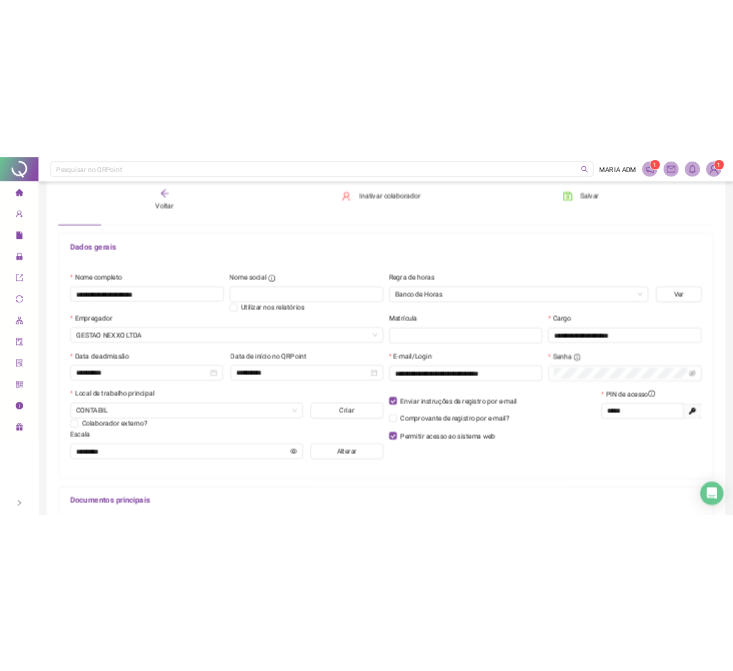 scroll, scrollTop: 100, scrollLeft: 0, axis: vertical 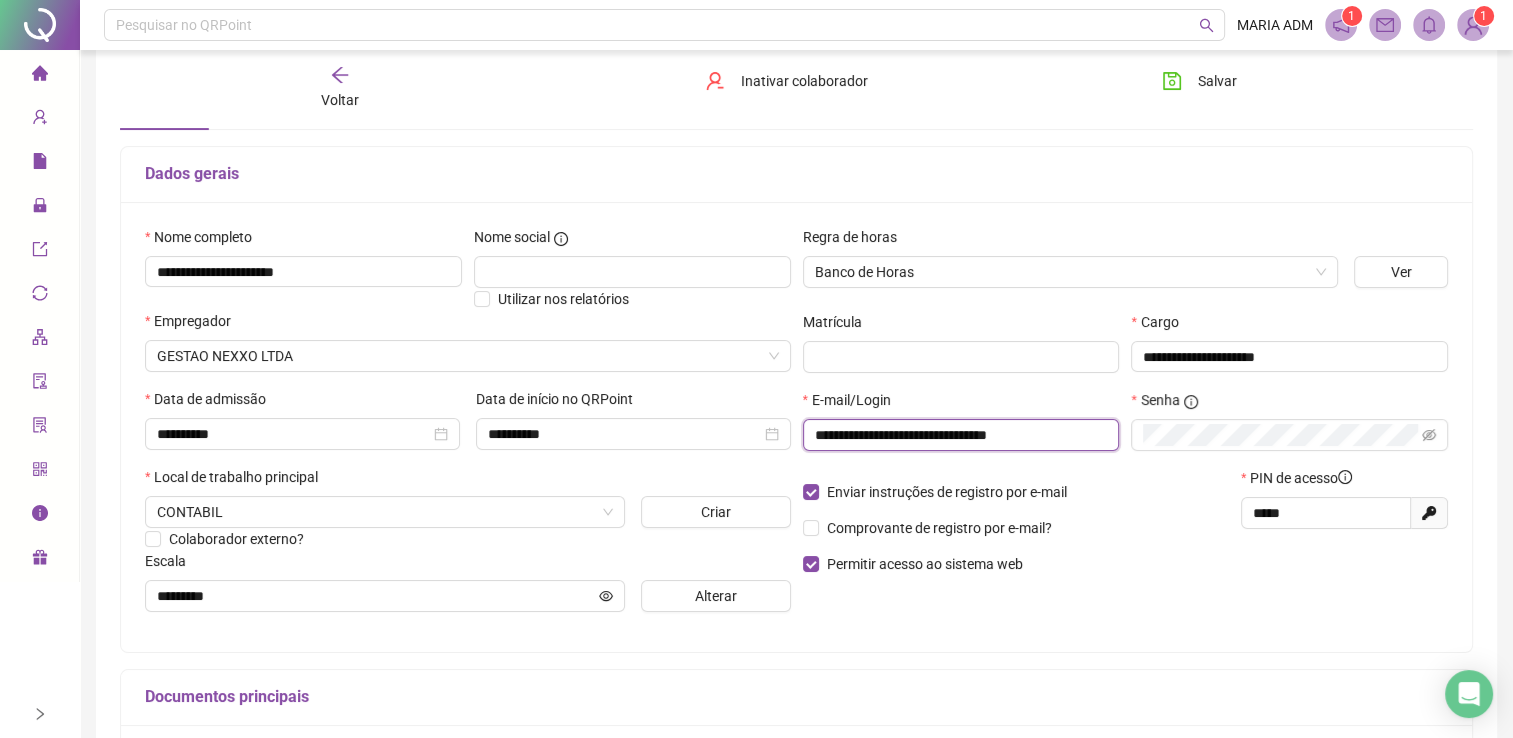 click on "**********" at bounding box center [959, 435] 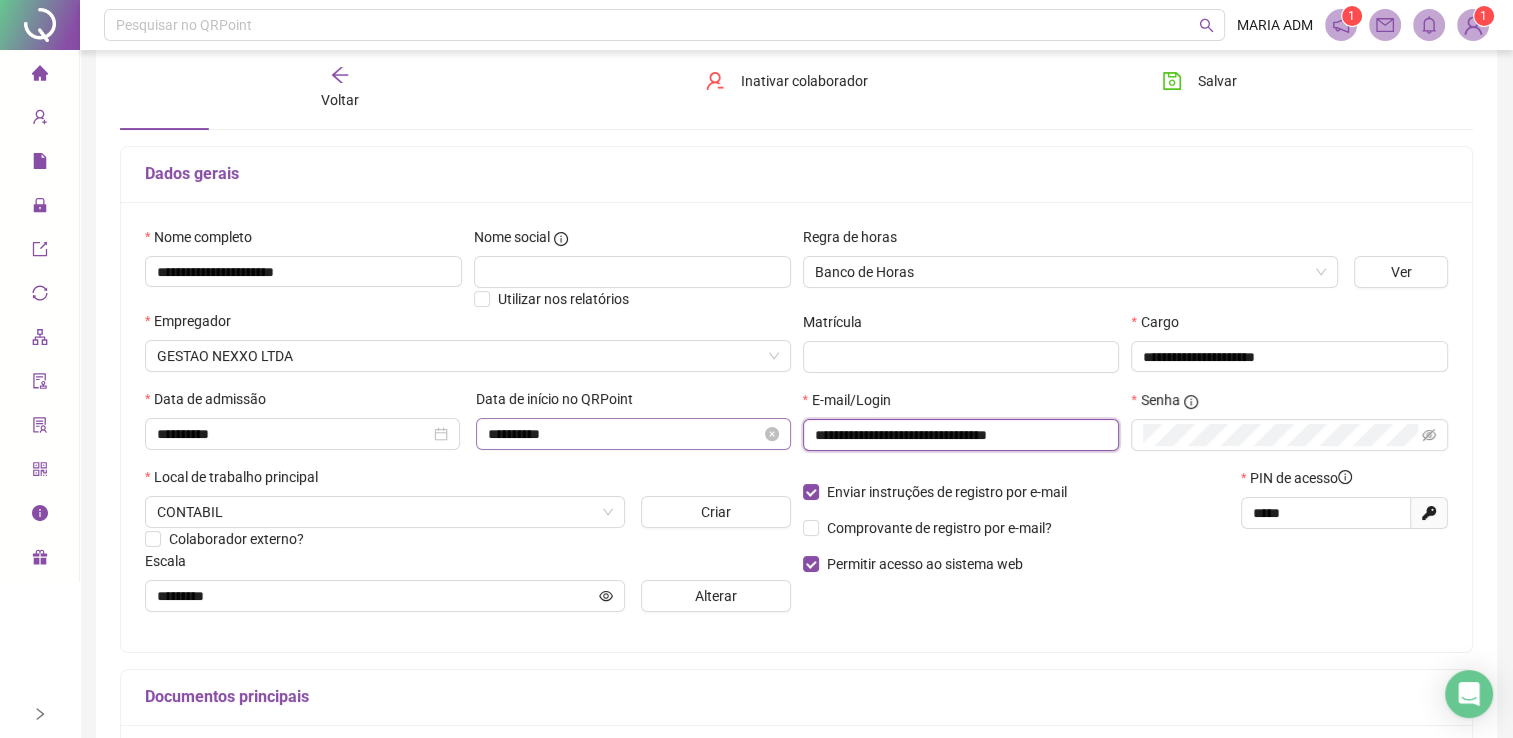 drag, startPoint x: 1044, startPoint y: 442, endPoint x: 763, endPoint y: 446, distance: 281.02847 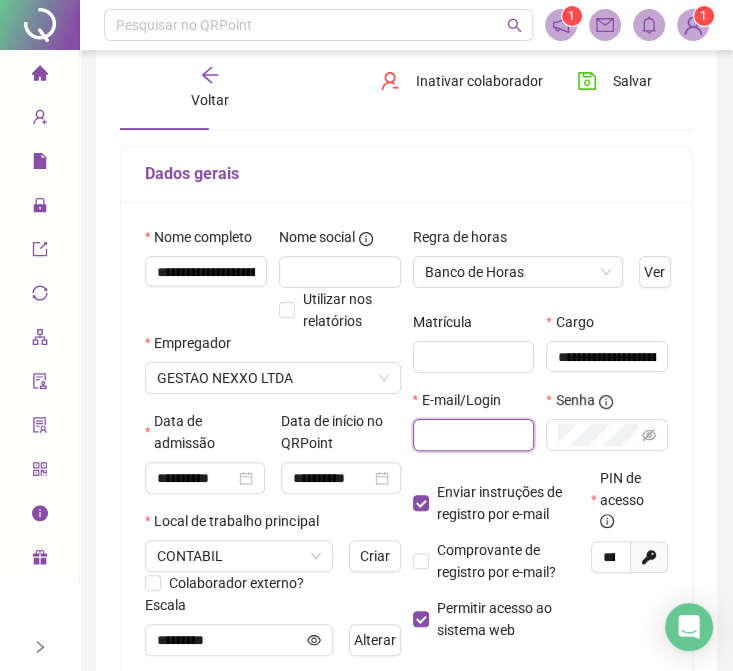 click at bounding box center (472, 435) 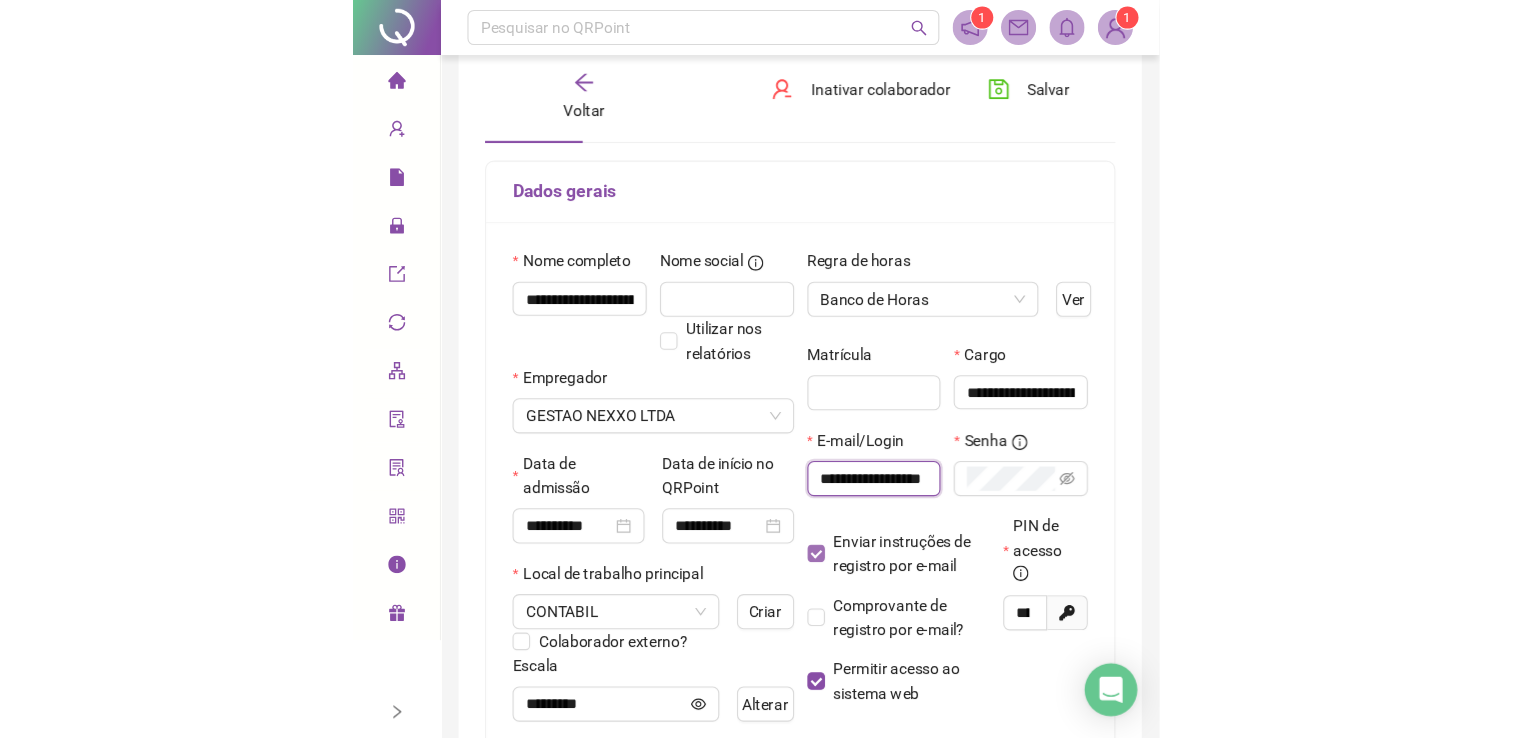 scroll, scrollTop: 0, scrollLeft: 0, axis: both 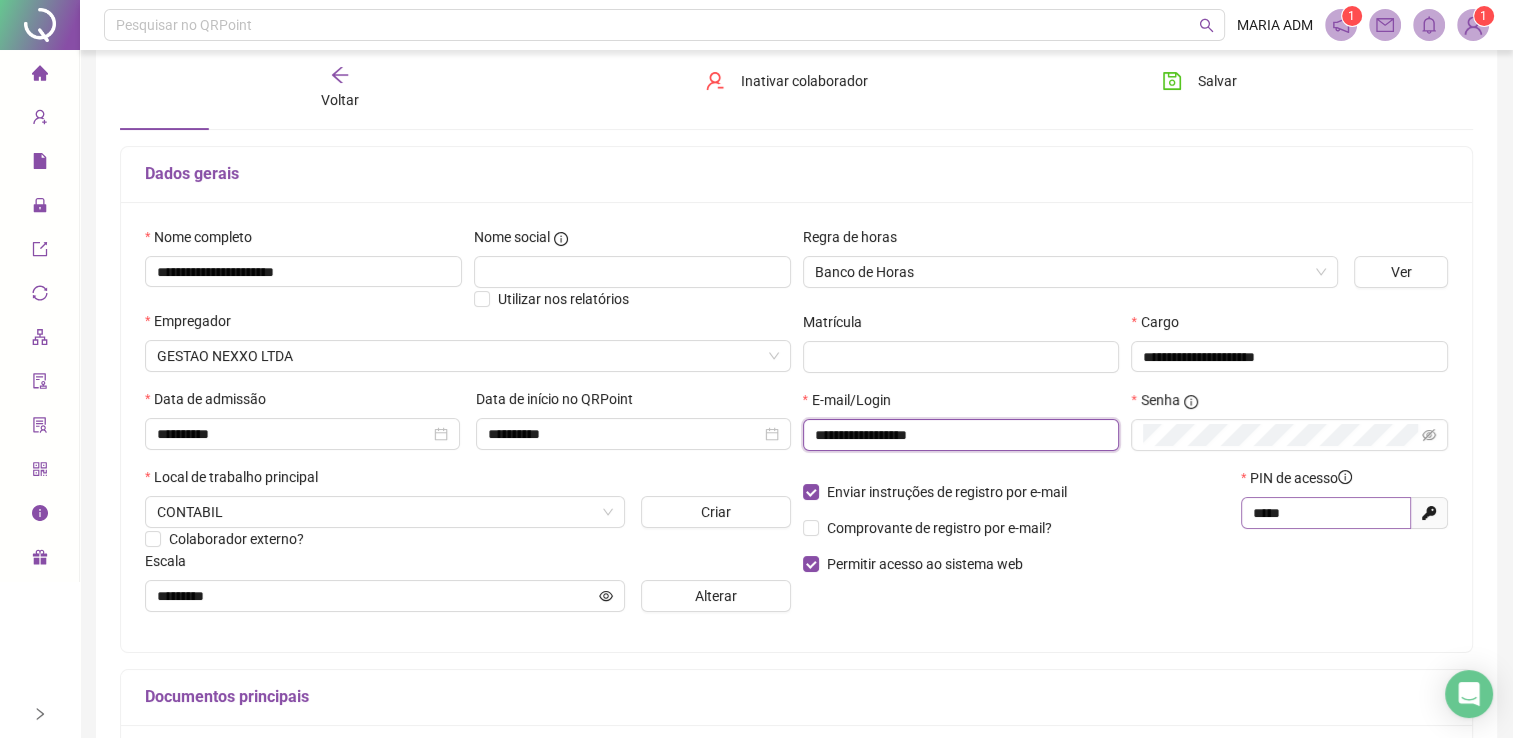 type on "**********" 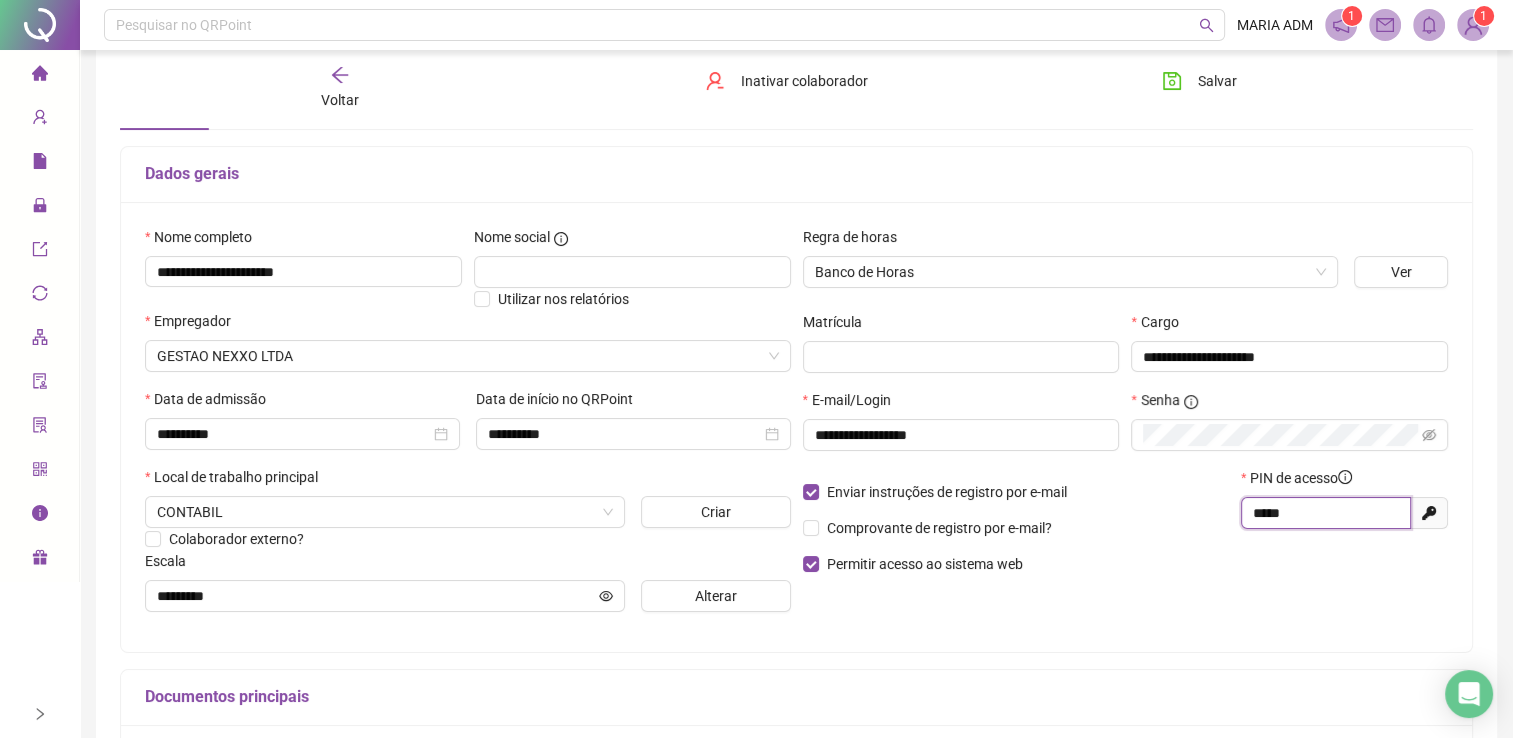 drag, startPoint x: 1337, startPoint y: 508, endPoint x: 1212, endPoint y: 522, distance: 125.781555 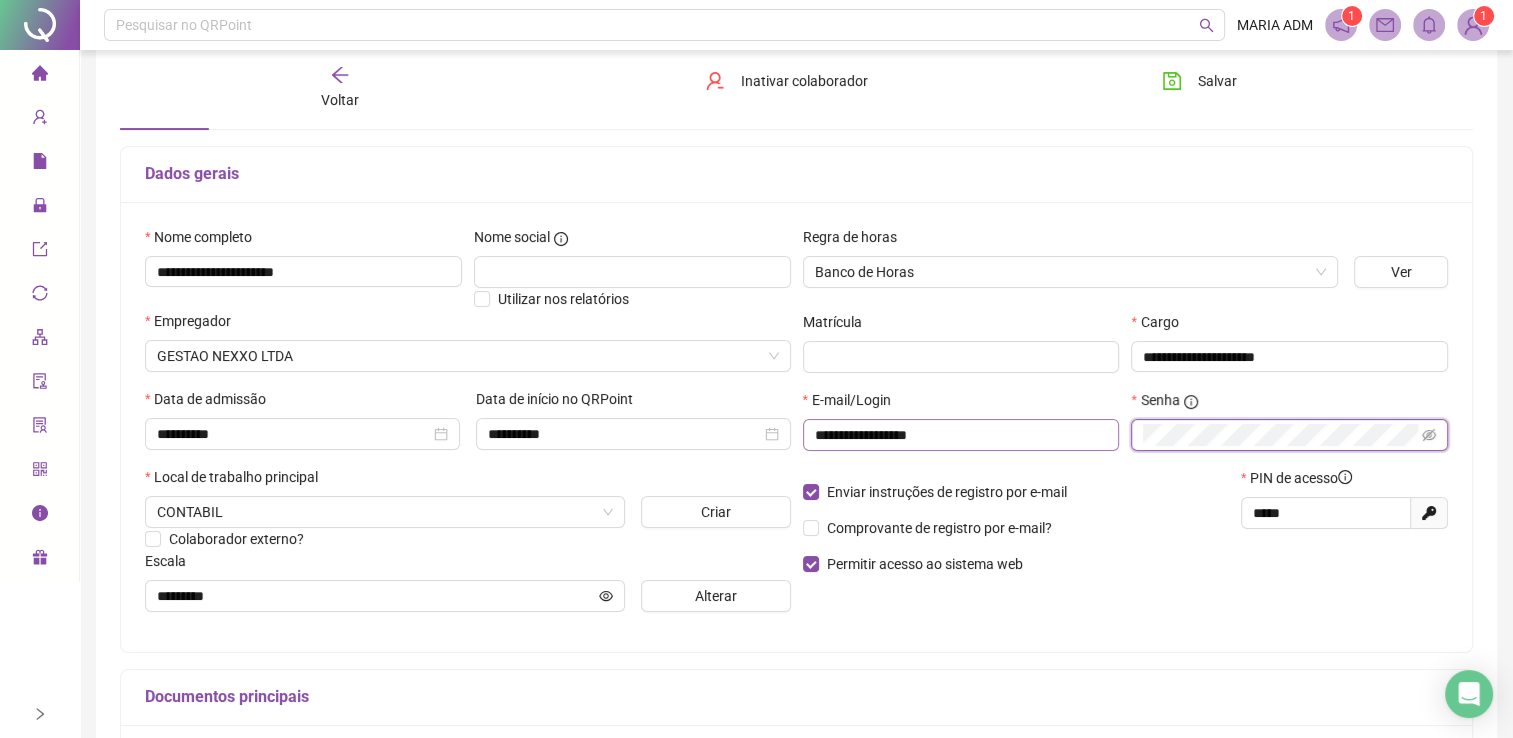 click on "**********" at bounding box center [1126, 428] 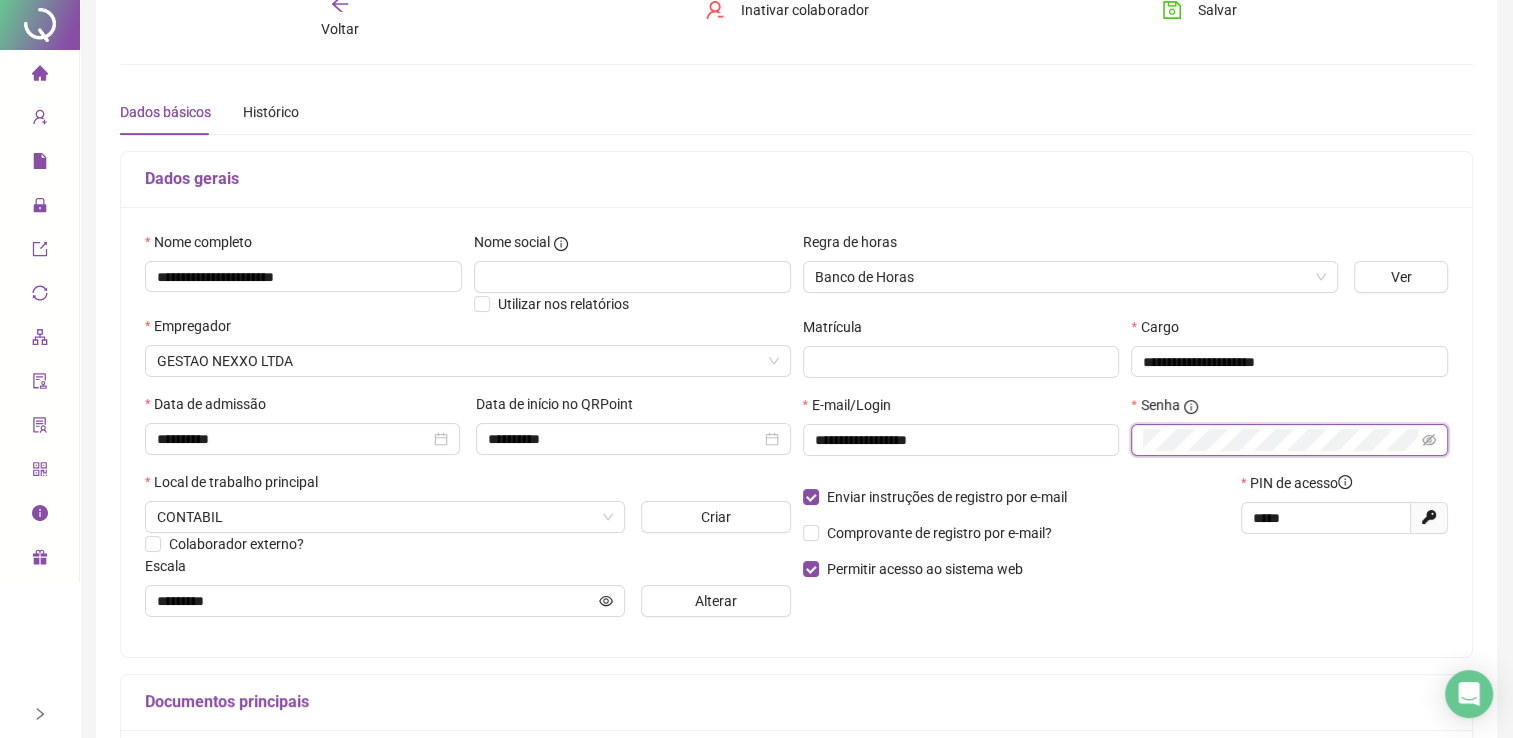 scroll, scrollTop: 0, scrollLeft: 0, axis: both 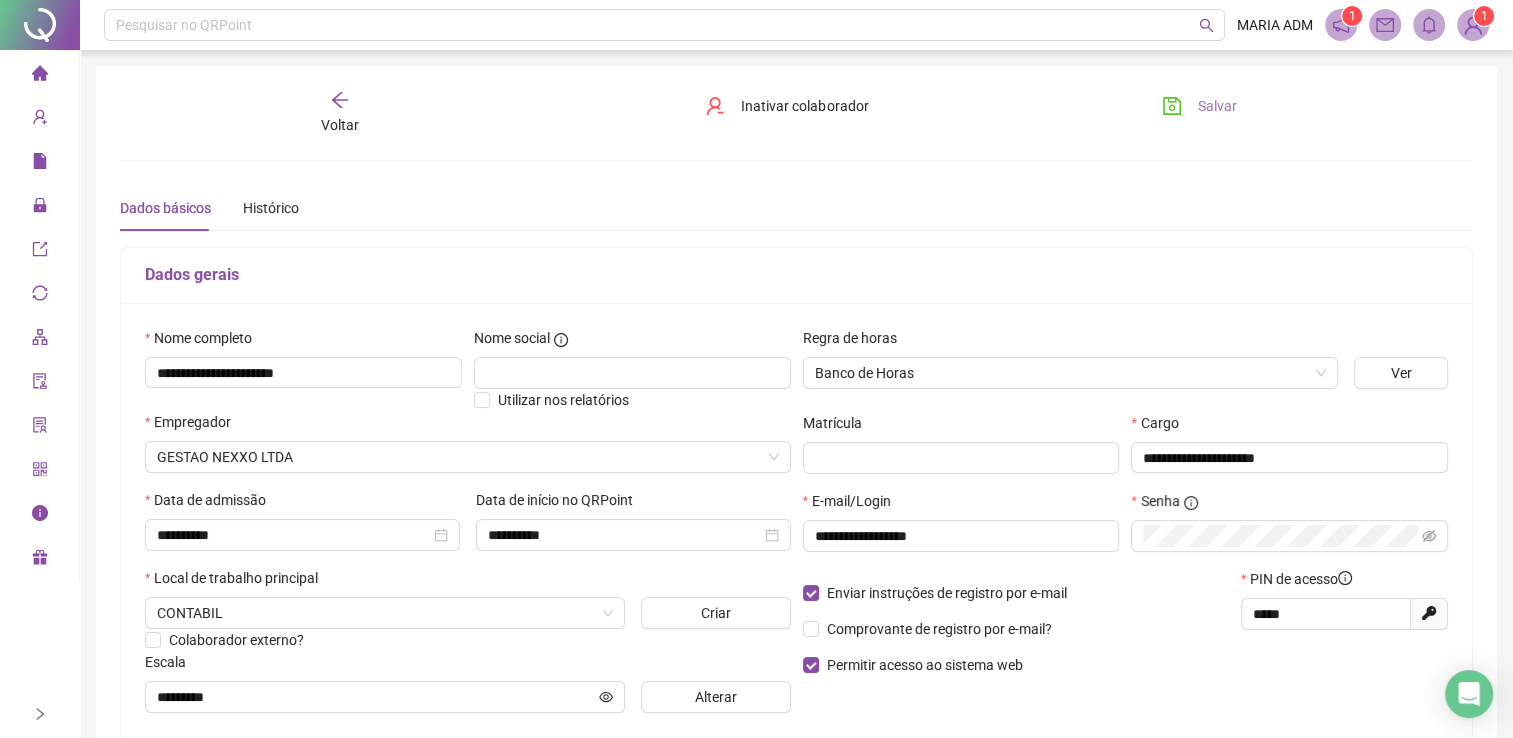 click on "Salvar" at bounding box center (1217, 106) 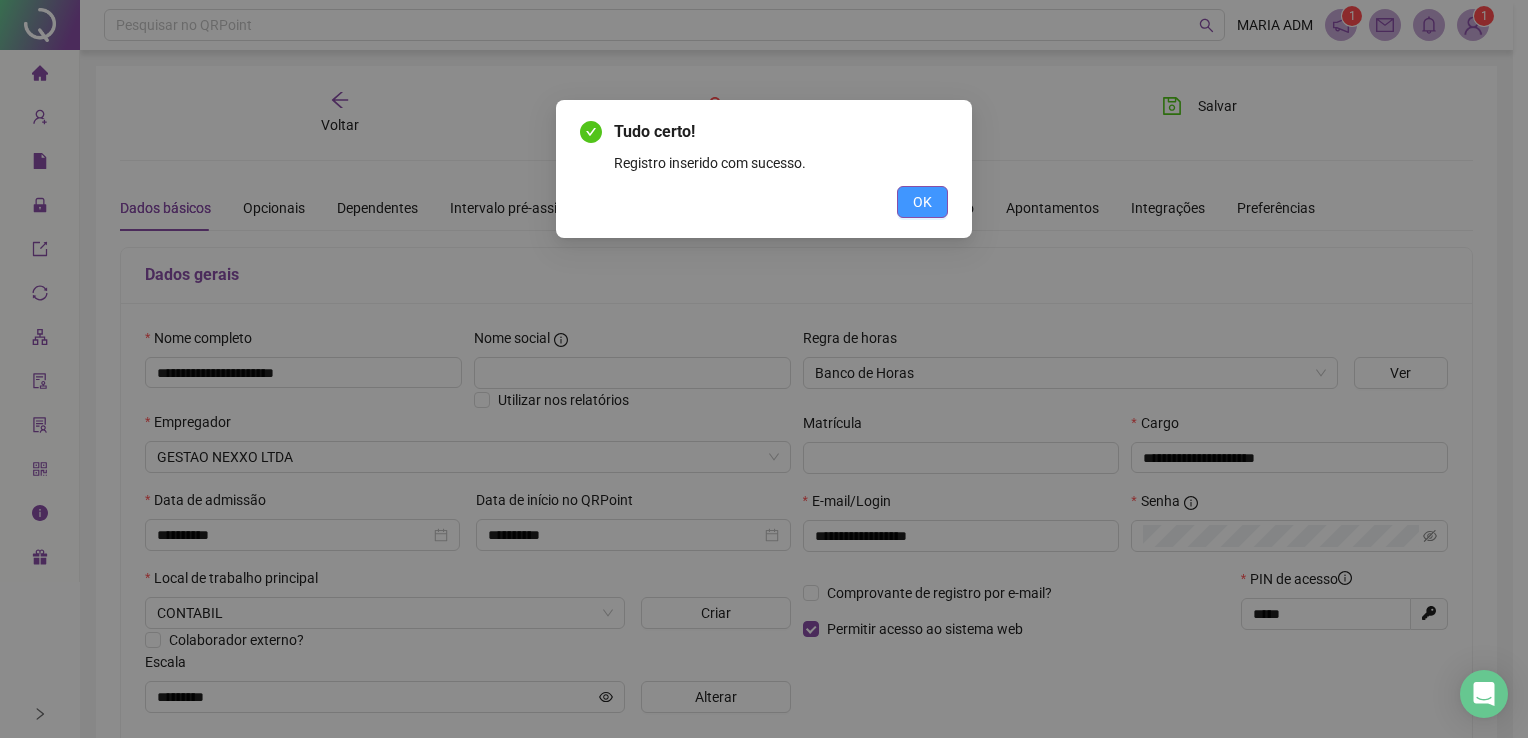 click on "OK" at bounding box center [922, 202] 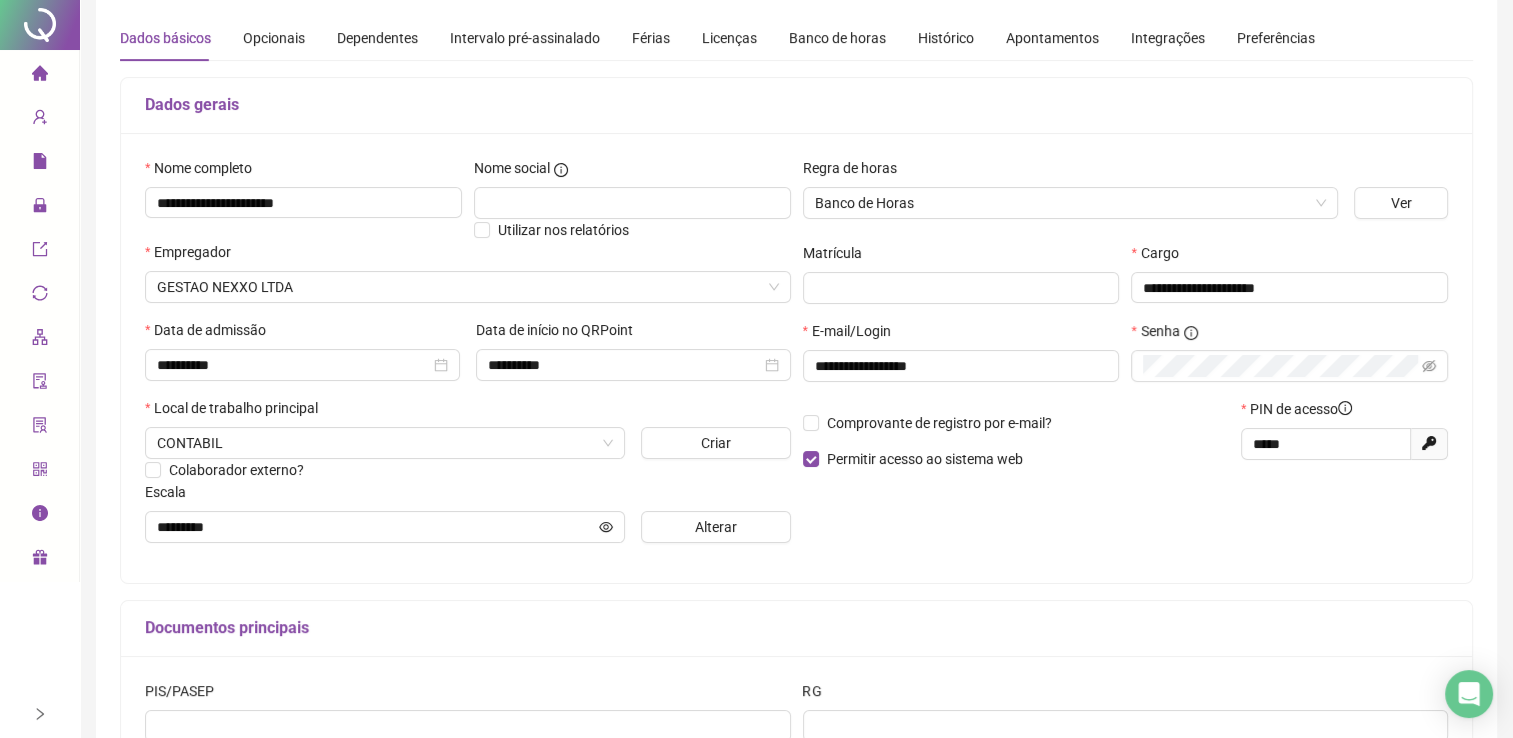 scroll, scrollTop: 0, scrollLeft: 0, axis: both 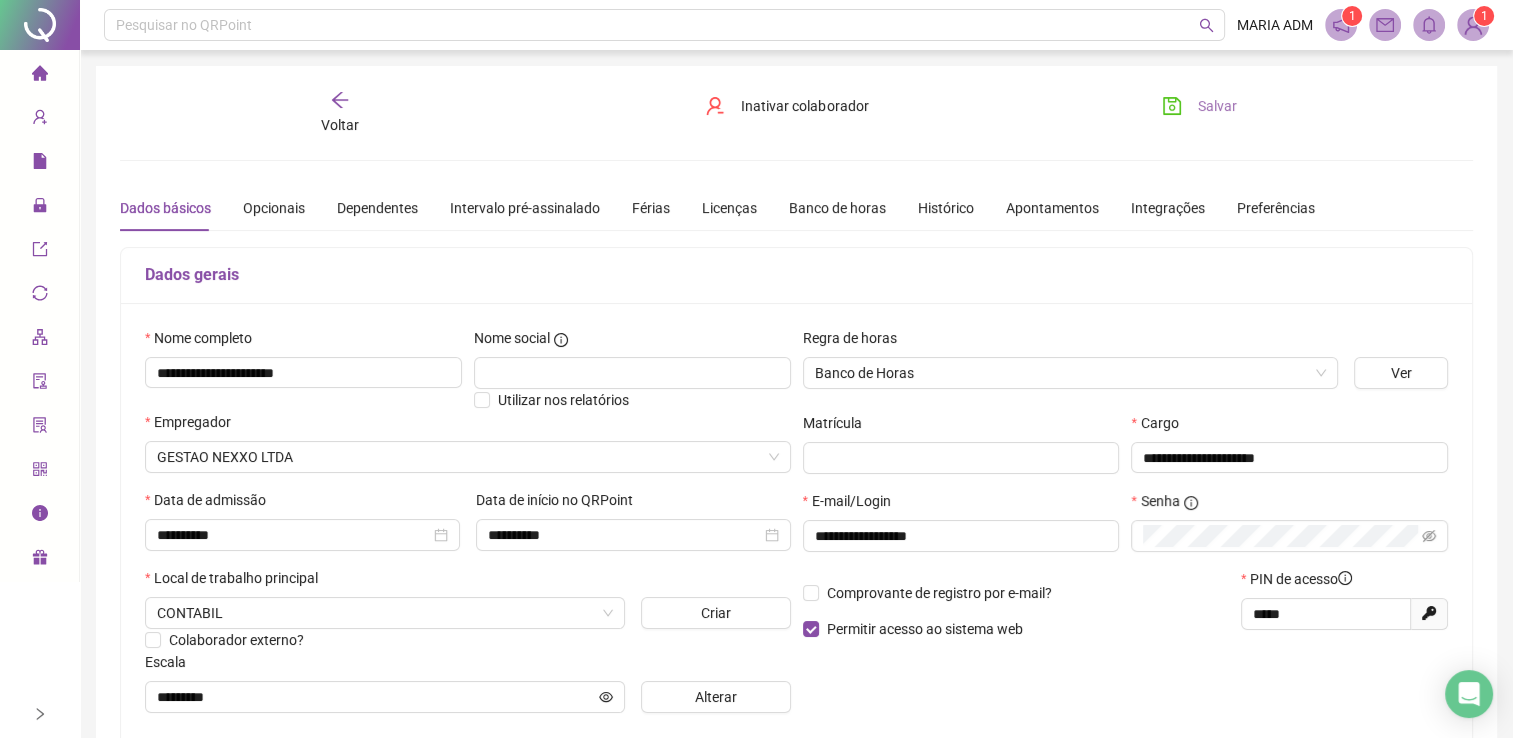 click on "Salvar" at bounding box center (1199, 106) 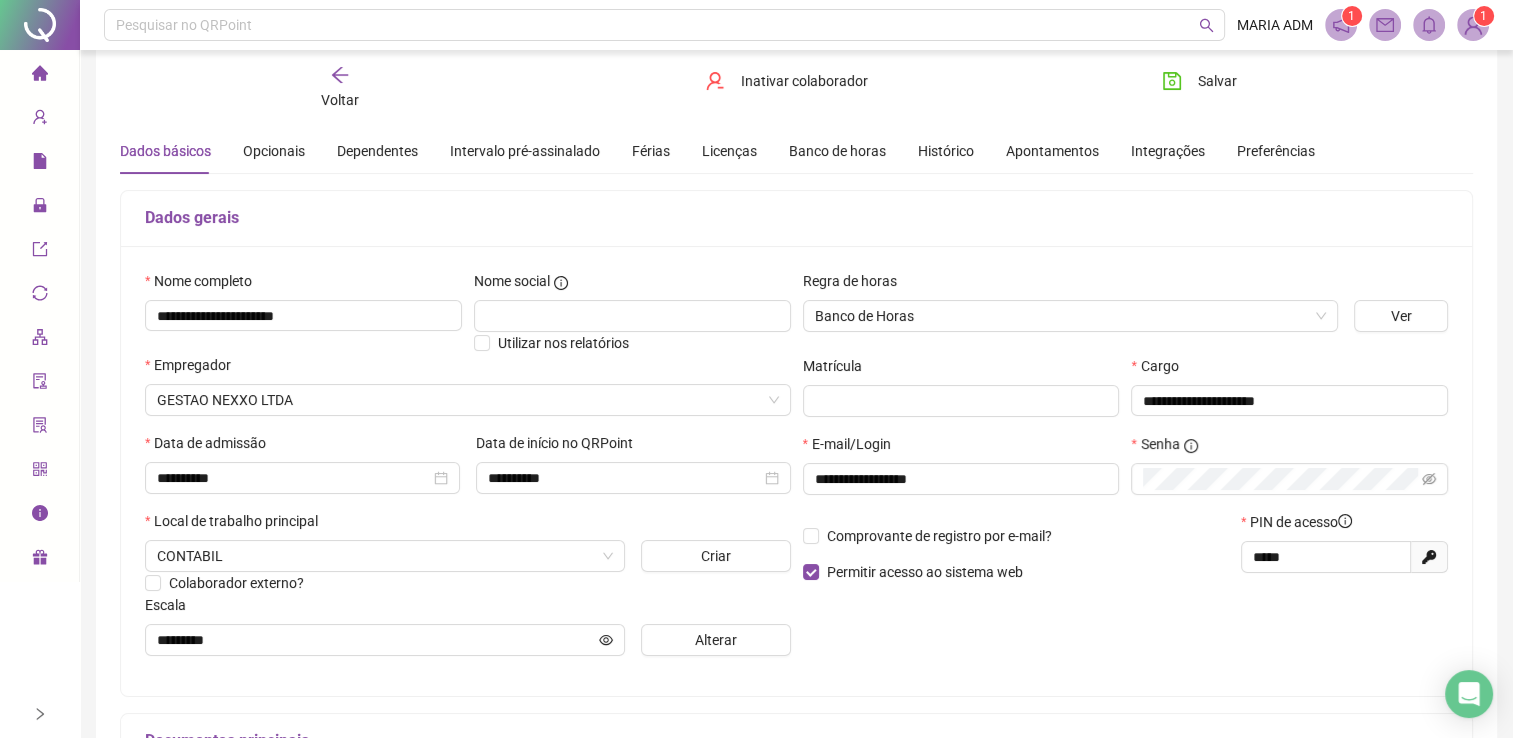 scroll, scrollTop: 0, scrollLeft: 0, axis: both 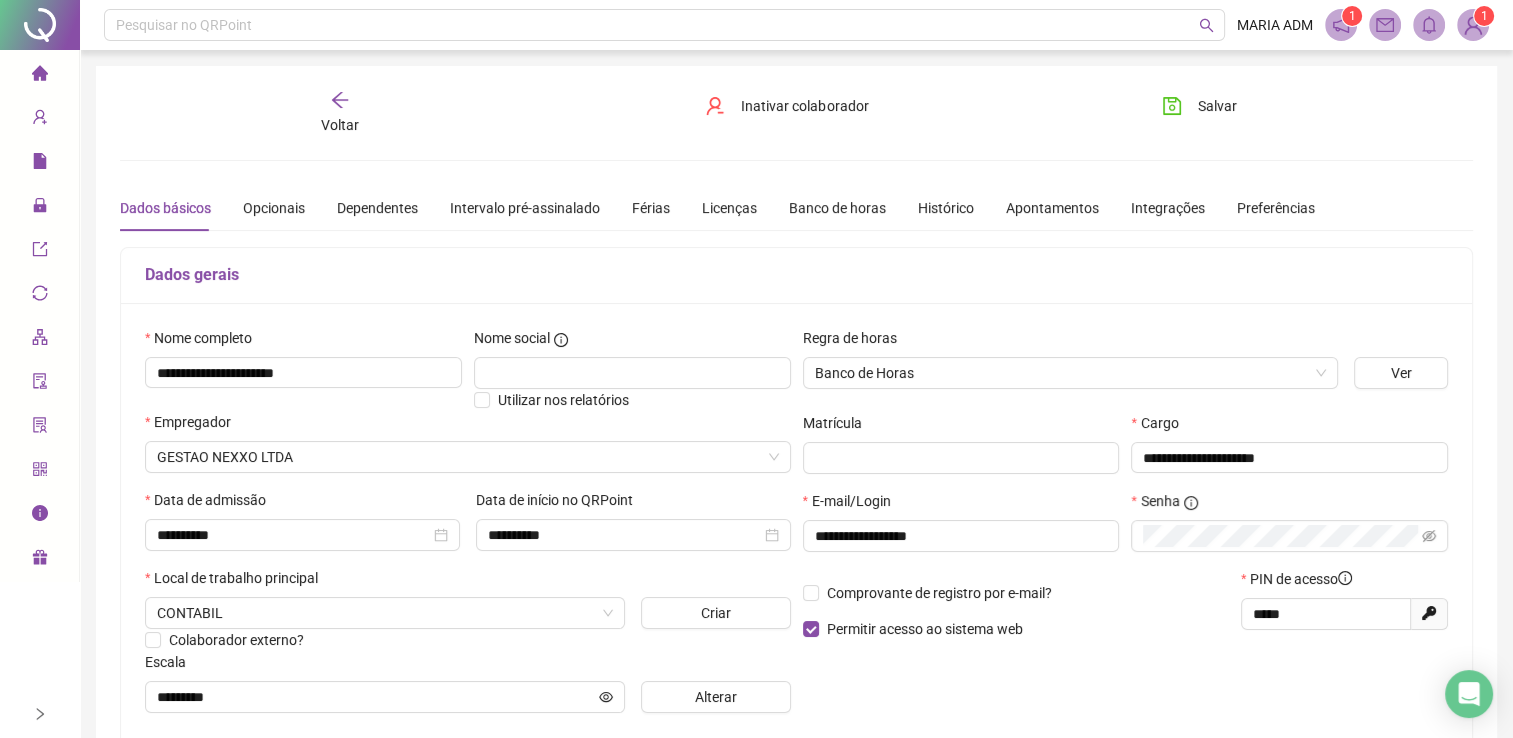 click on "Salvar" at bounding box center (1199, 106) 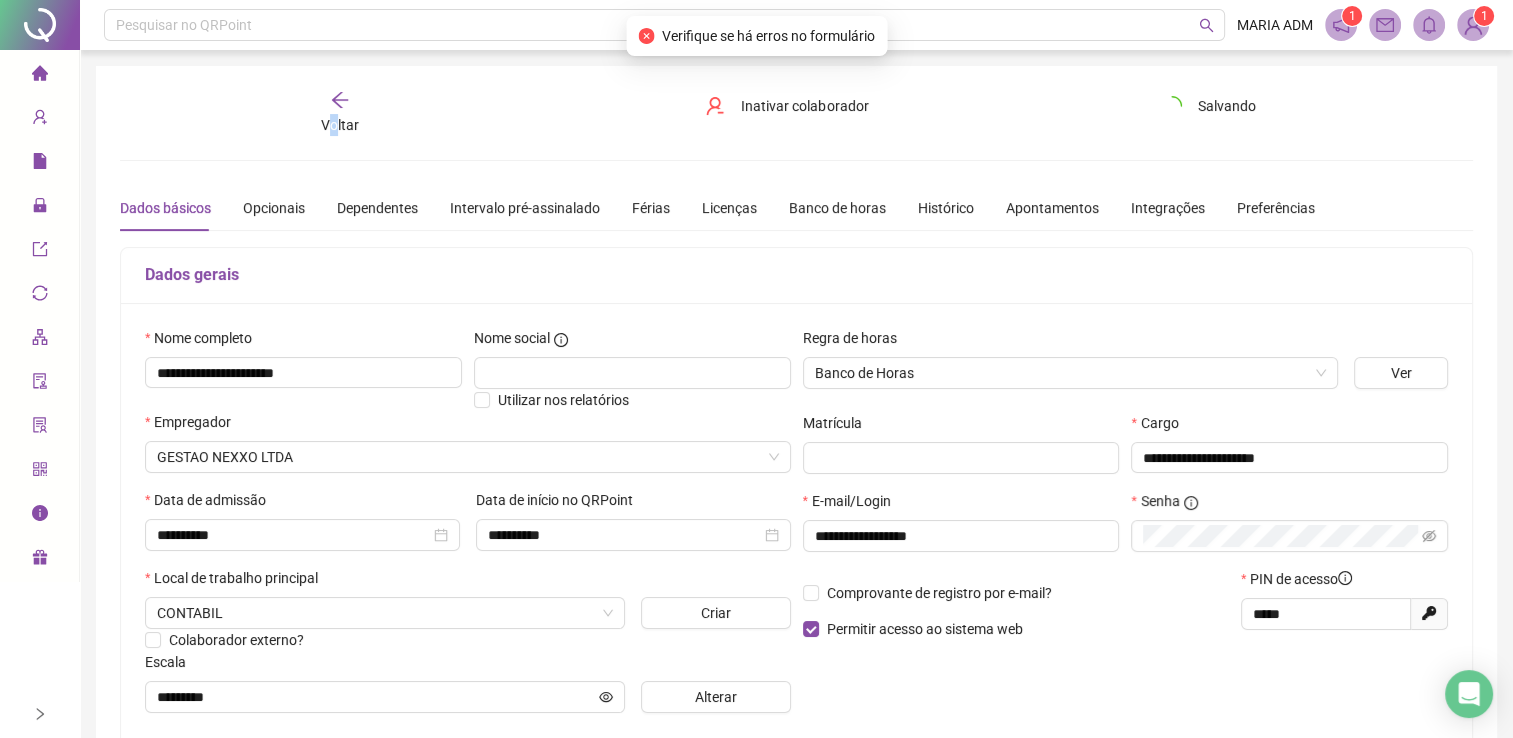 click on "Voltar" at bounding box center (340, 125) 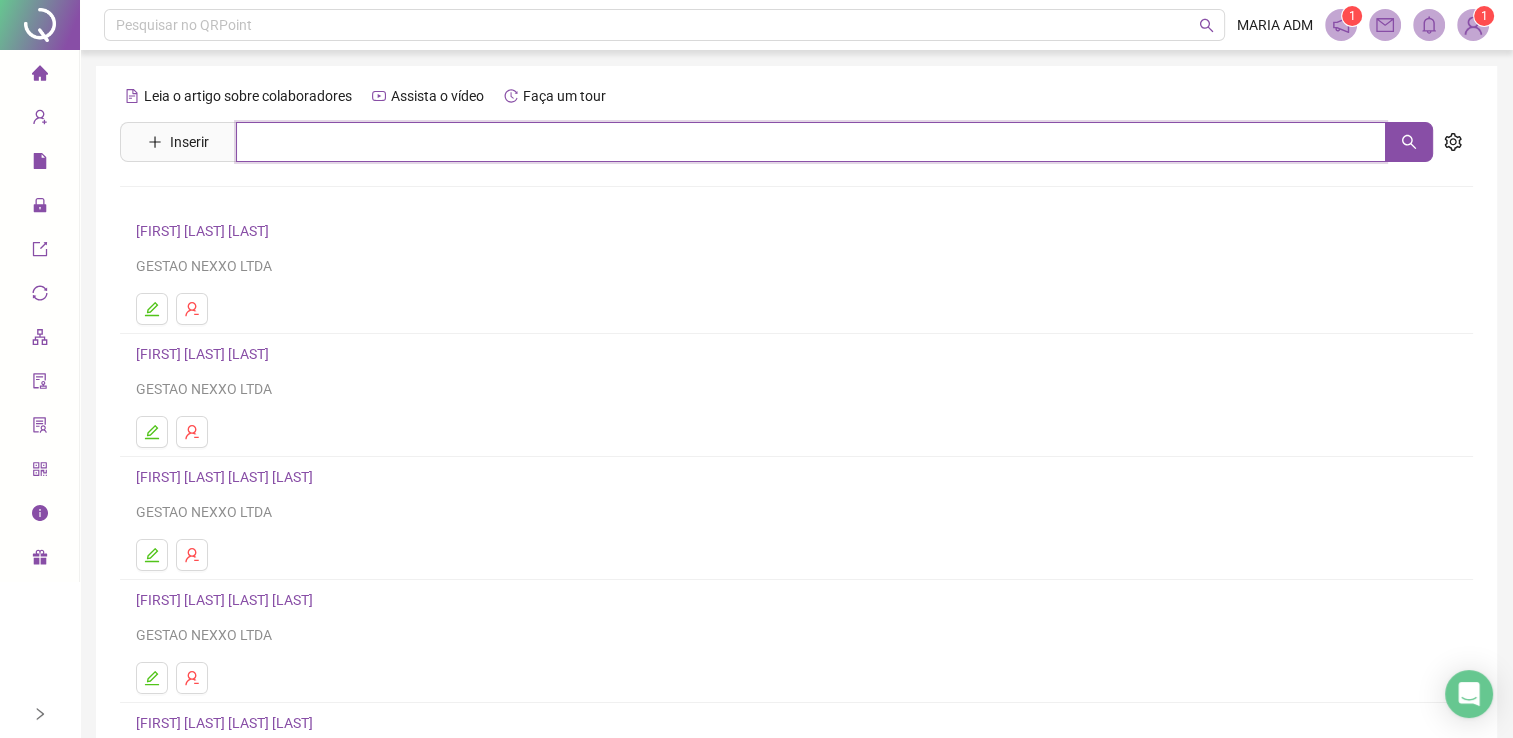 click at bounding box center [811, 142] 